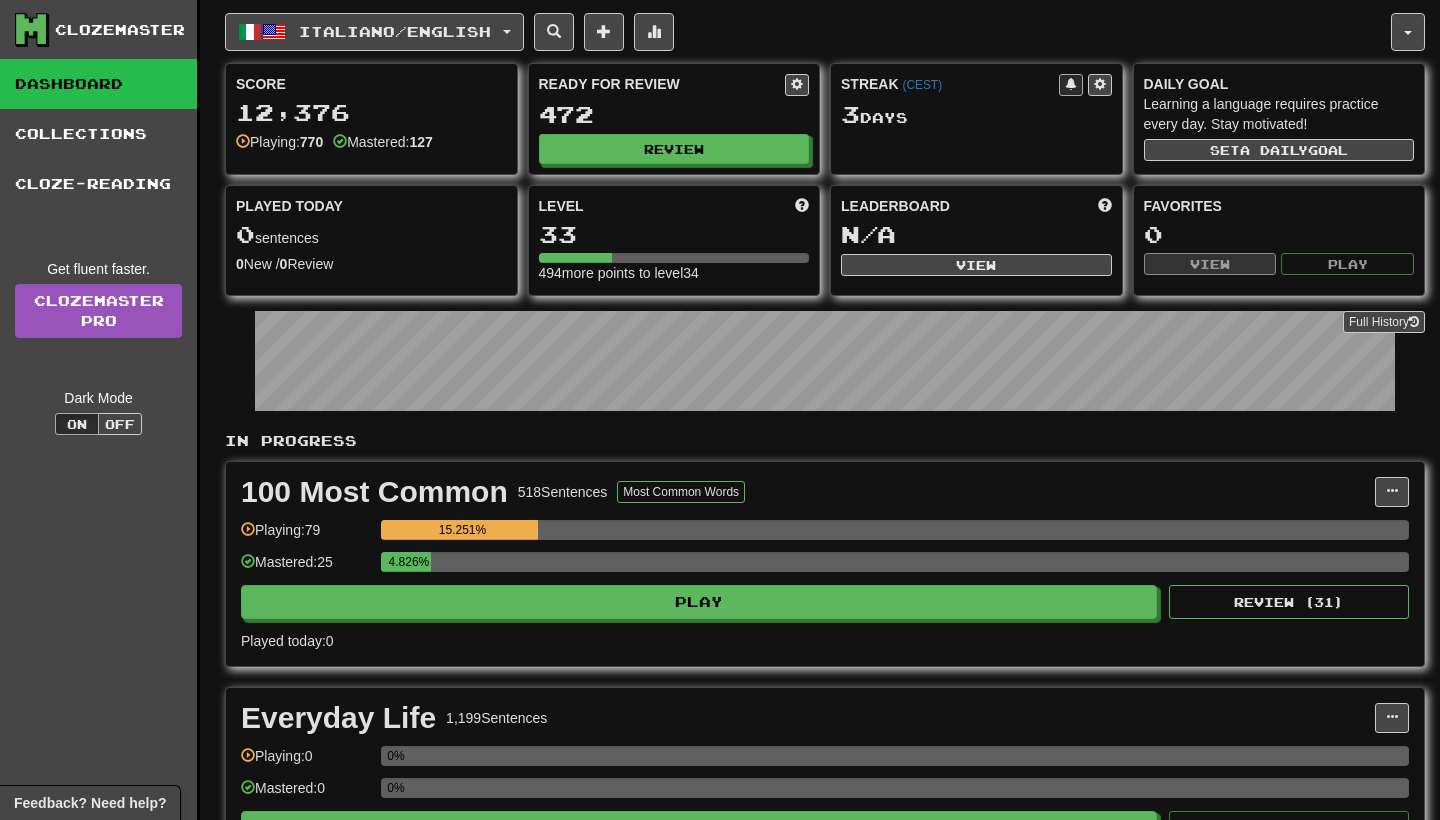 scroll, scrollTop: 0, scrollLeft: 0, axis: both 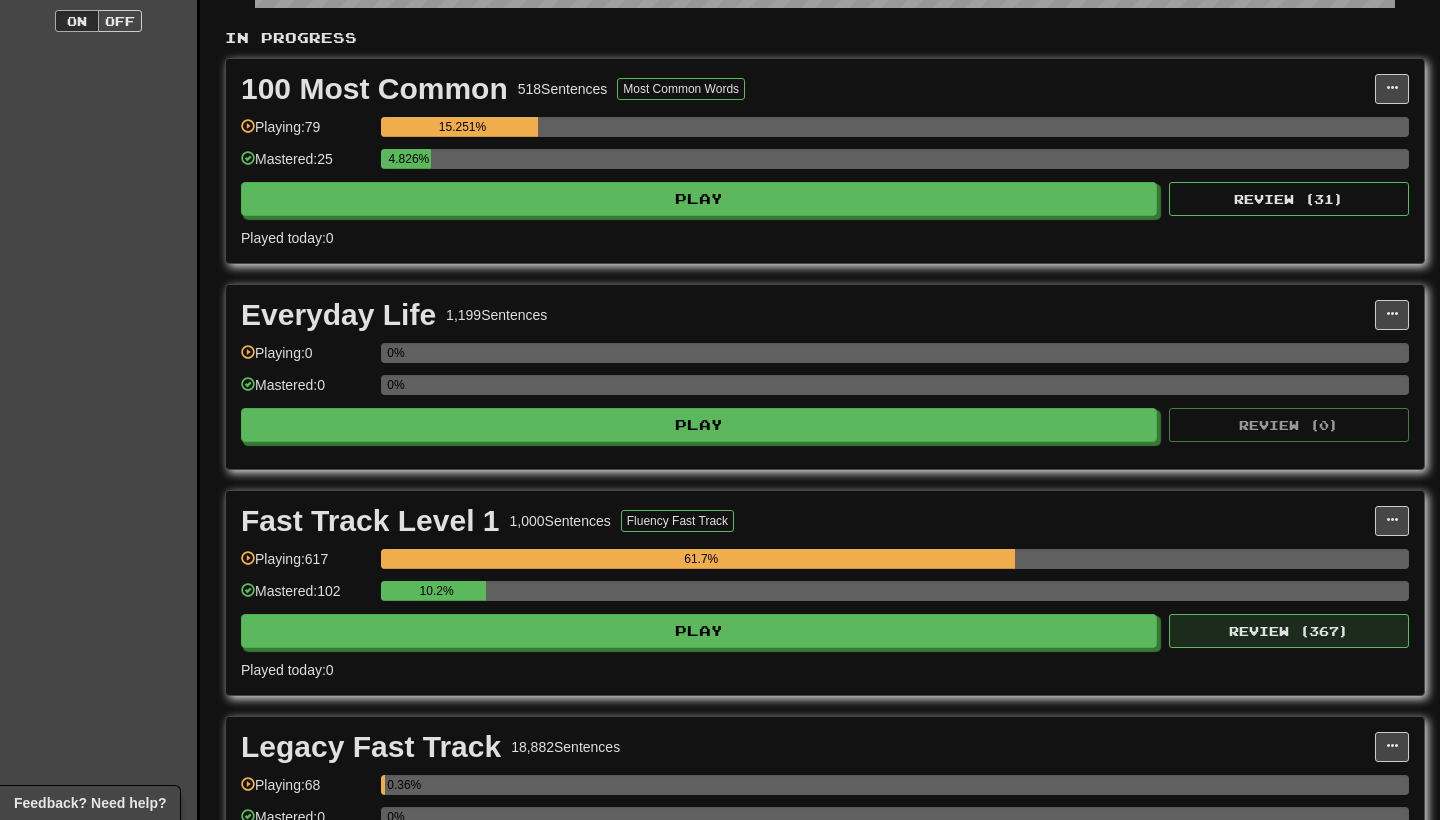 click on "Review ( 367 )" at bounding box center [1289, 631] 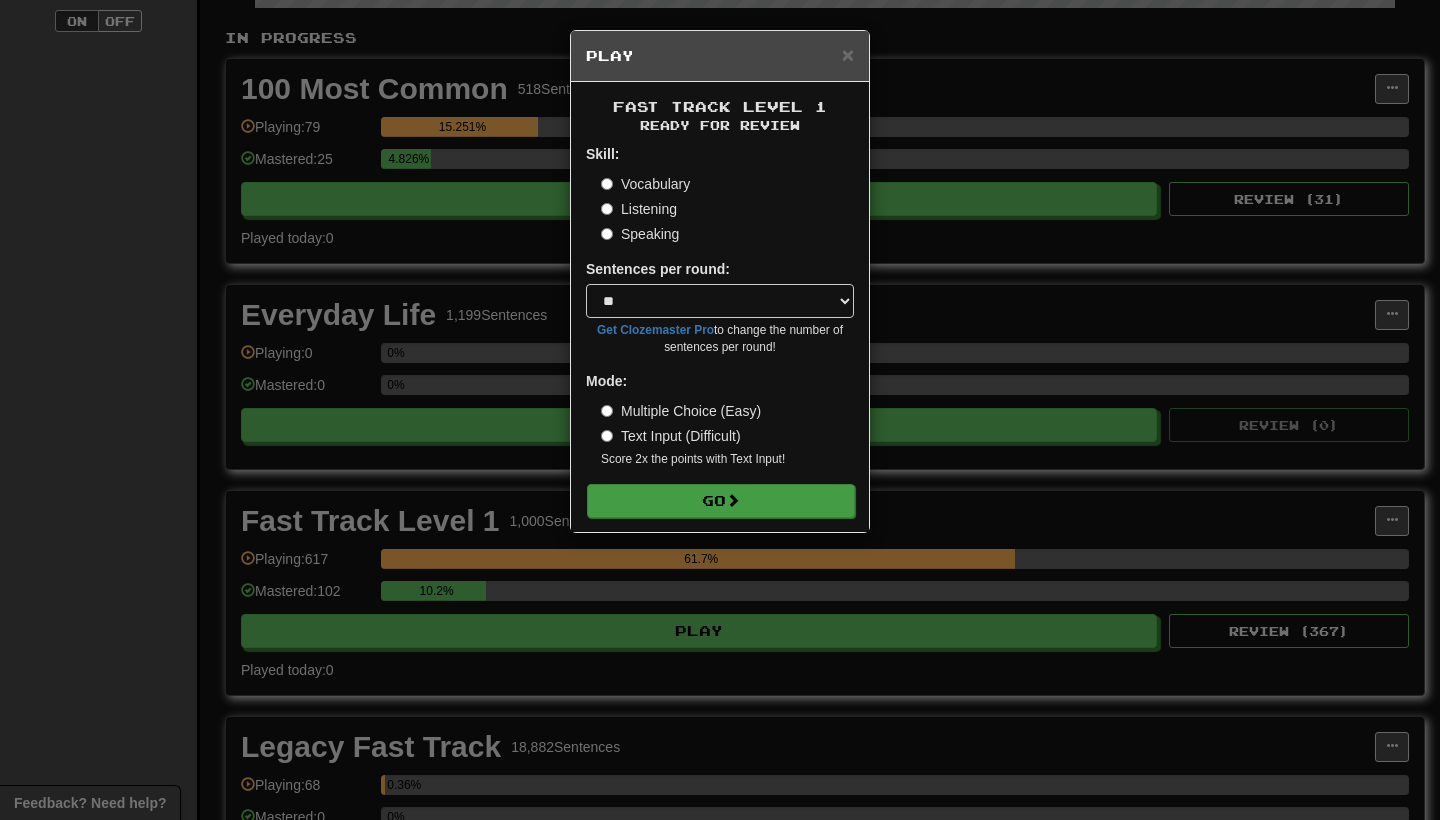 click on "Go" at bounding box center [721, 501] 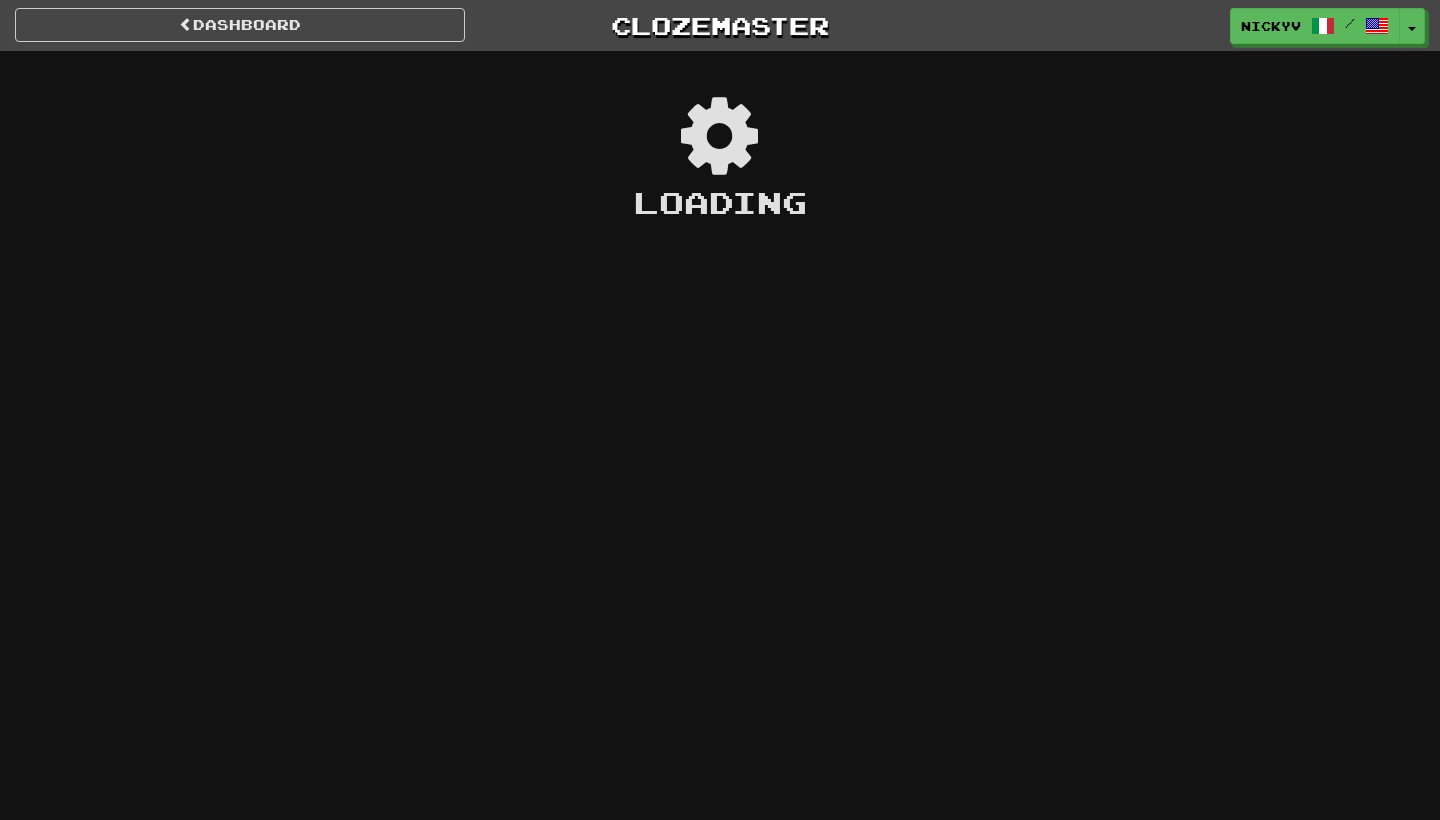scroll, scrollTop: 0, scrollLeft: 0, axis: both 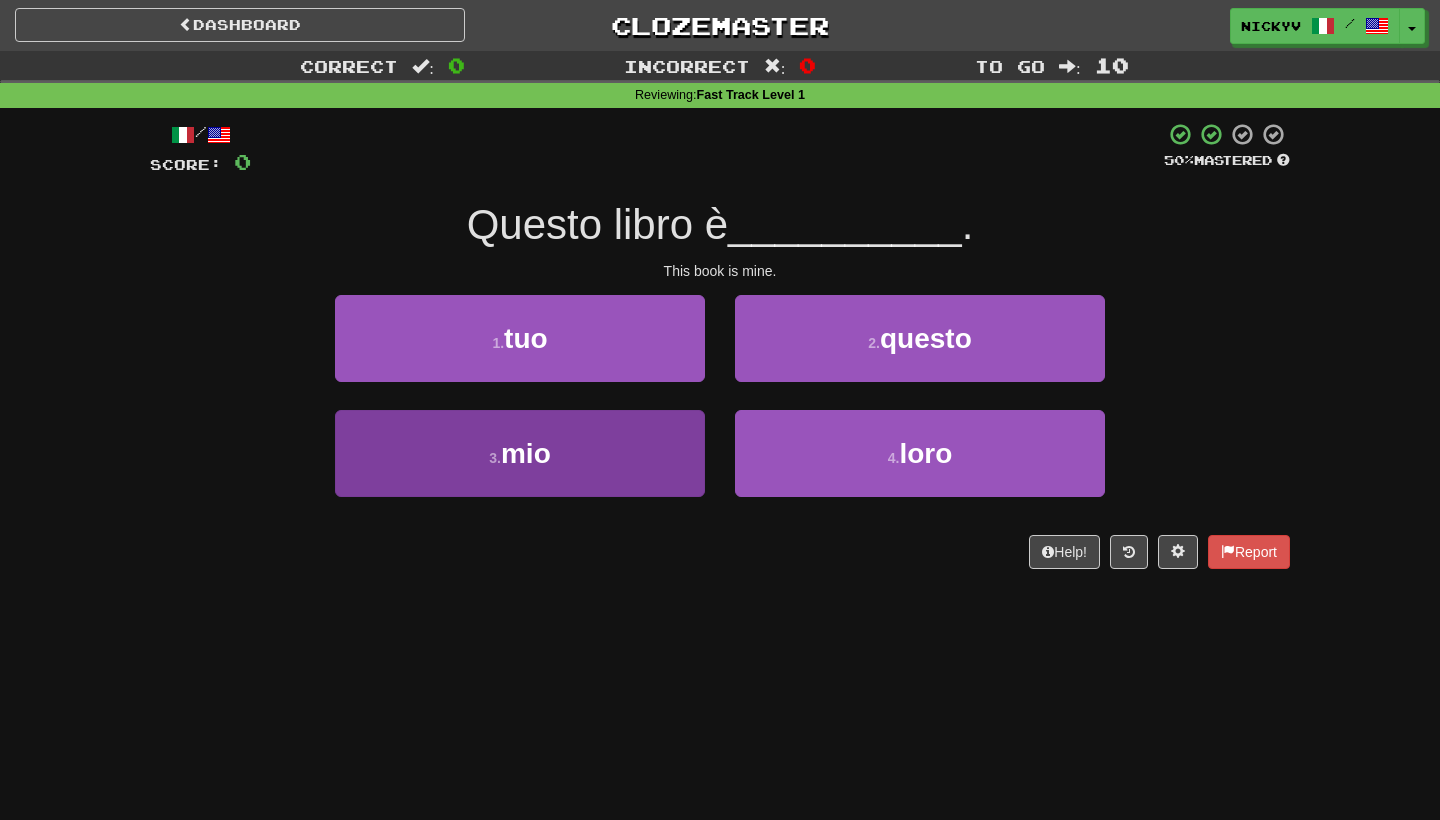 click on "3 .  mio" at bounding box center (520, 453) 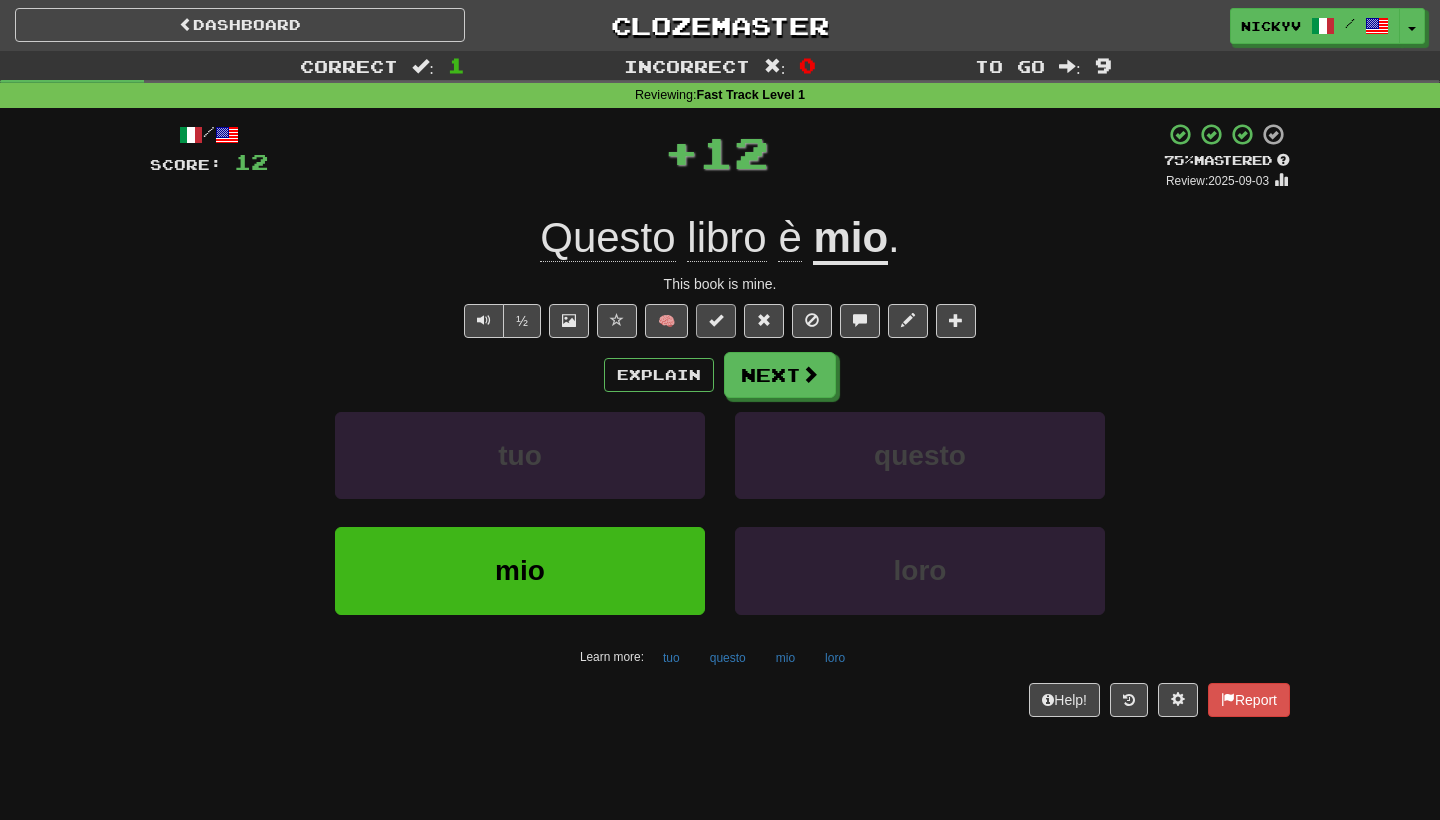 click at bounding box center (716, 321) 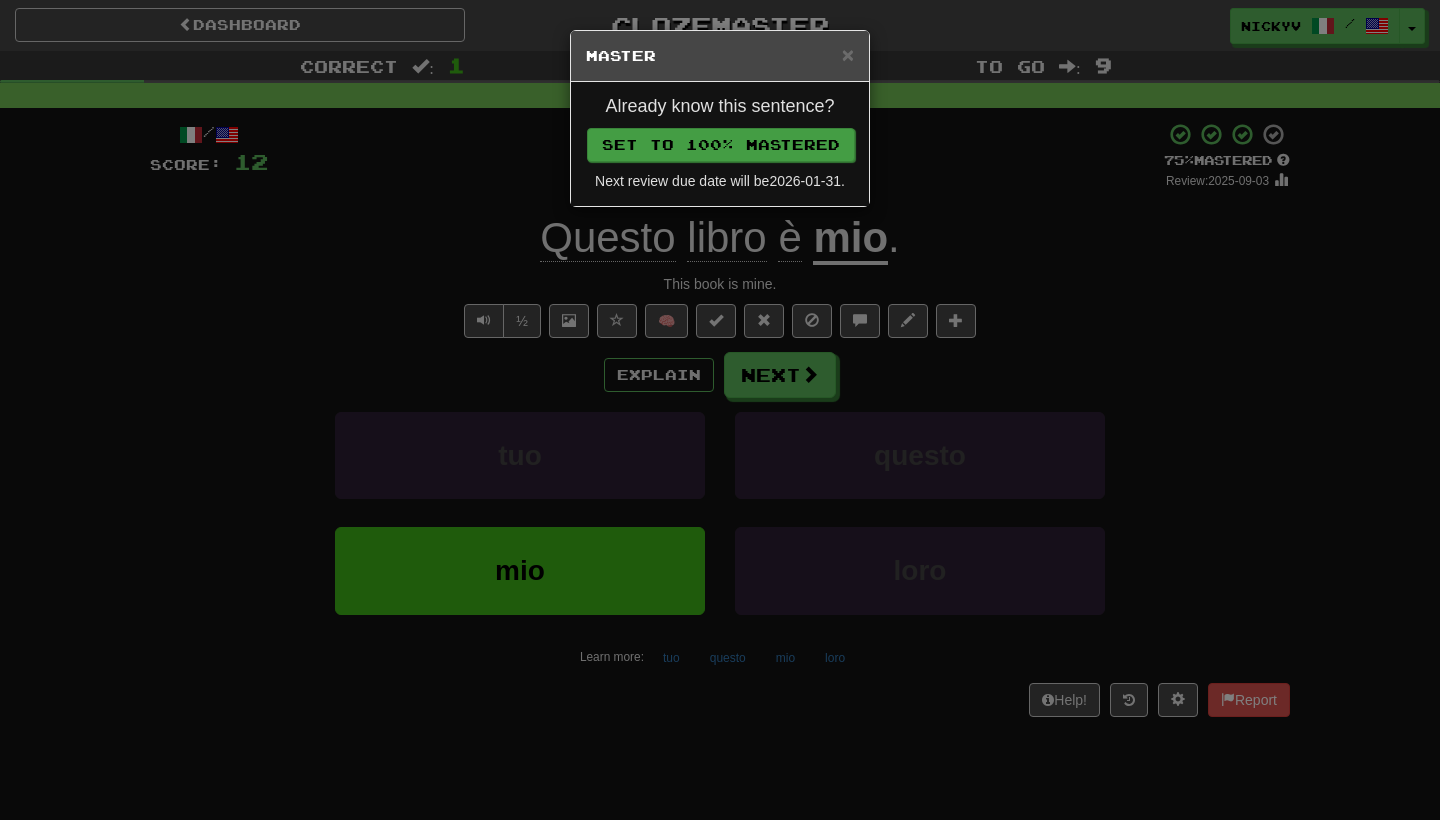click on "Set to 100% Mastered" at bounding box center [721, 145] 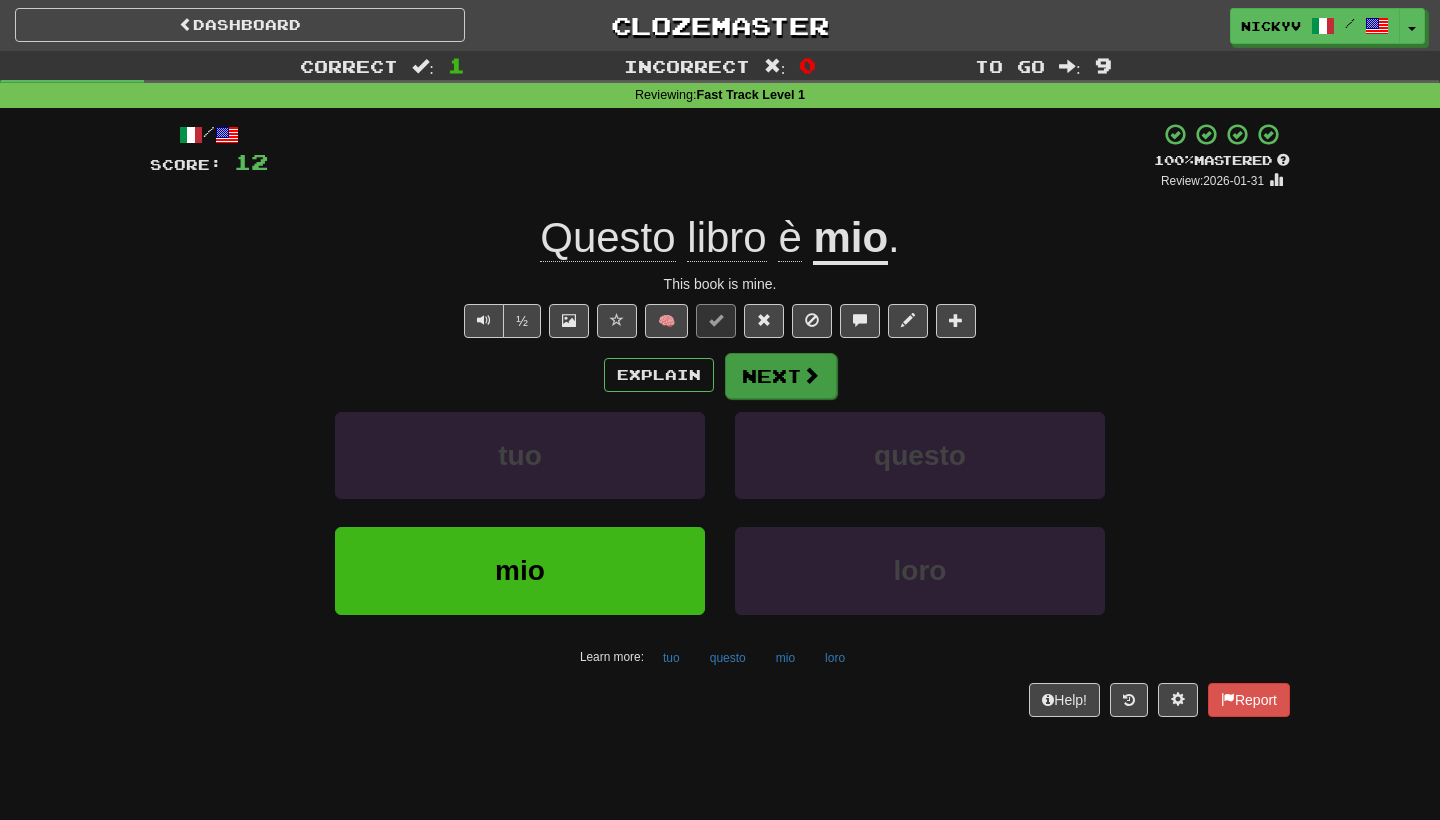 click on "Next" at bounding box center [781, 376] 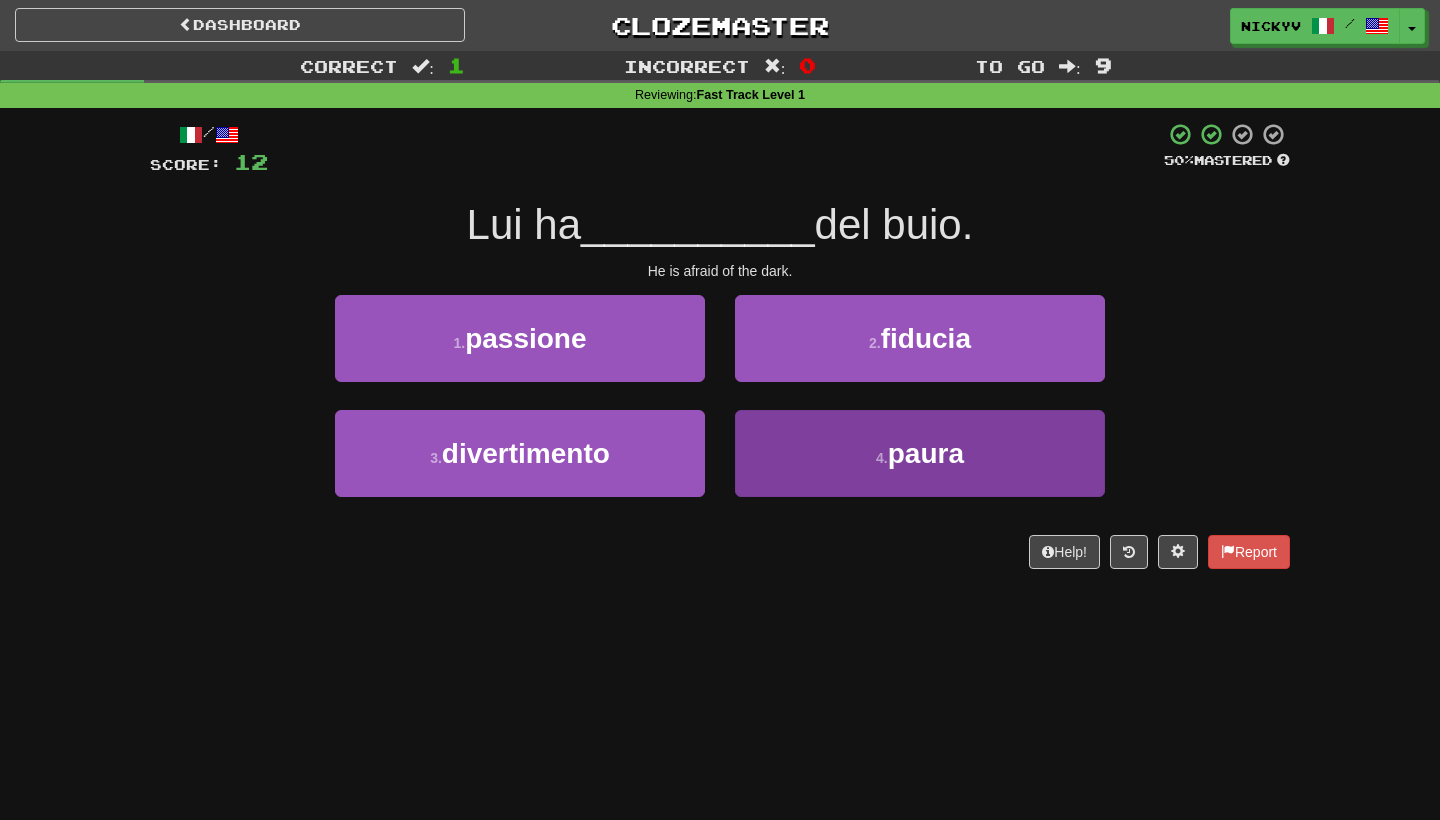 click on "4 .  paura" at bounding box center (920, 453) 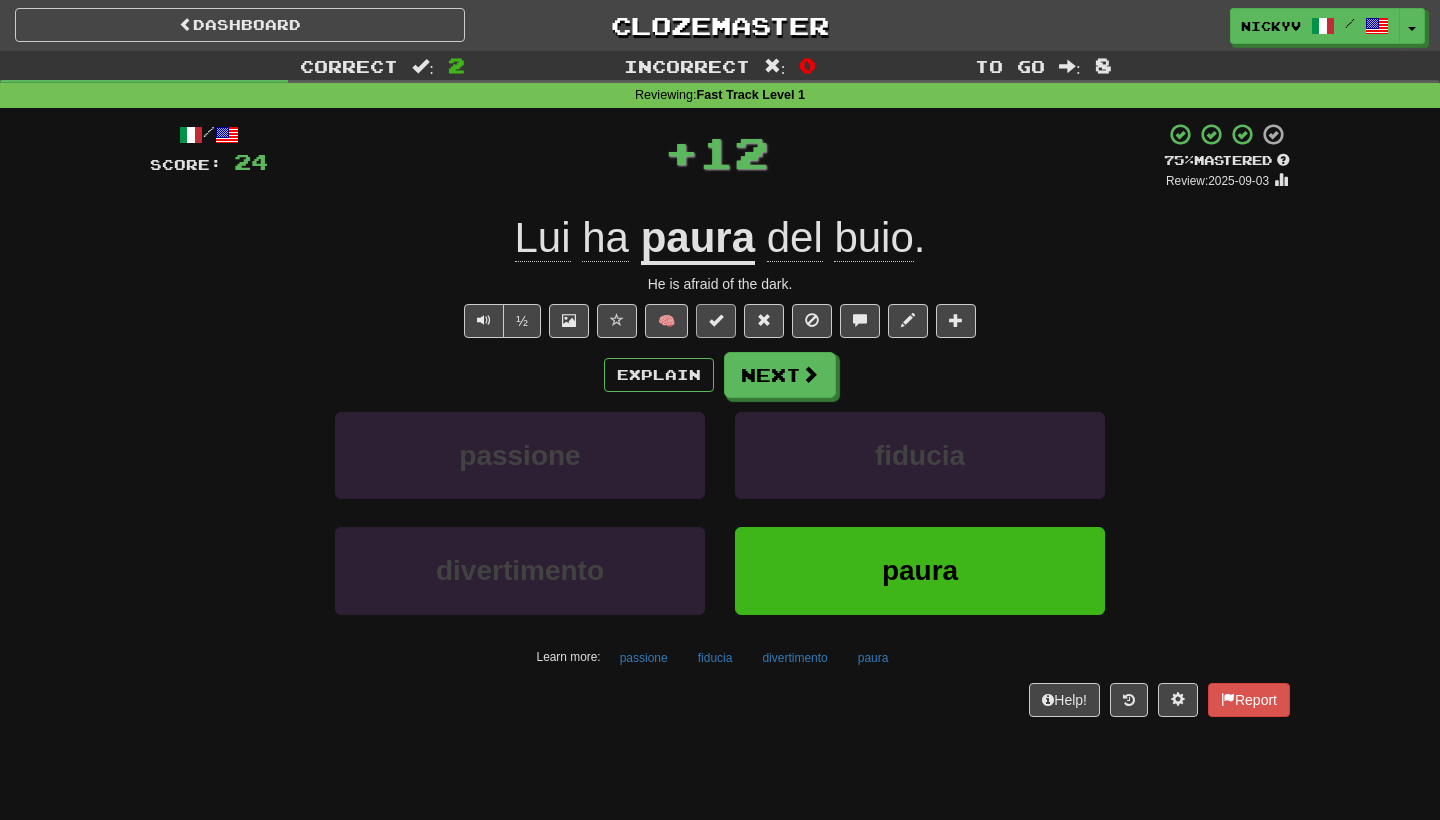 click at bounding box center [716, 321] 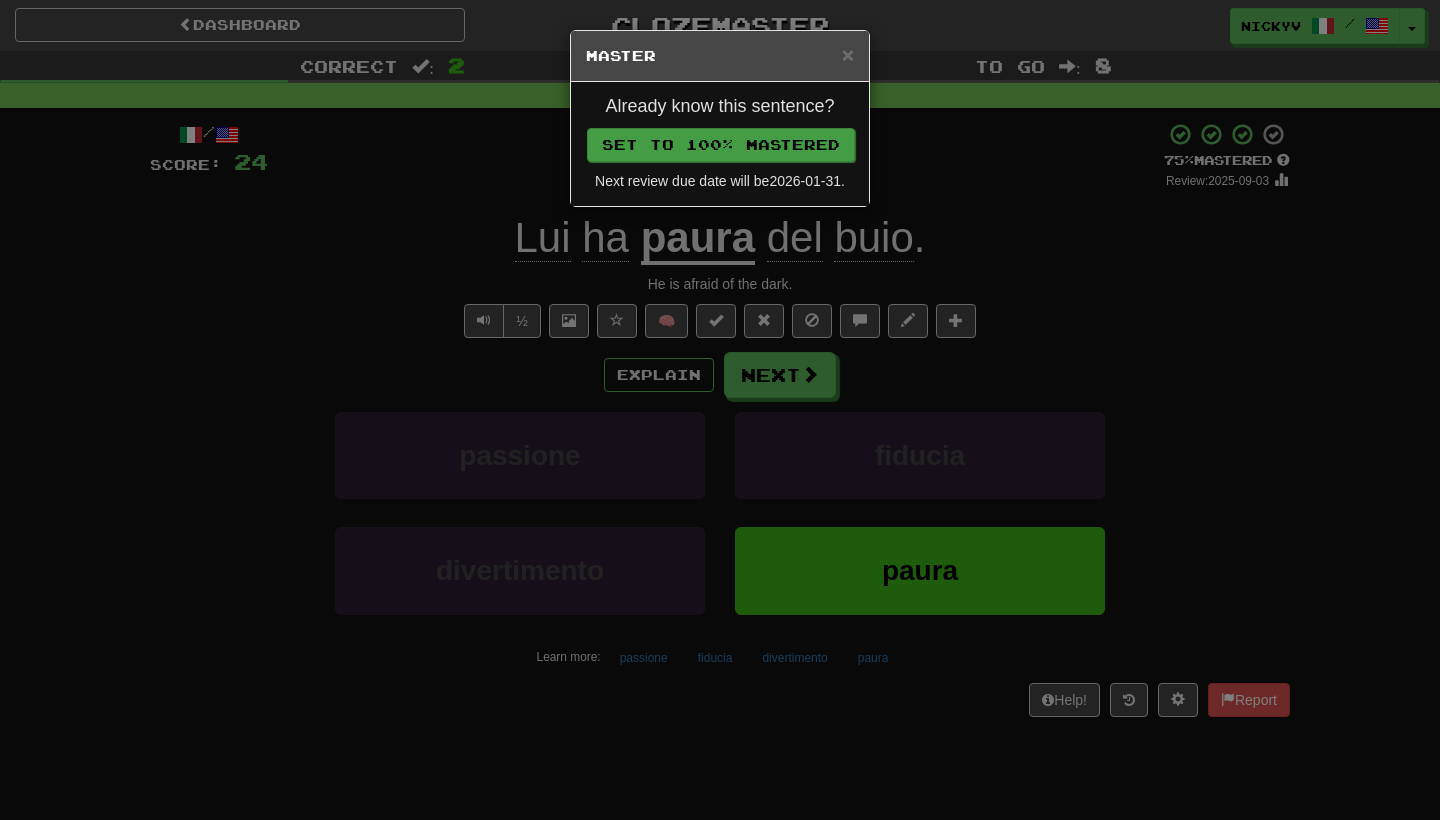 click on "Set to 100% Mastered" at bounding box center [721, 145] 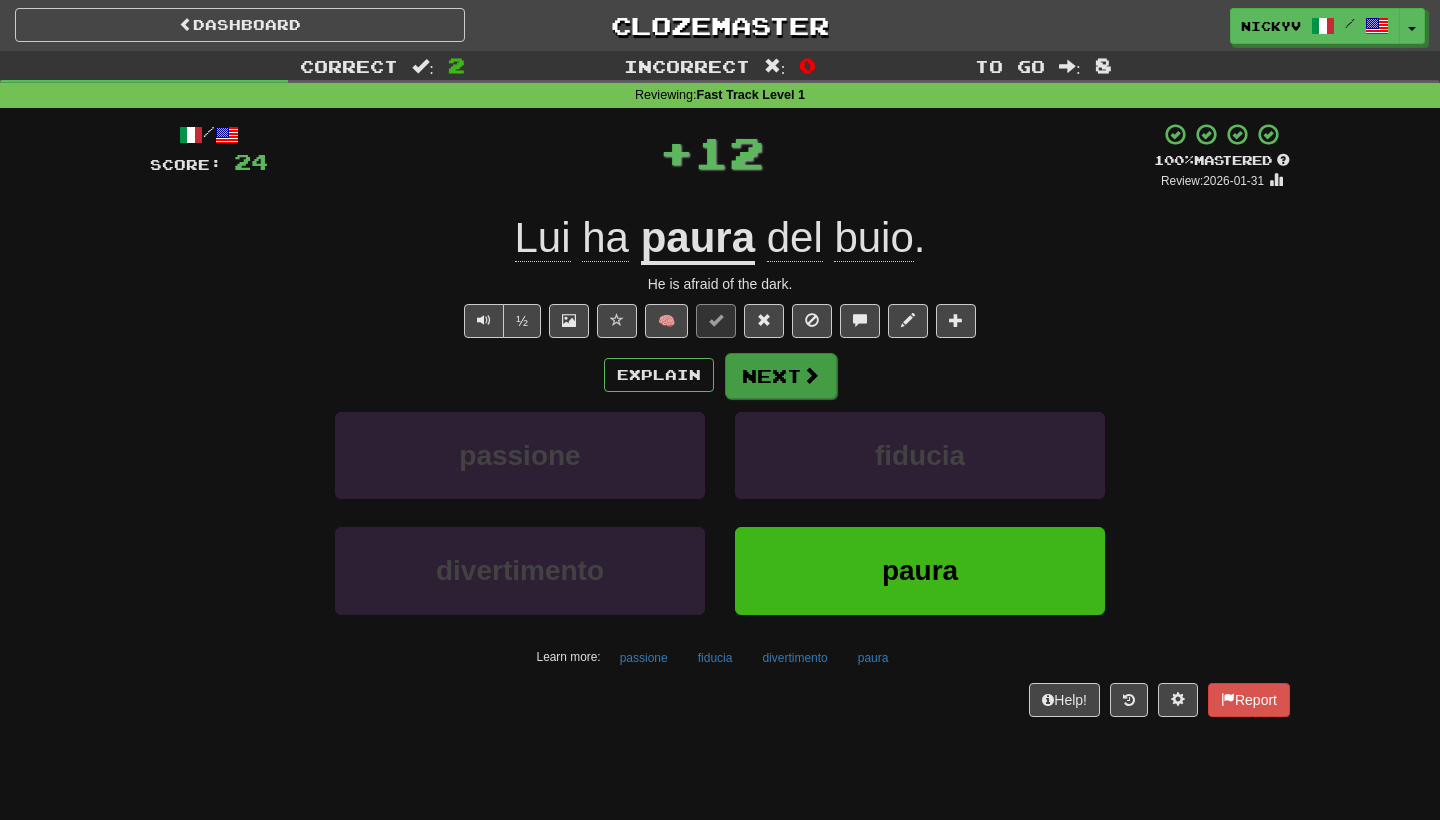 click on "Next" at bounding box center (781, 376) 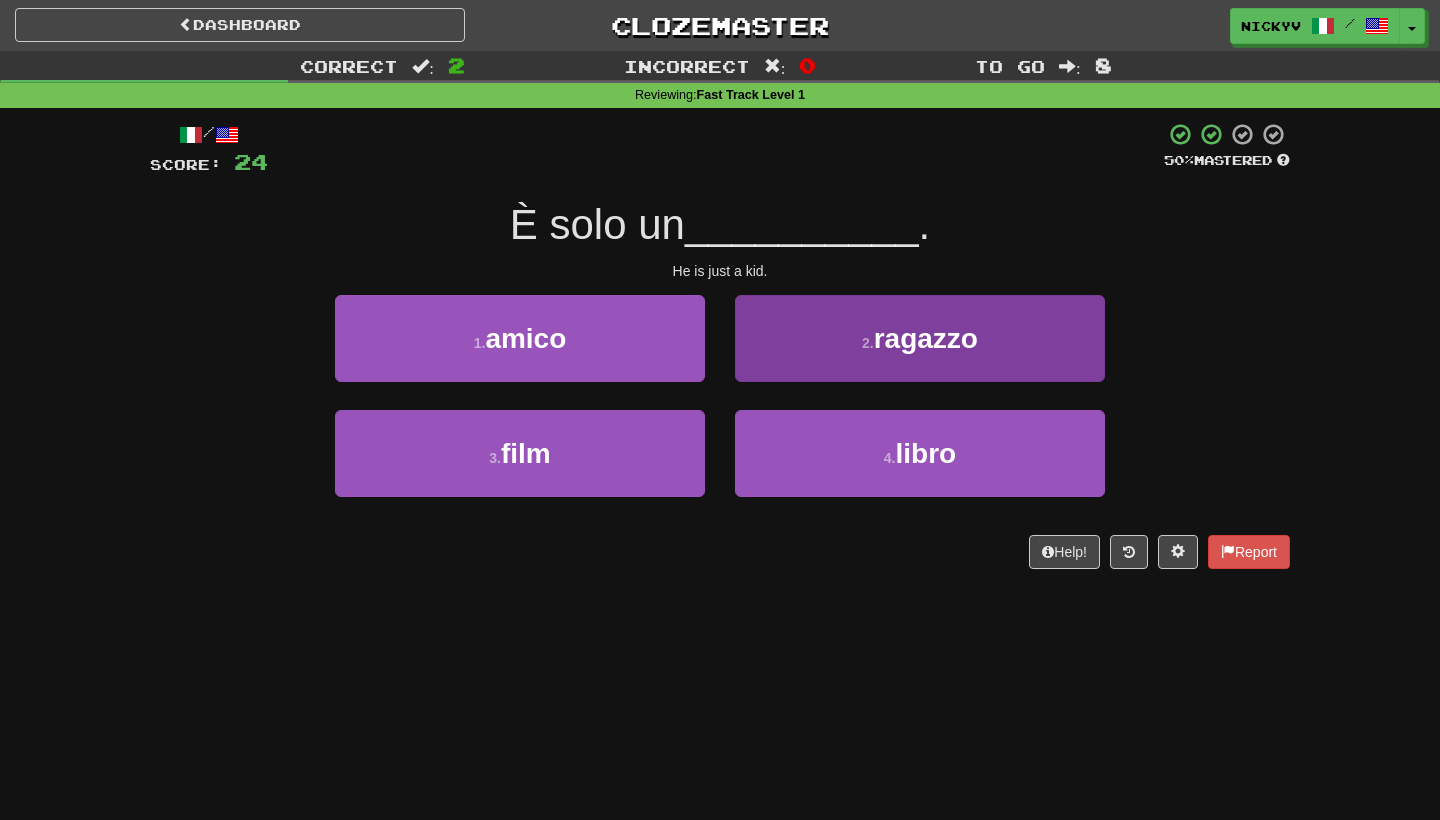 click on "2 .  ragazzo" at bounding box center (920, 338) 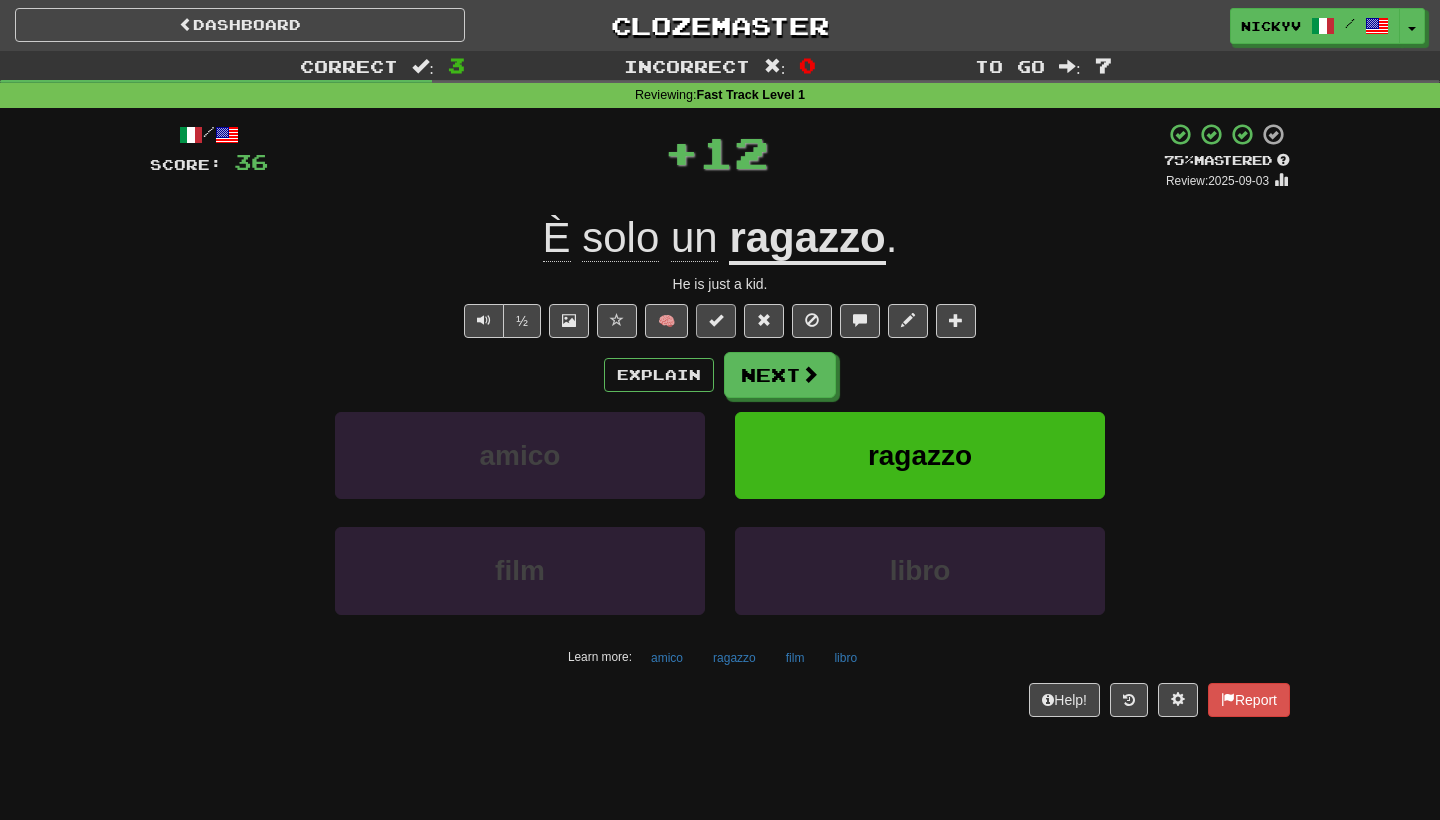 click at bounding box center [716, 321] 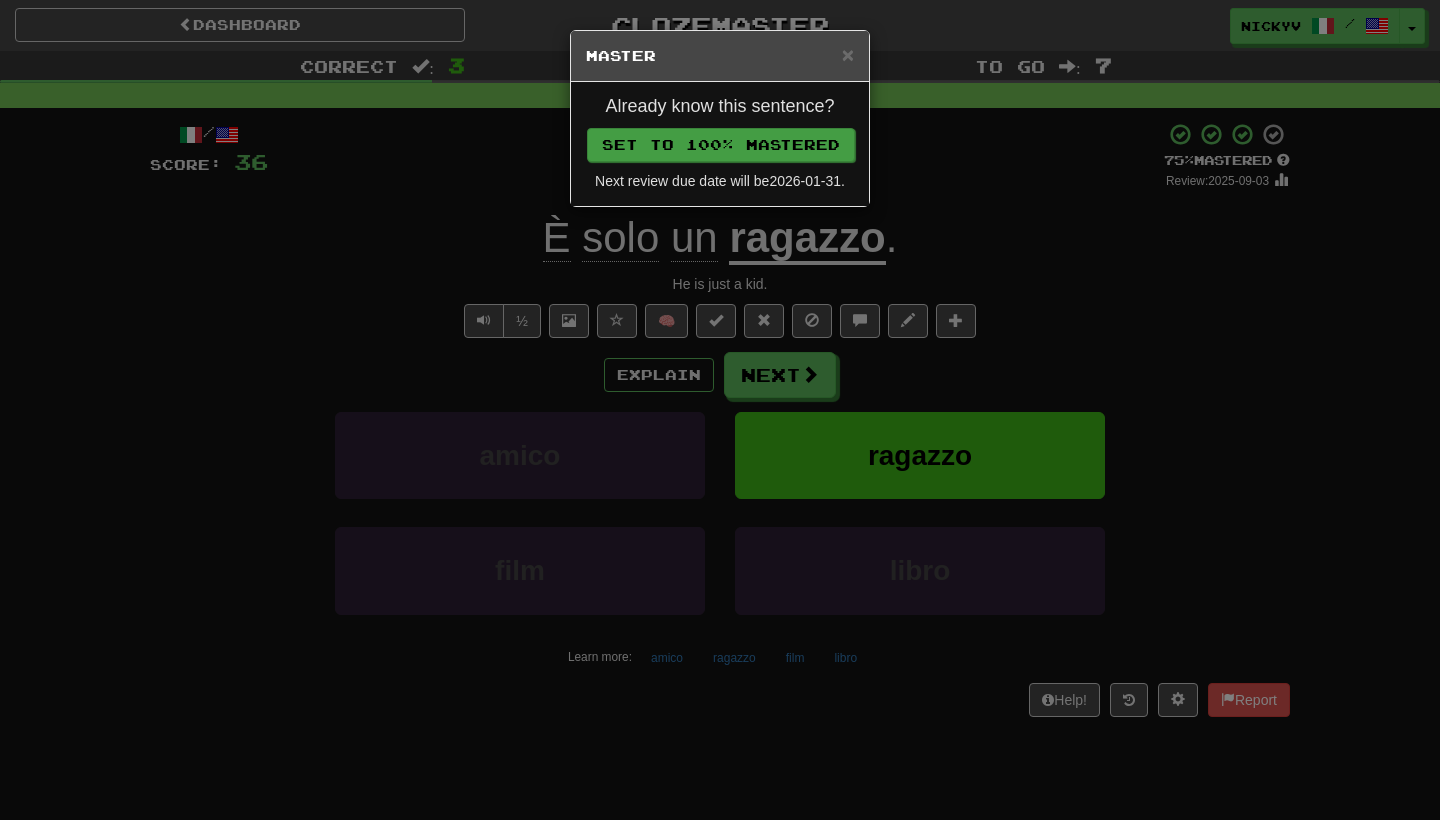 click on "Set to 100% Mastered" at bounding box center (721, 145) 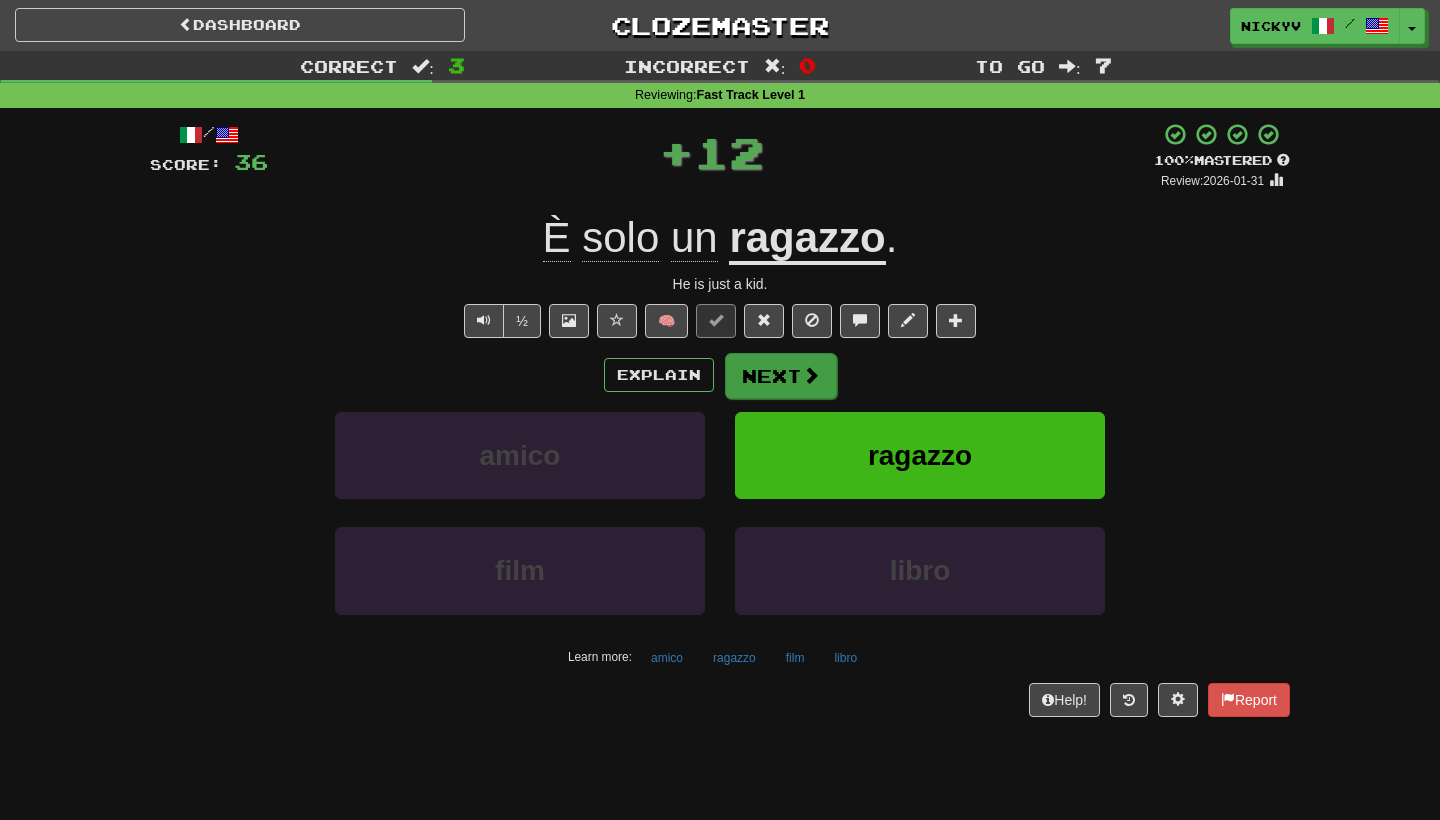 click on "Next" at bounding box center (781, 376) 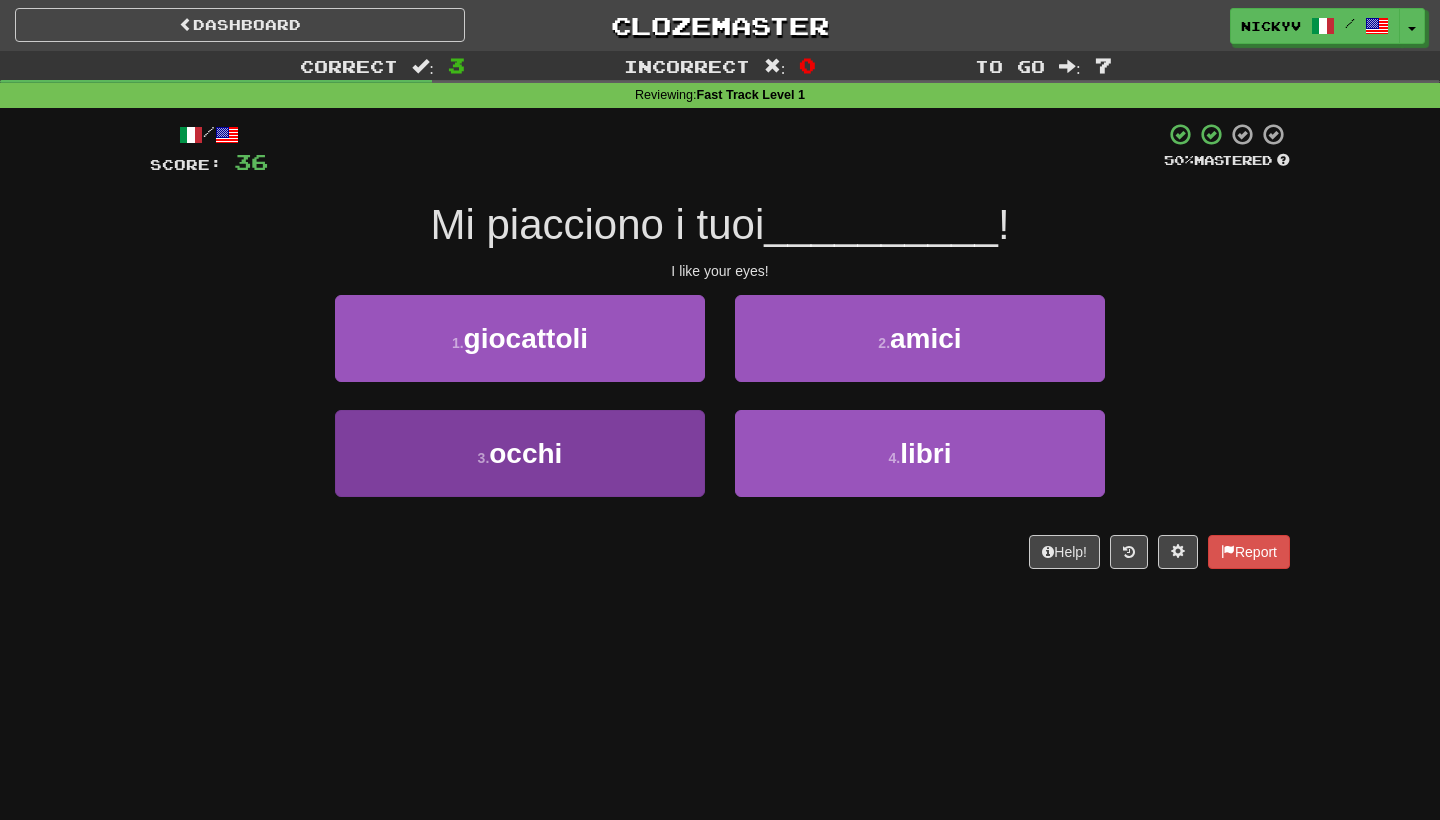 click on "3 .  occhi" at bounding box center (520, 453) 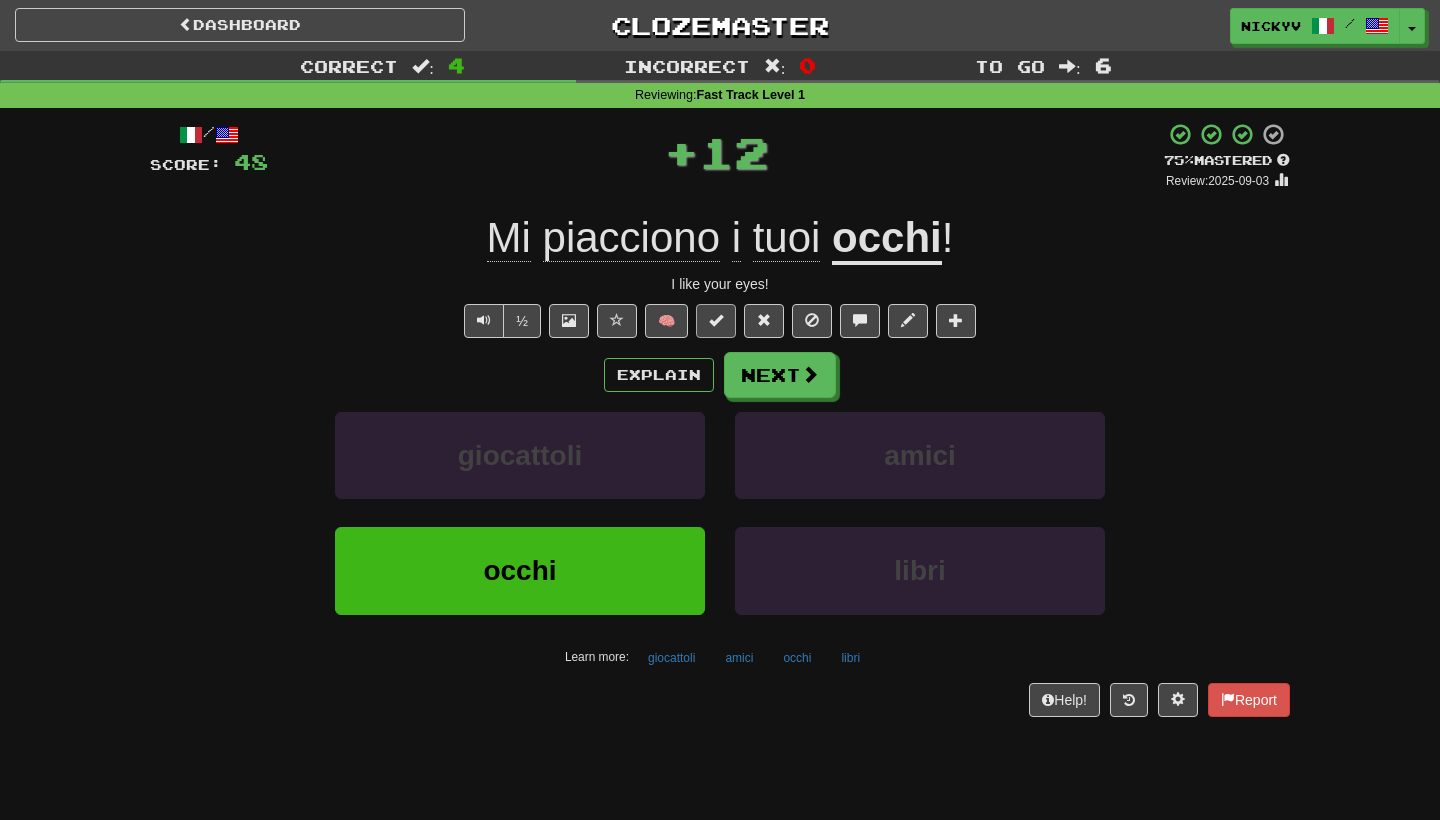 click at bounding box center (716, 320) 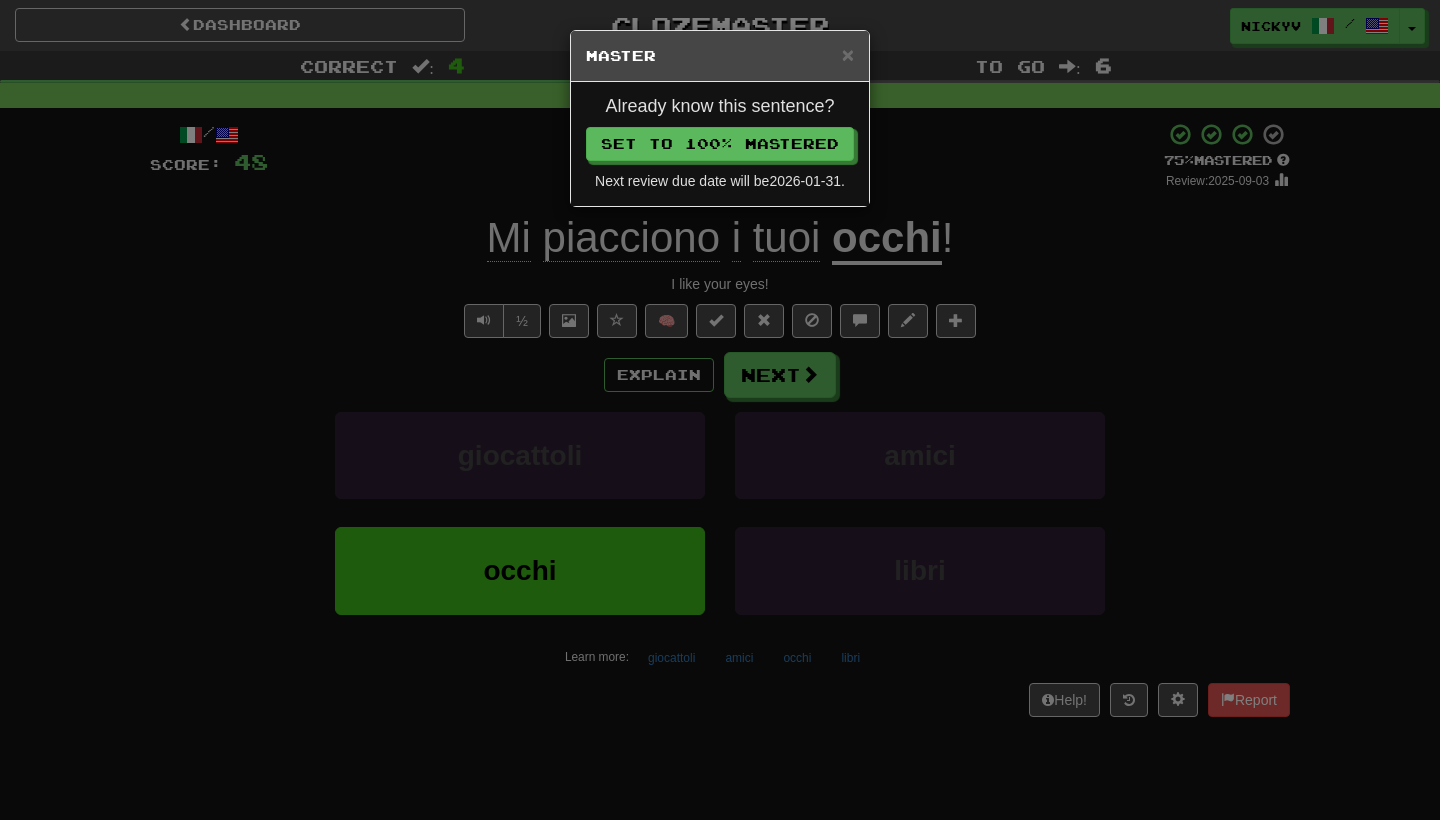 click on "Next review due date will be  2026-01-31 ." at bounding box center [720, 181] 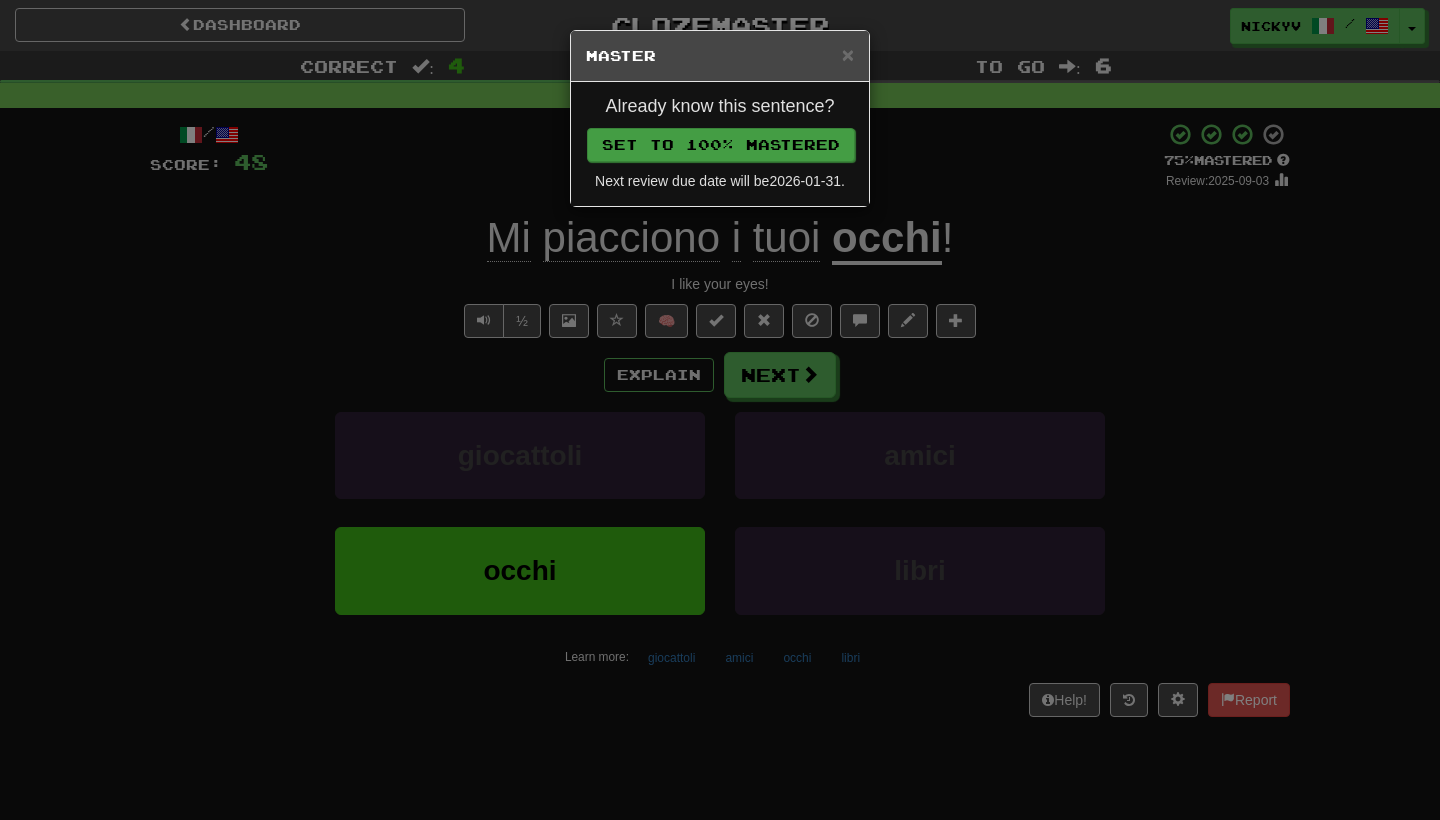 click on "Set to 100% Mastered" at bounding box center (721, 145) 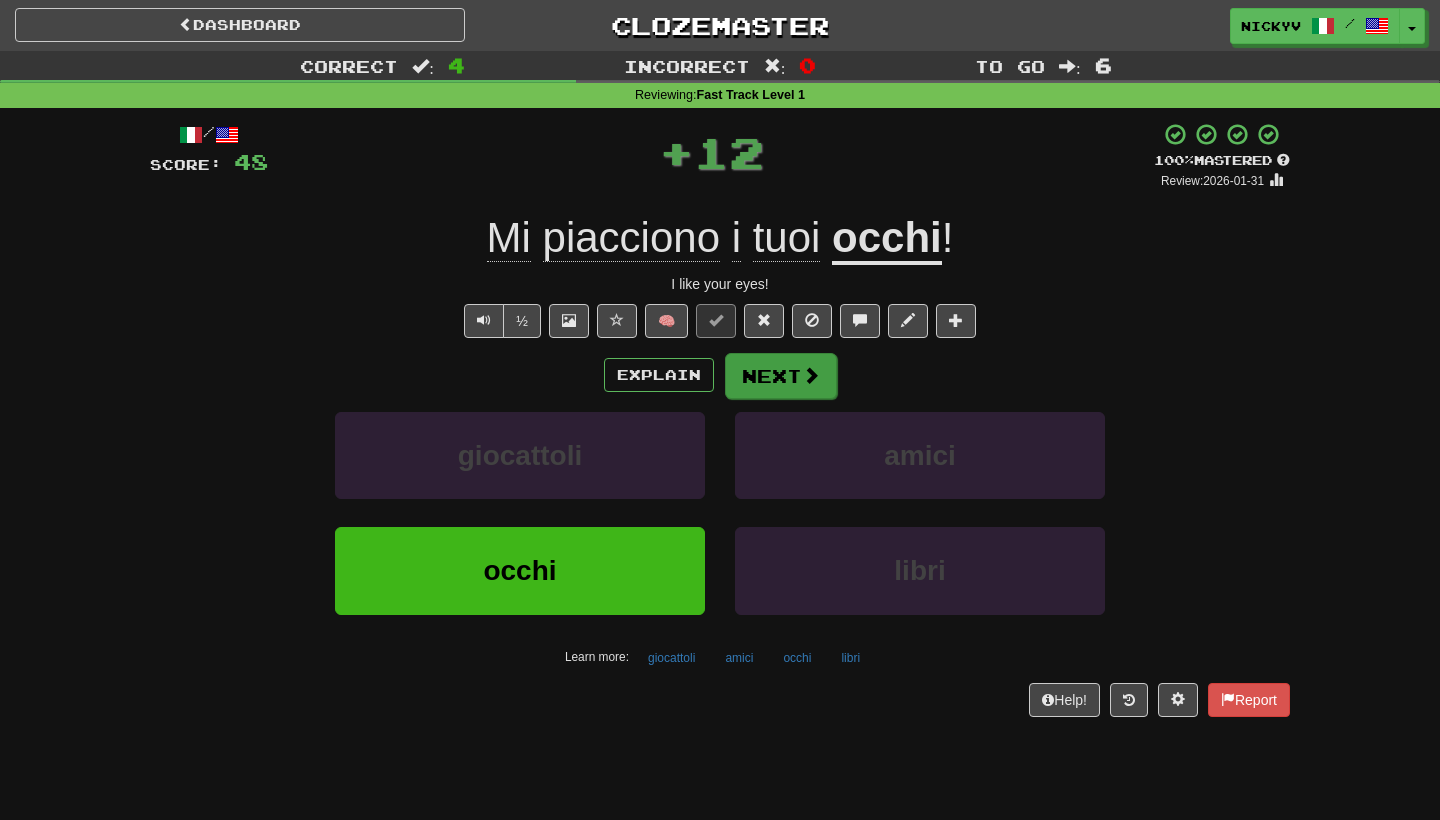 click on "Next" at bounding box center (781, 376) 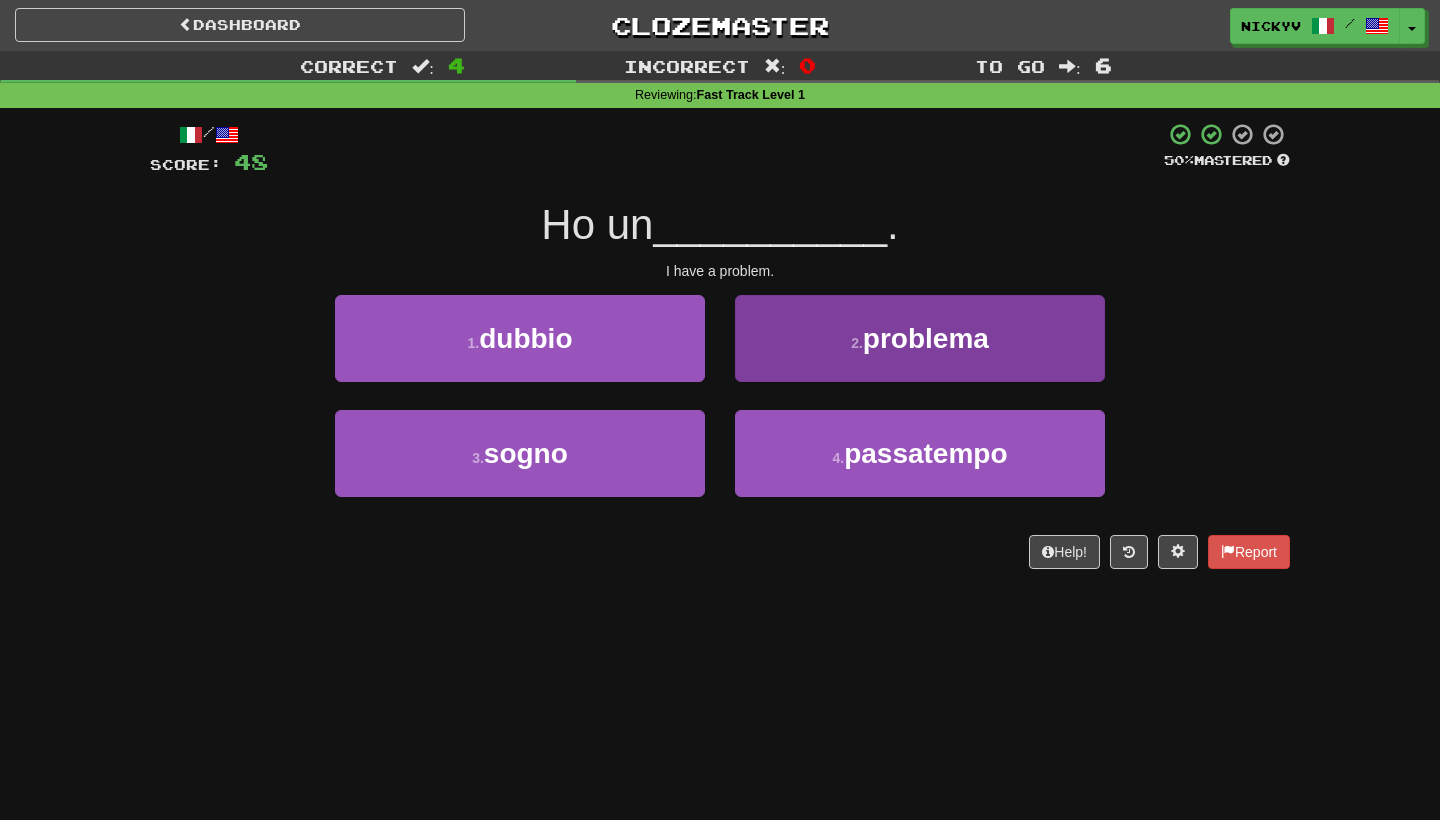 click on "2 .  problema" at bounding box center [920, 338] 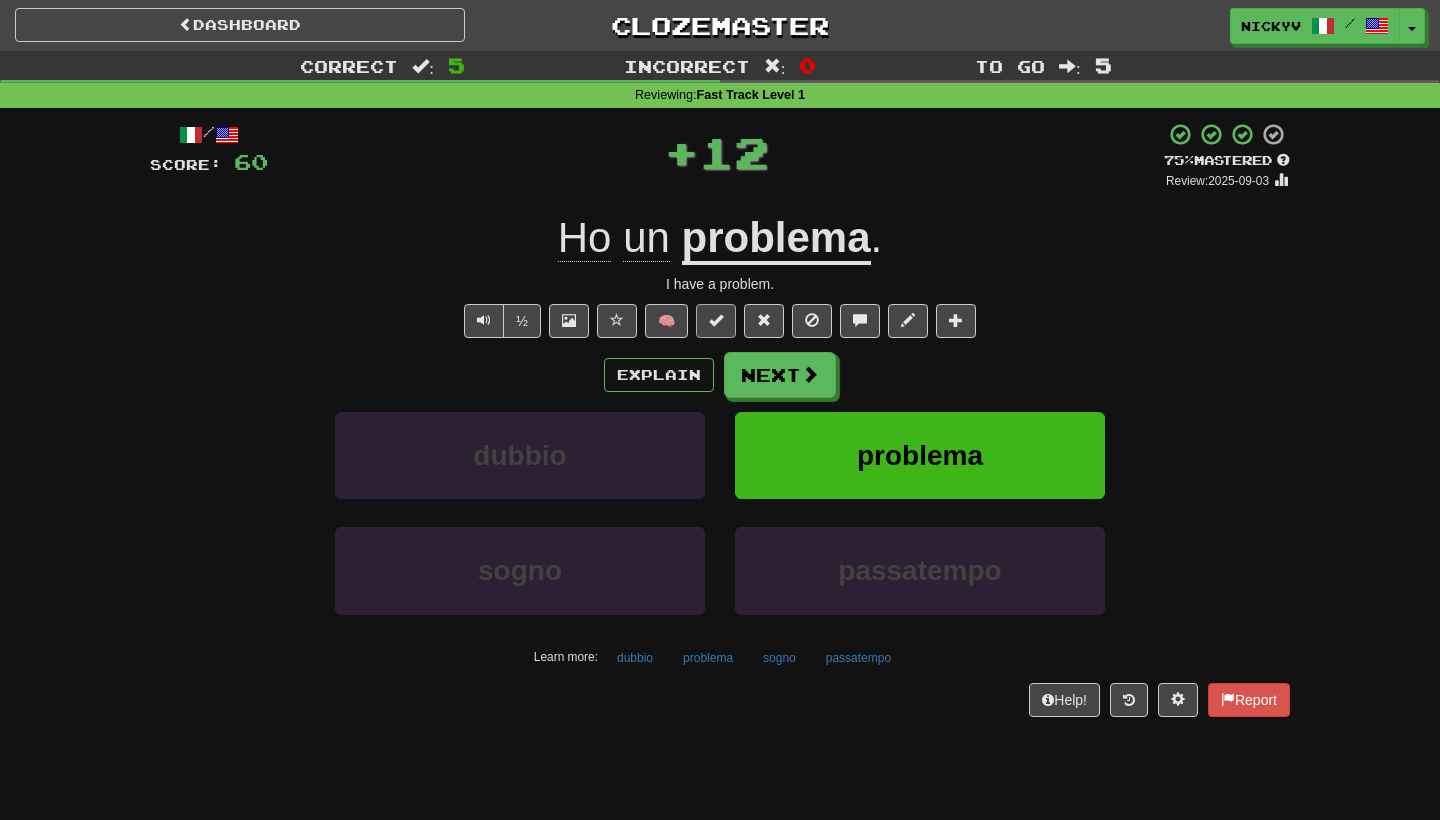 click at bounding box center (716, 321) 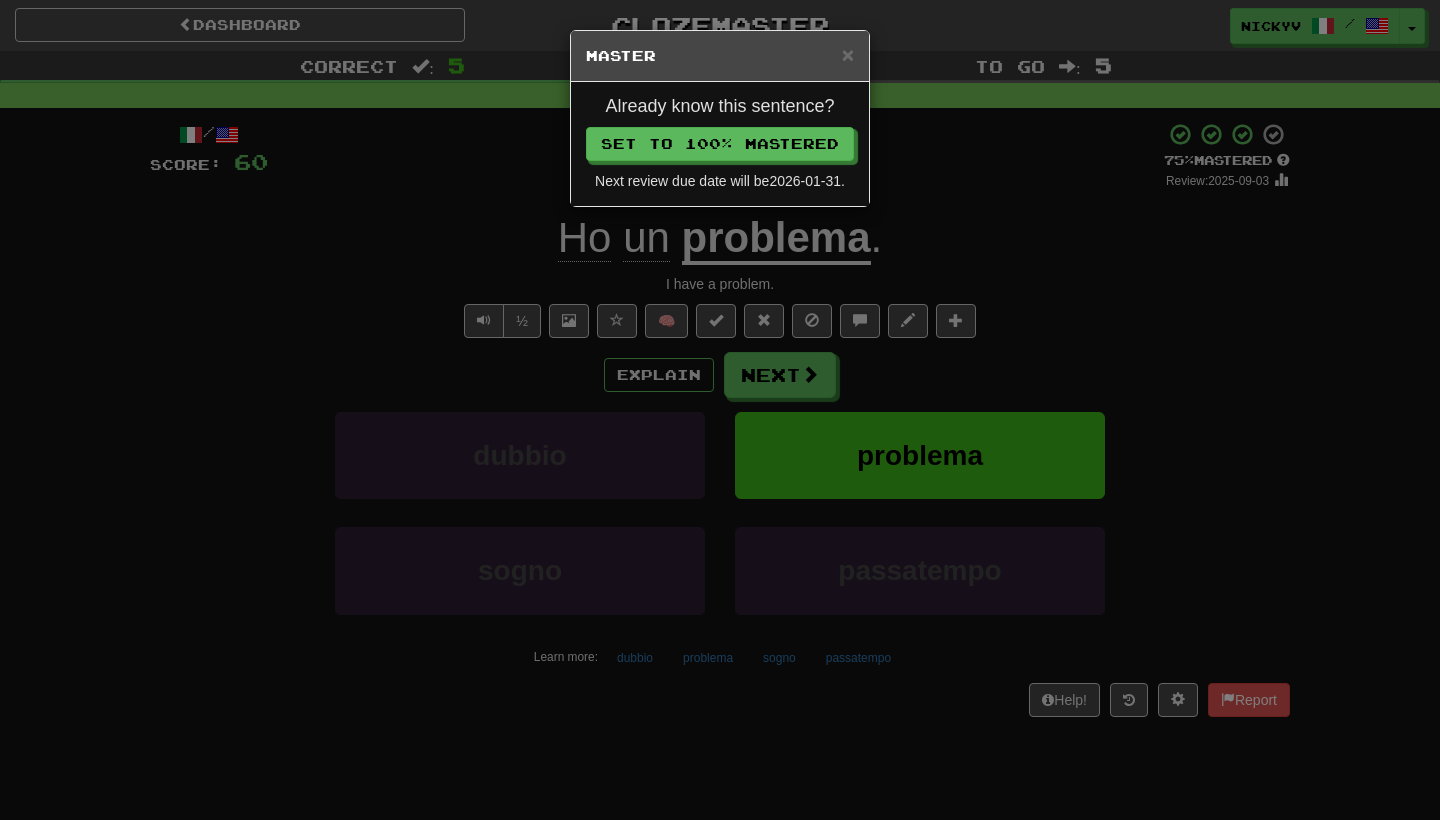 click on "Already know this sentence? Set to 100% Mastered Next review due date will be  2026-01-31 ." at bounding box center [720, 144] 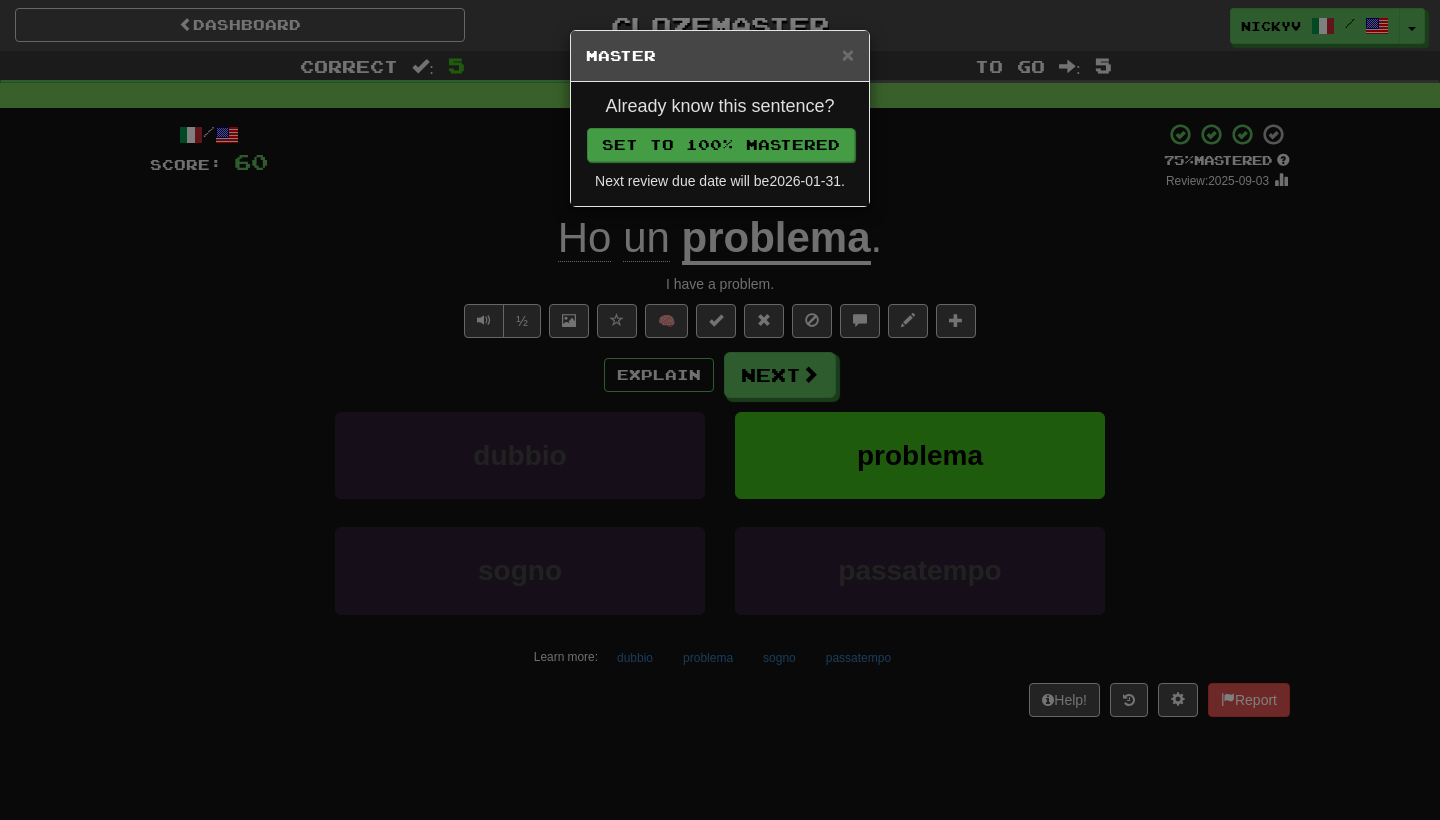 click on "Set to 100% Mastered" at bounding box center [721, 145] 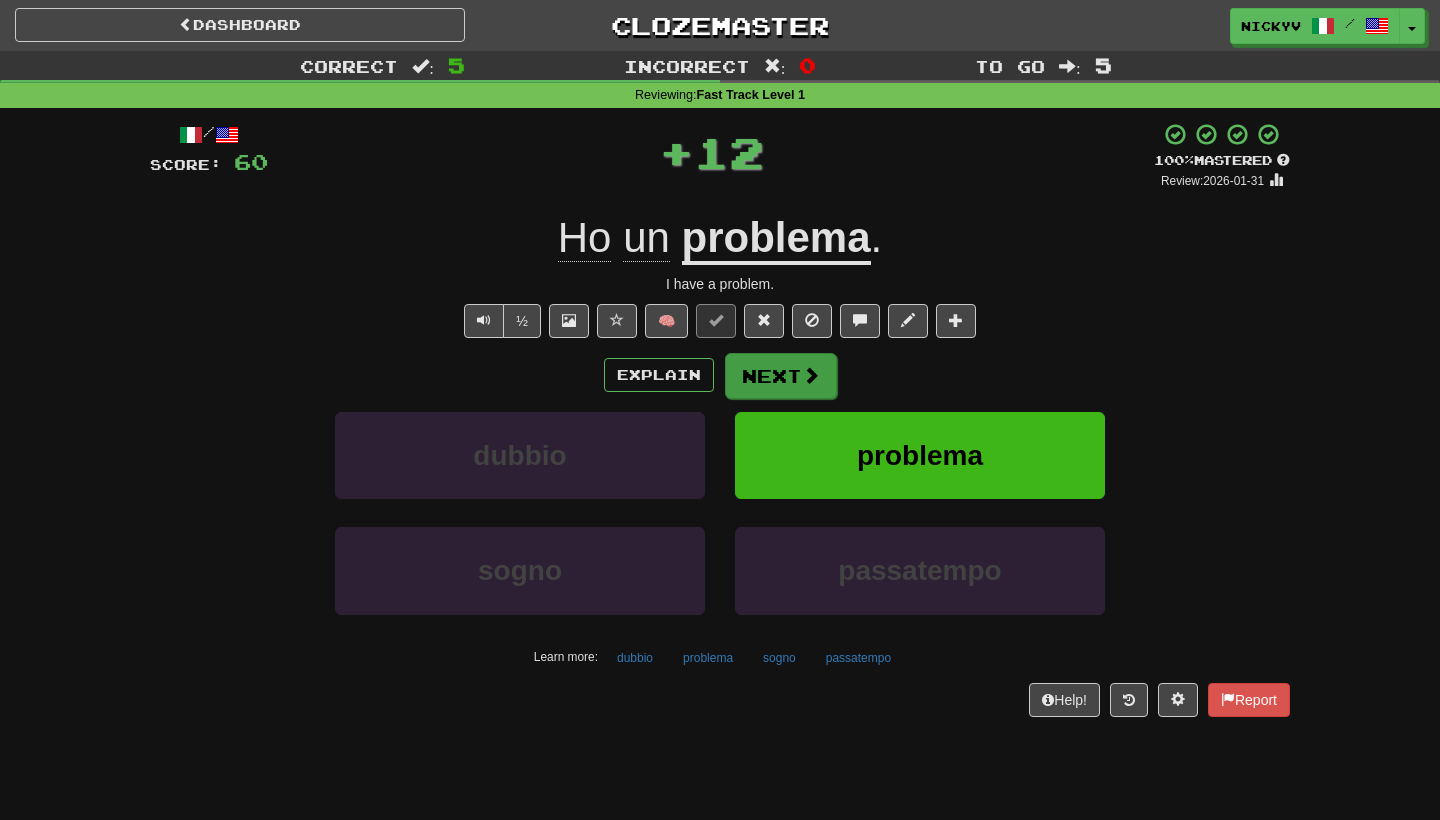 click on "Next" at bounding box center [781, 376] 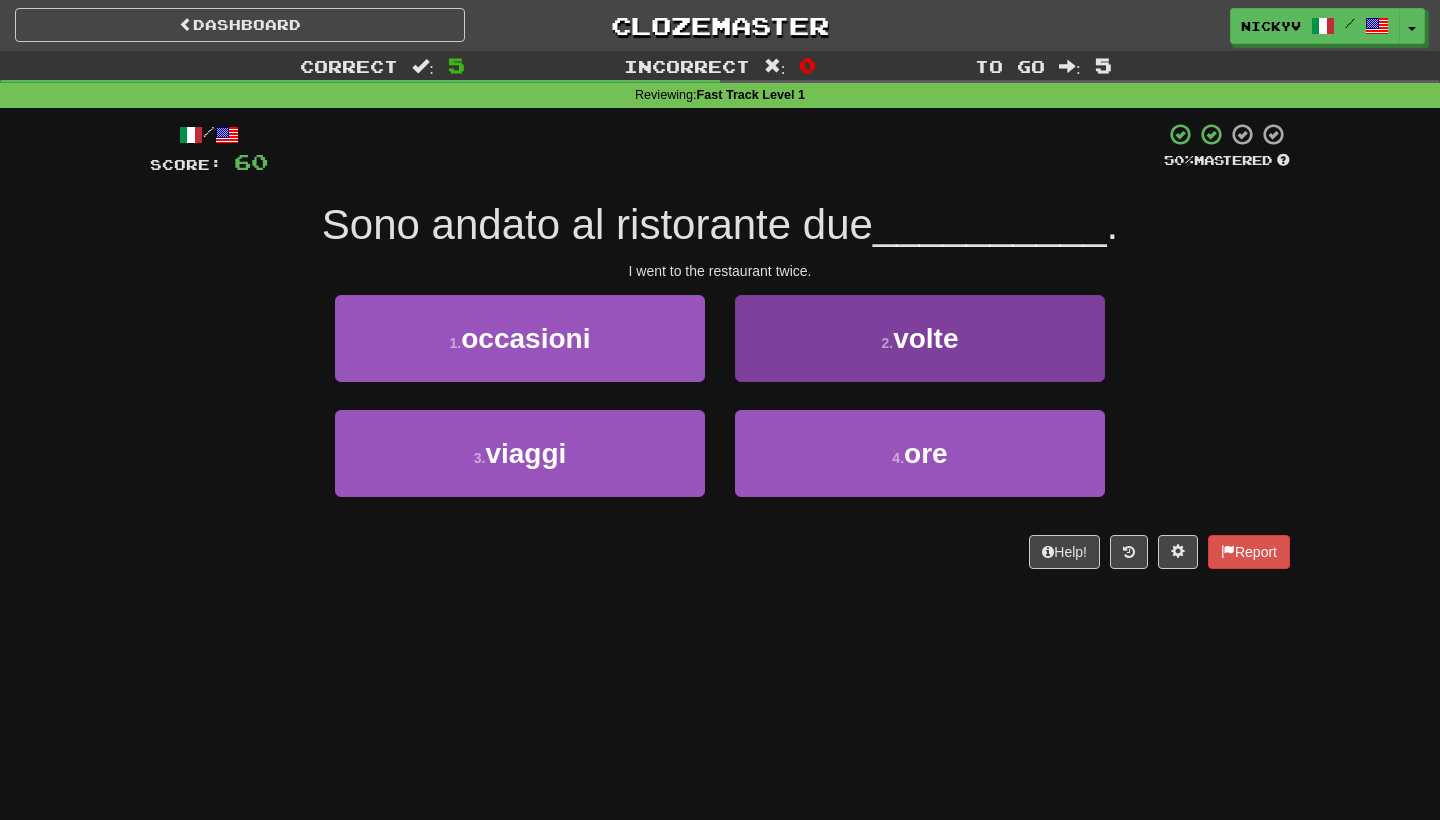click on "2 .  volte" at bounding box center (920, 338) 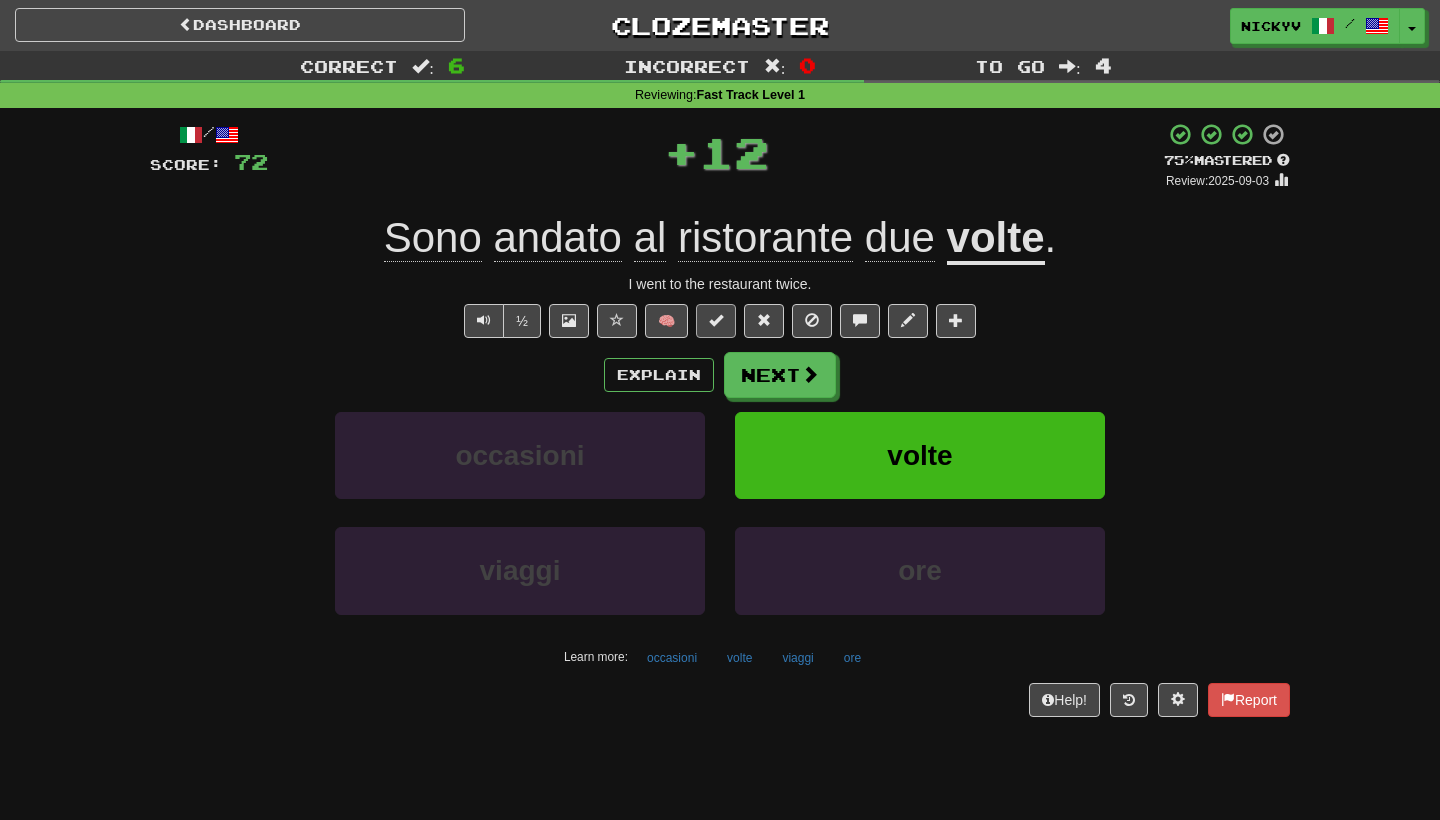 click at bounding box center (716, 320) 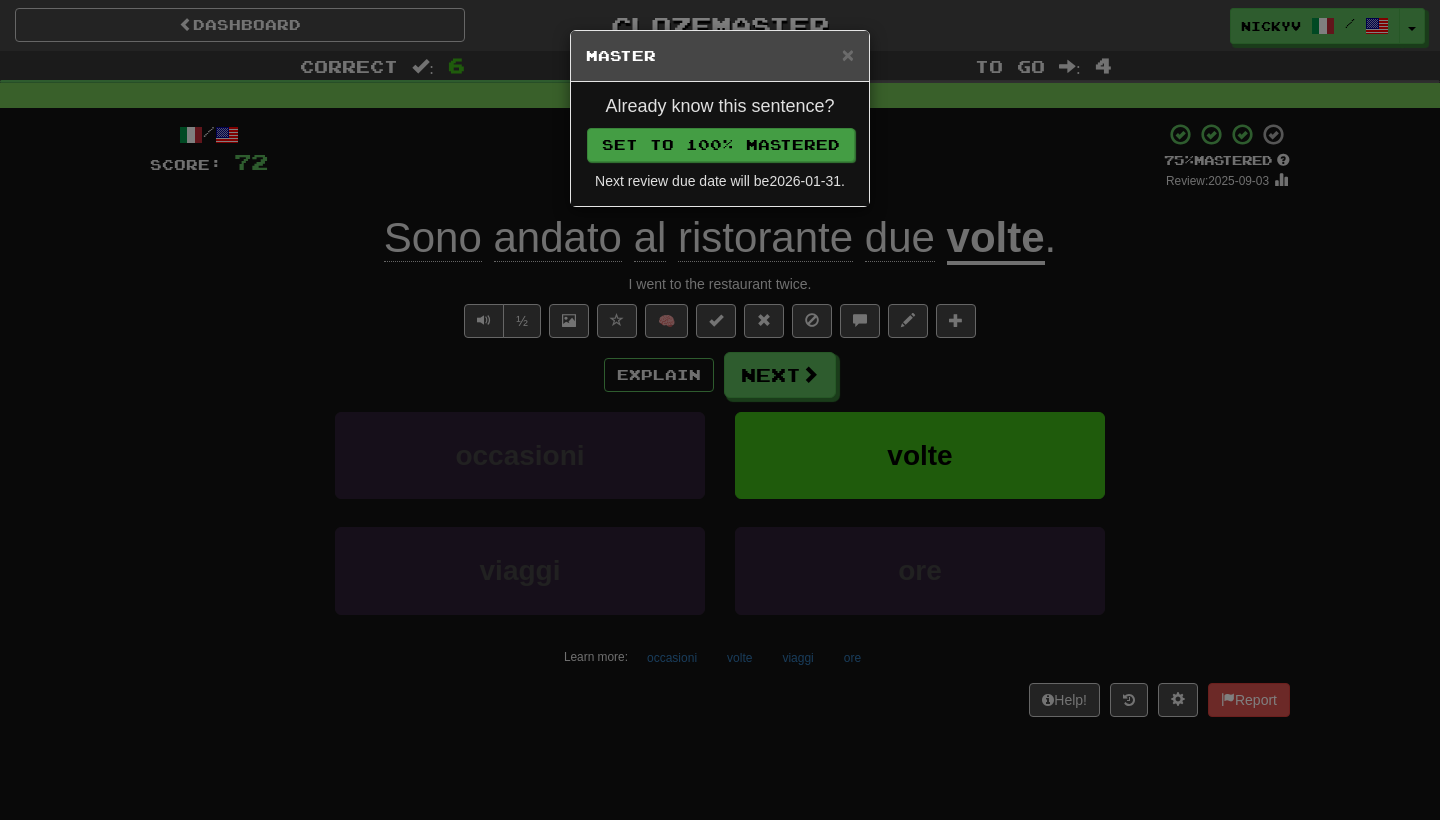 click on "Set to 100% Mastered" at bounding box center (721, 145) 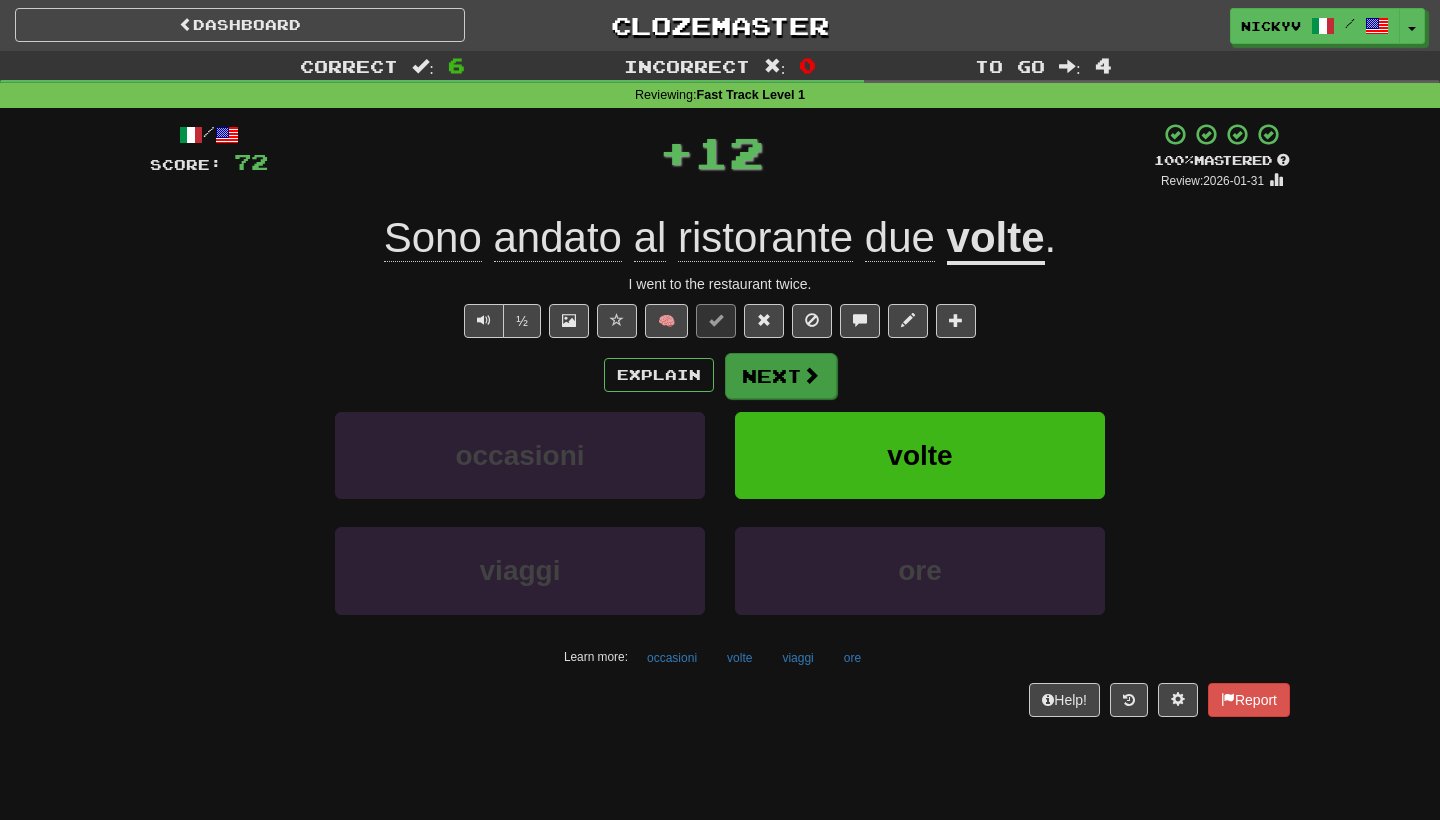click on "Next" at bounding box center (781, 376) 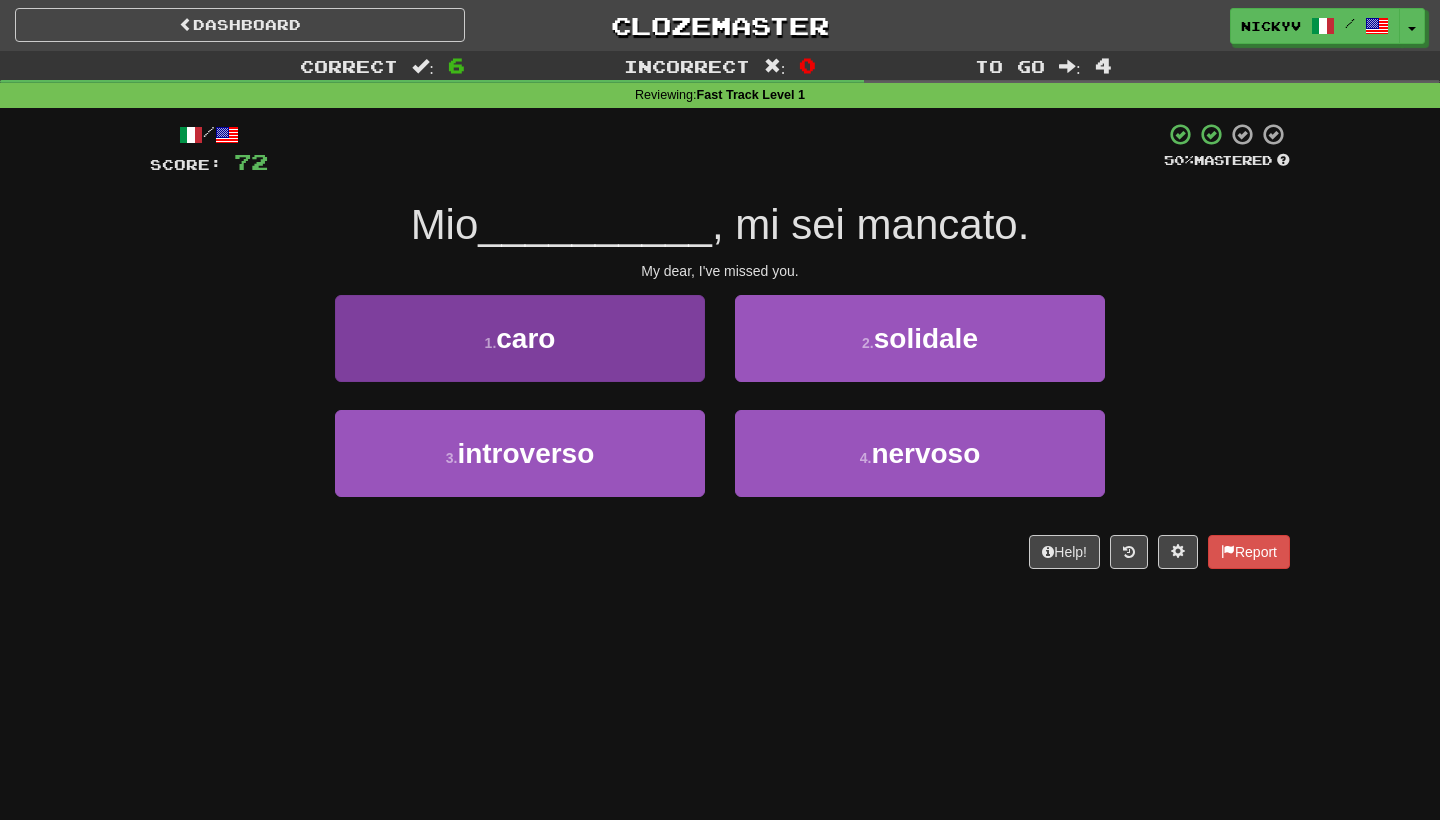 click on "1 .  caro" at bounding box center [520, 338] 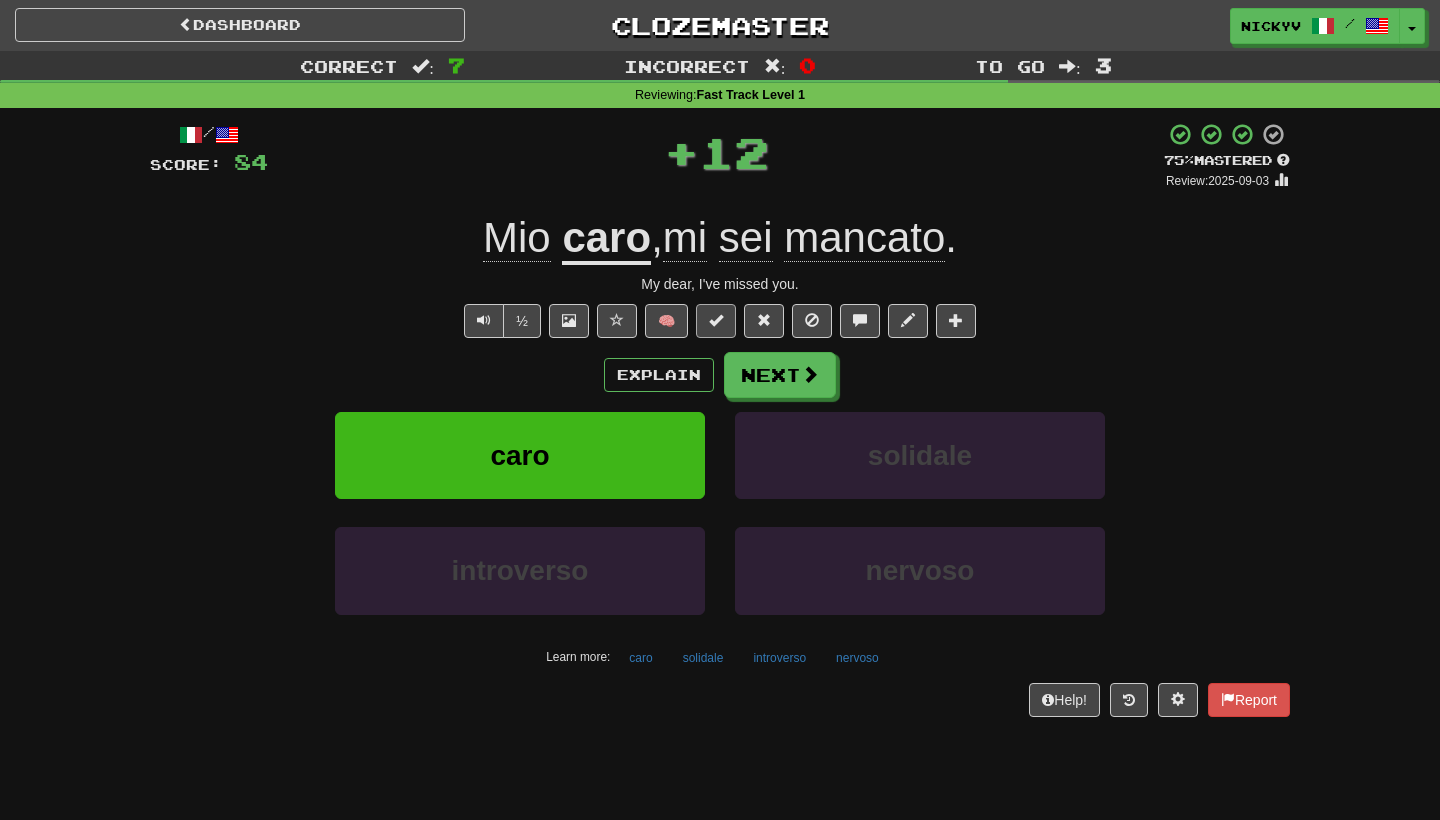 click at bounding box center (716, 321) 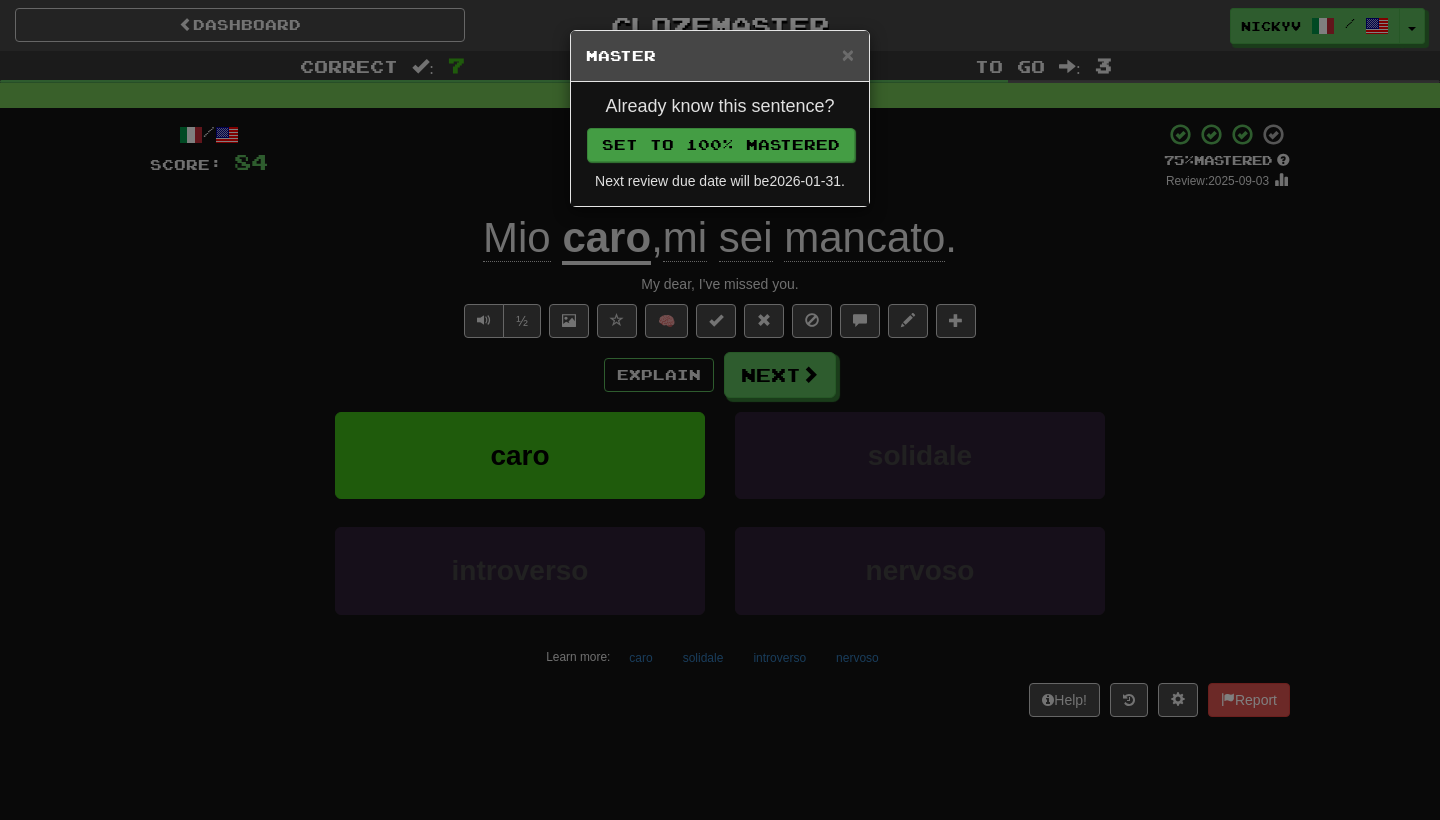 click on "Set to 100% Mastered" at bounding box center [721, 145] 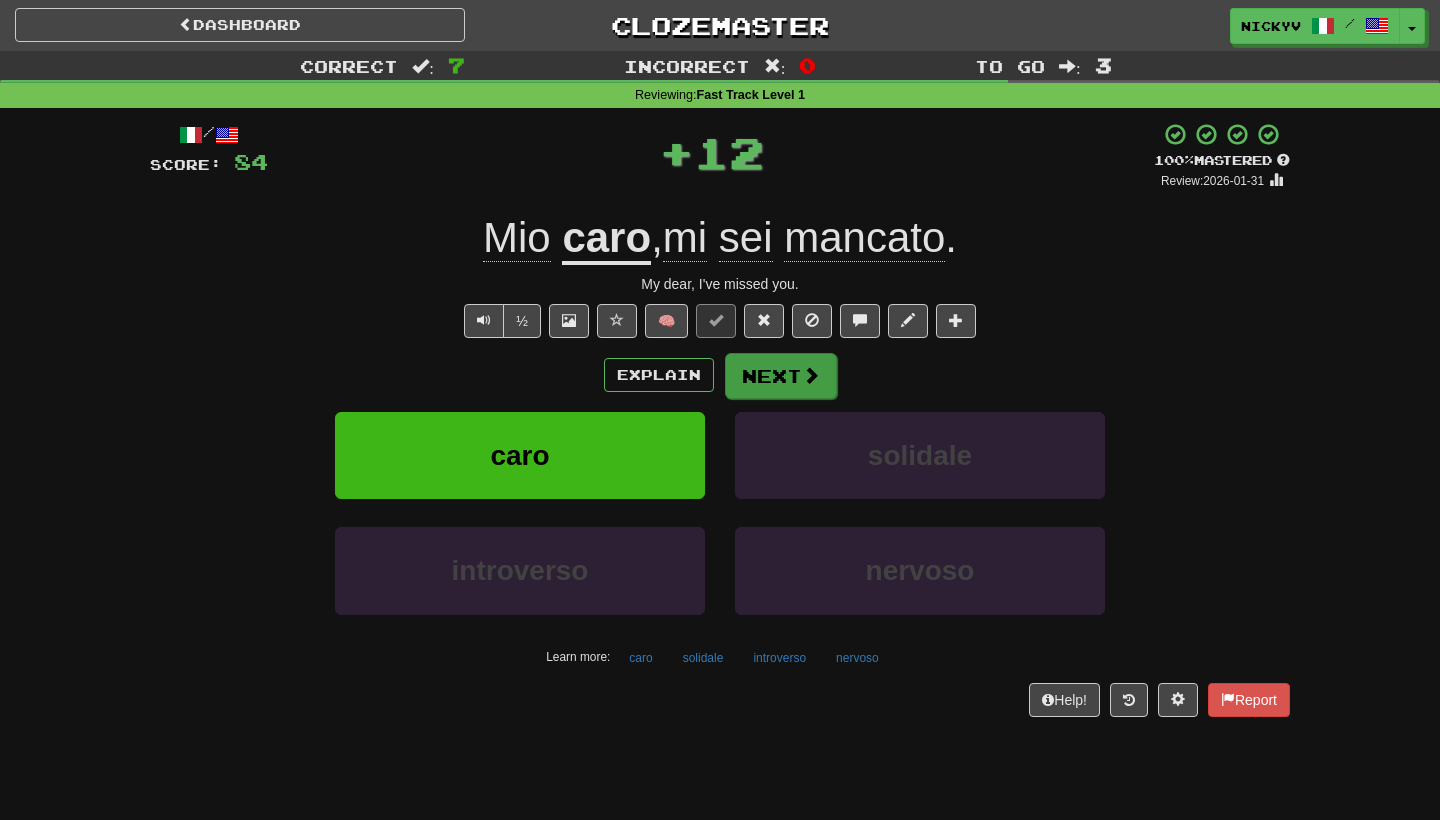 click on "Next" at bounding box center (781, 376) 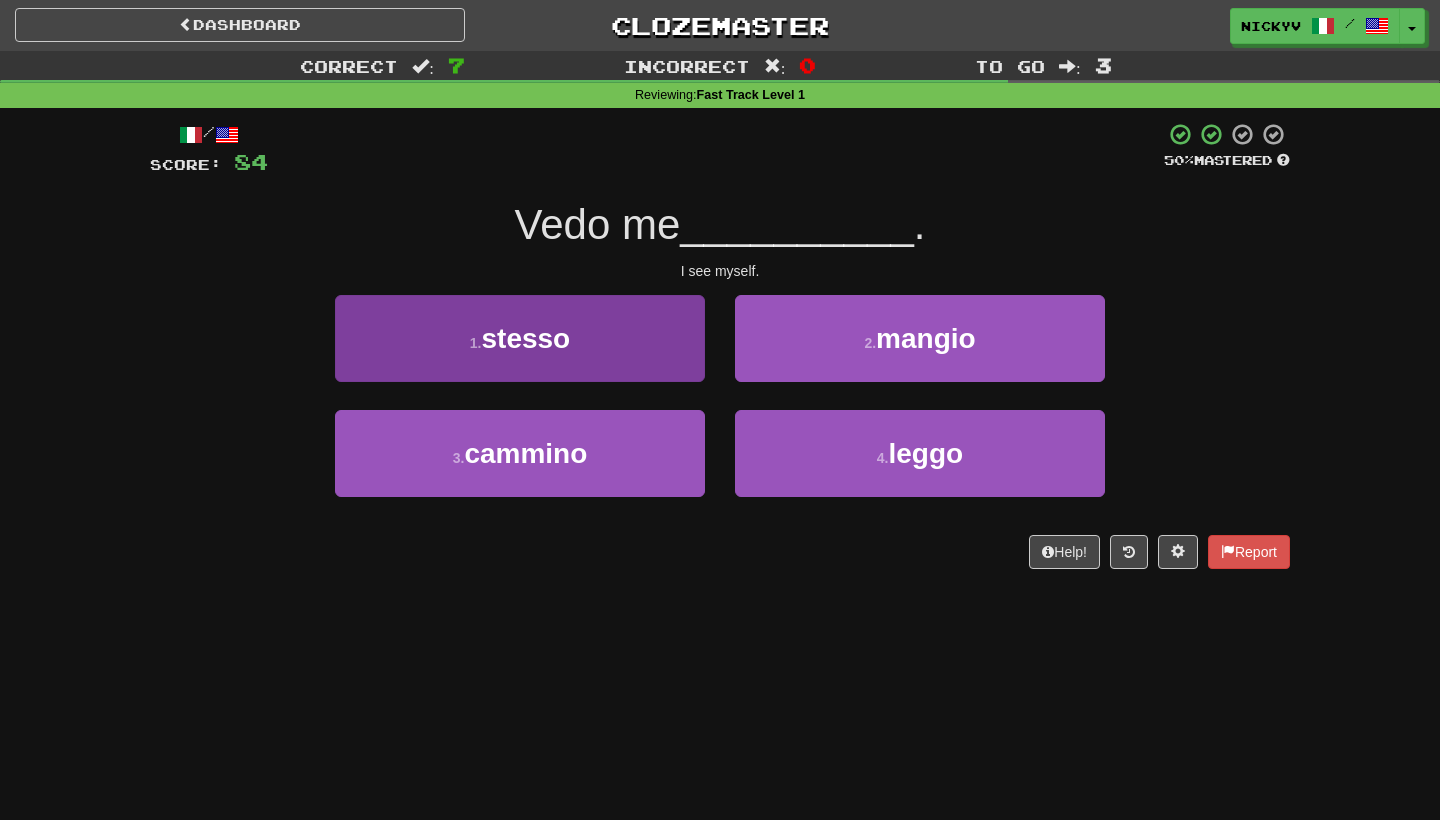 click on "1 .  stesso" at bounding box center (520, 338) 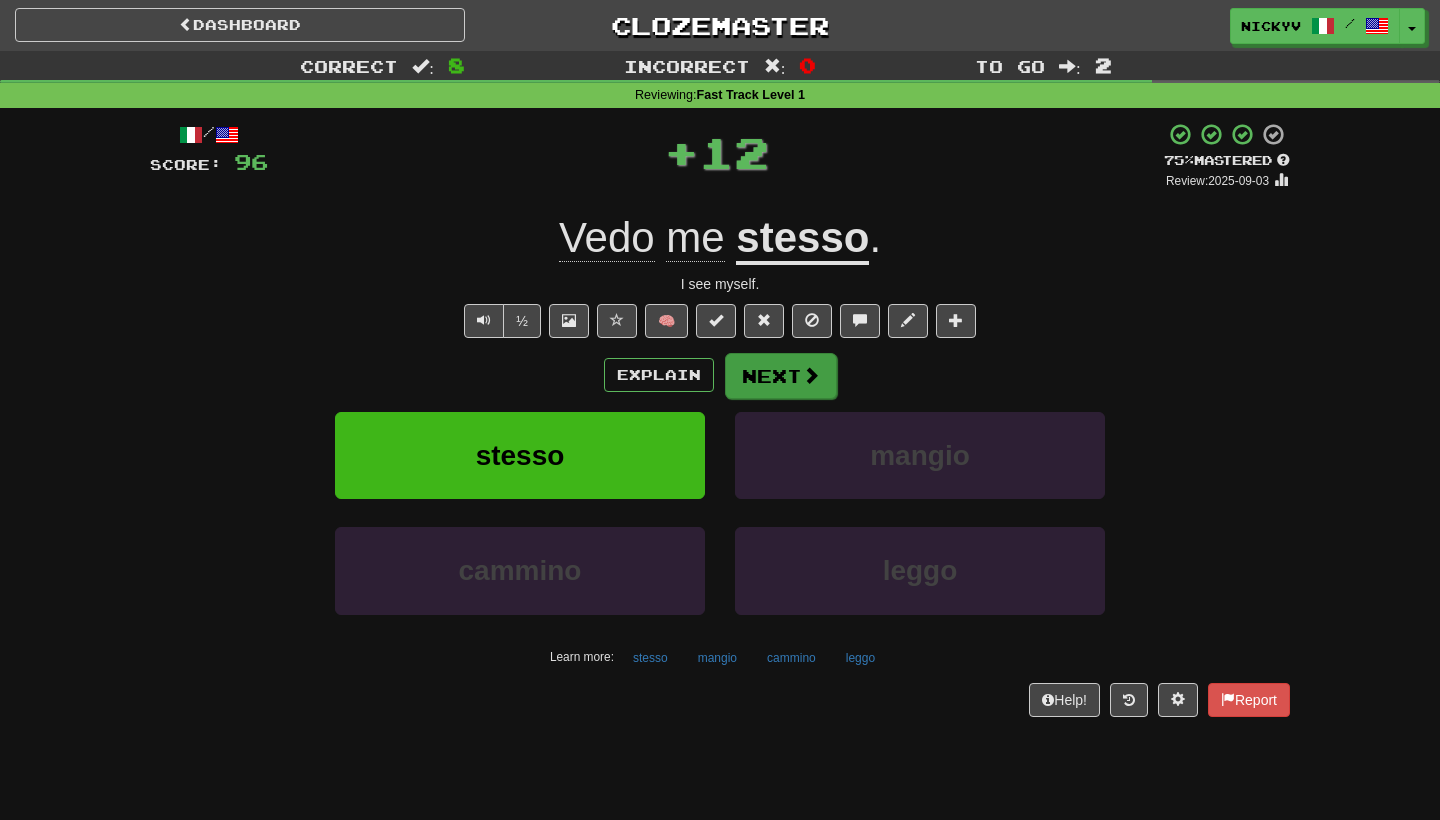 click on "Next" at bounding box center (781, 376) 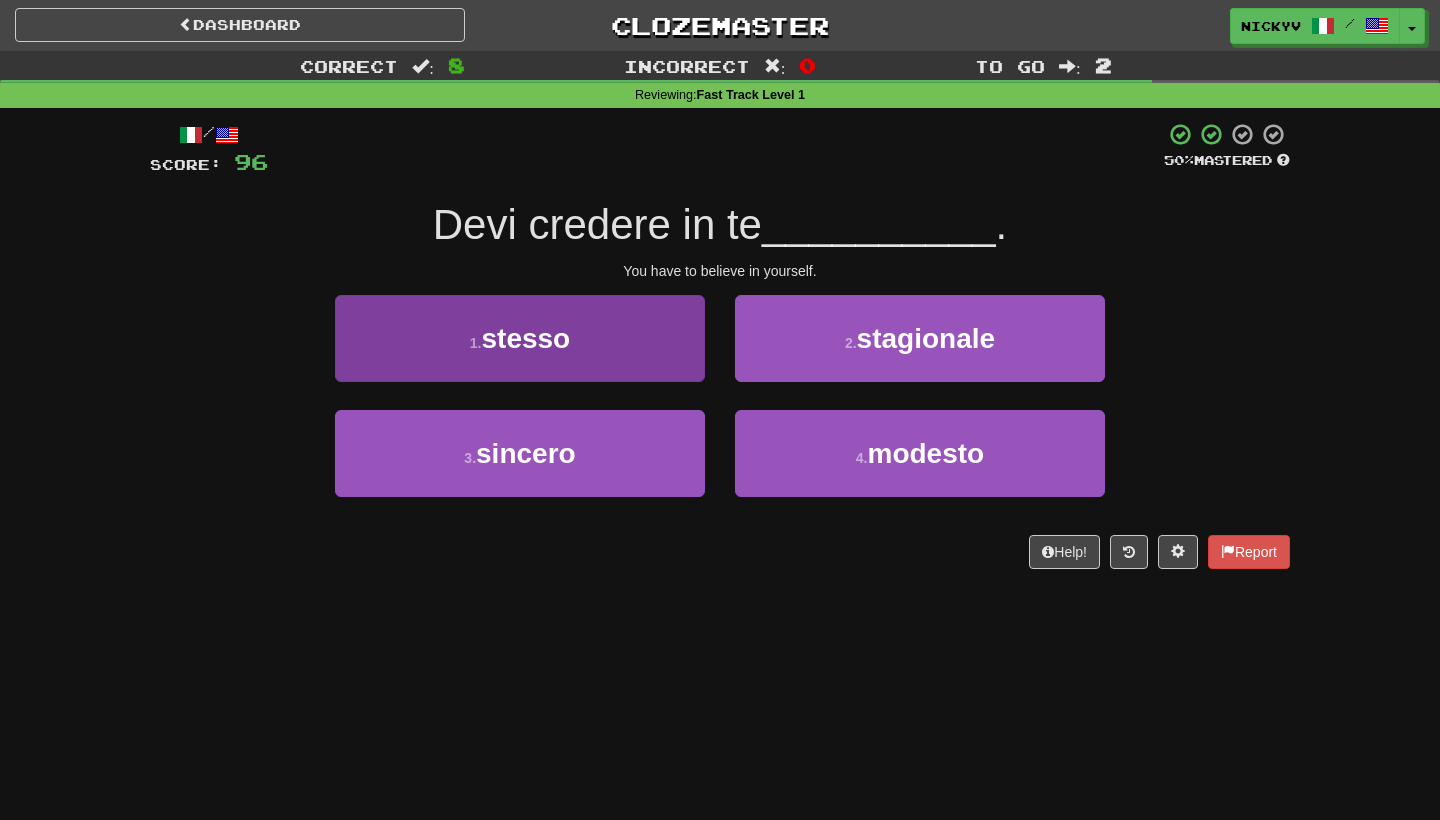 click on "1 .  stesso" at bounding box center [520, 338] 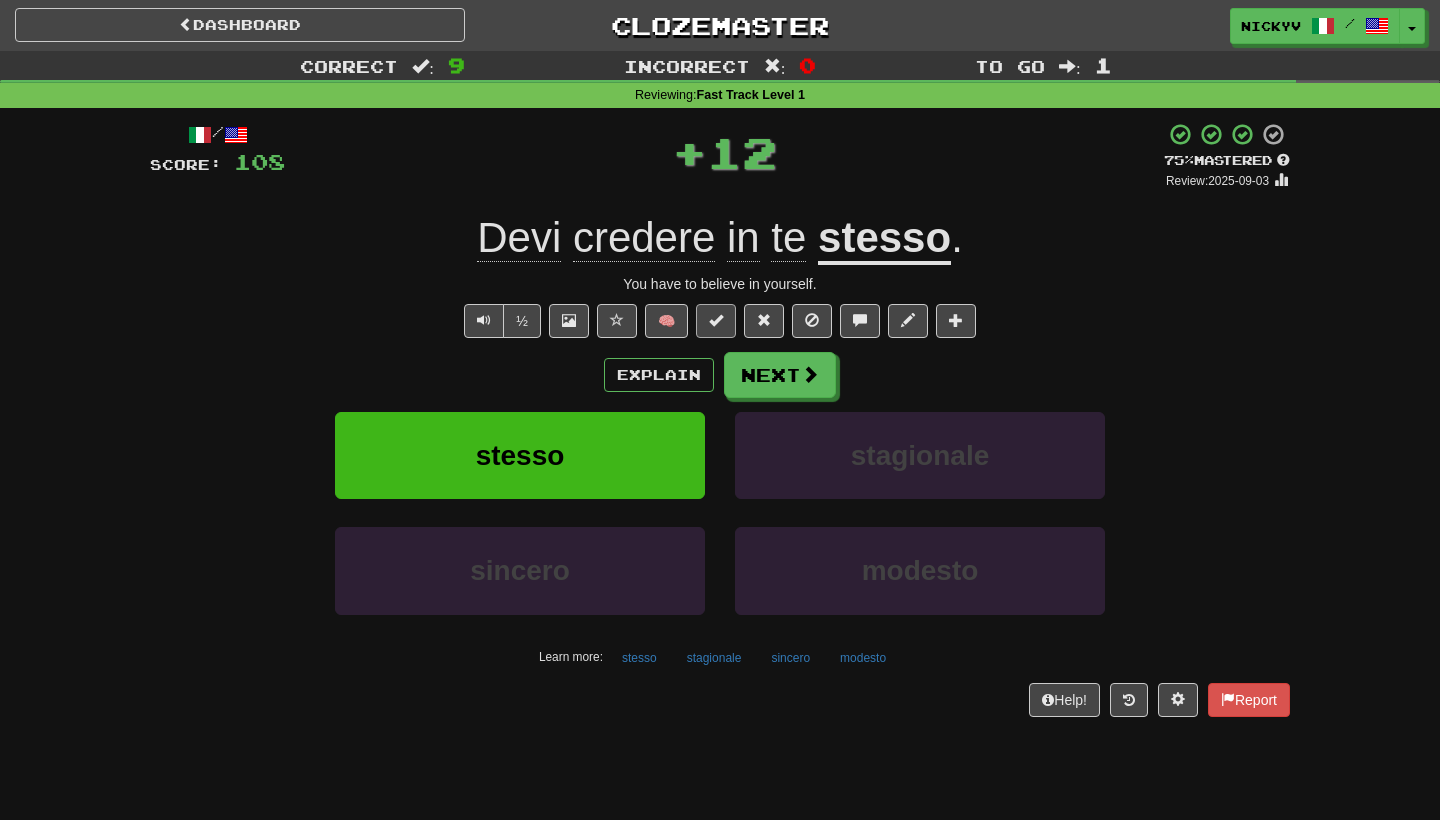 click at bounding box center [716, 320] 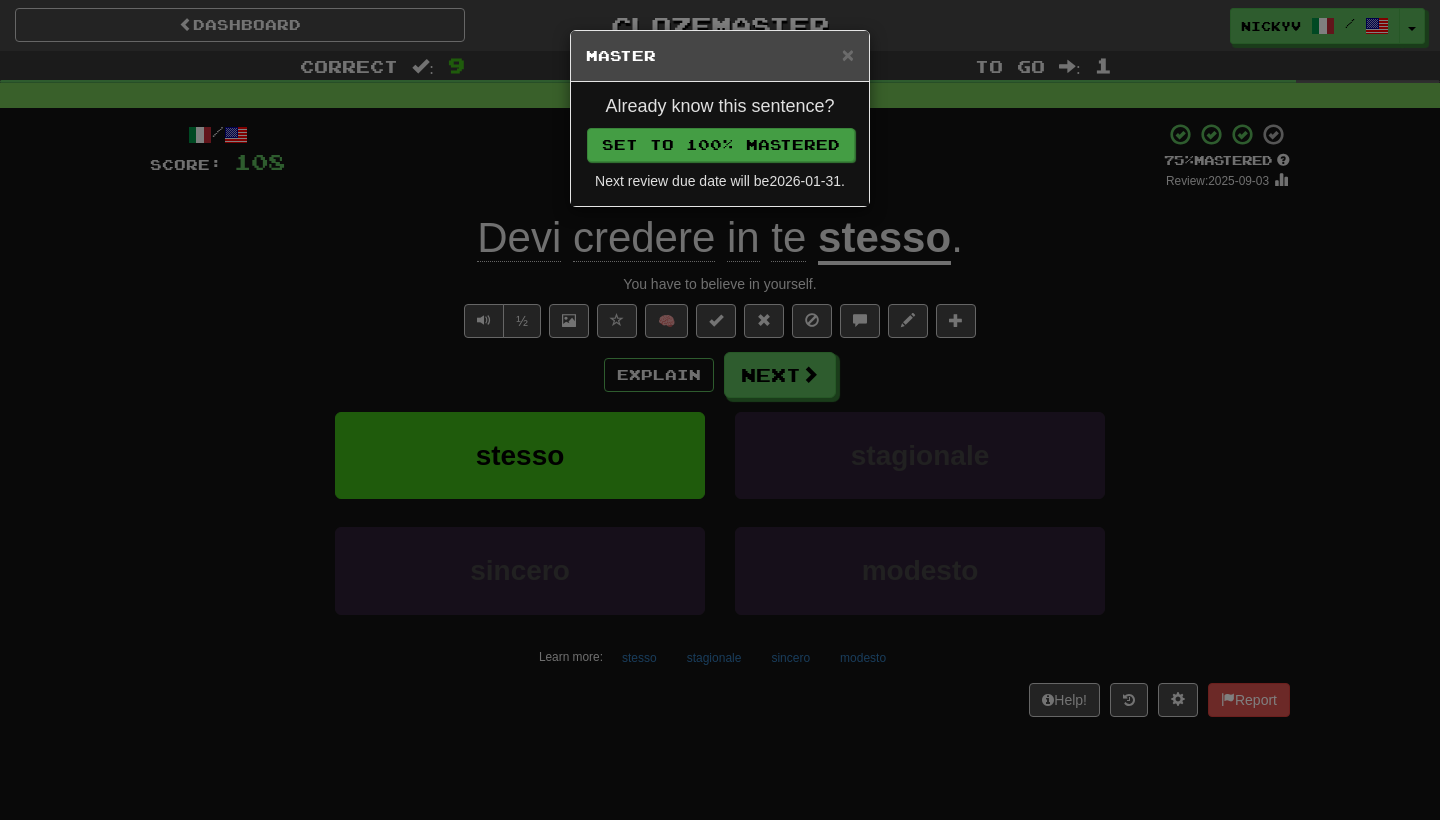 click on "Set to 100% Mastered" at bounding box center (721, 145) 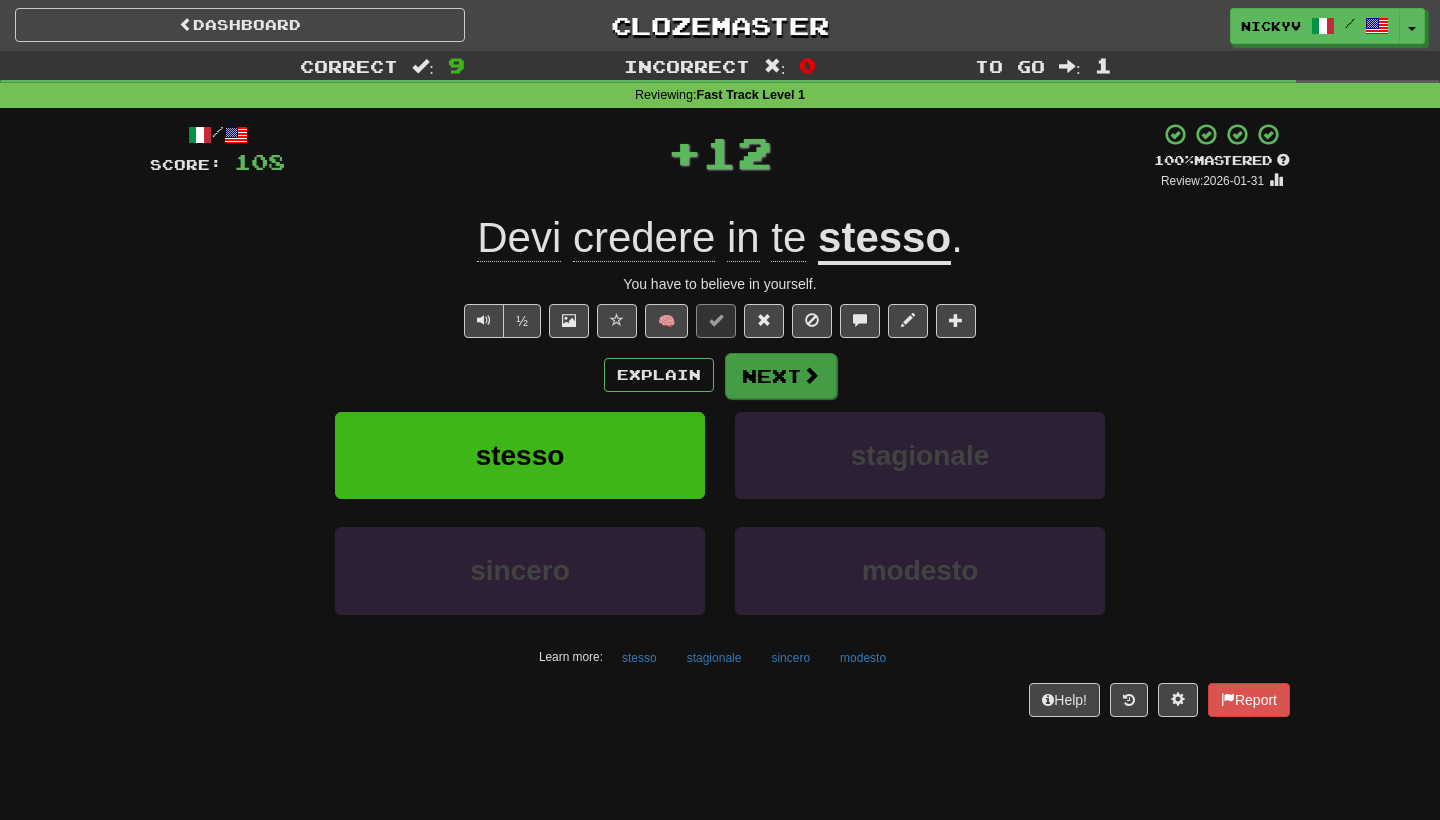 click on "Next" at bounding box center [781, 376] 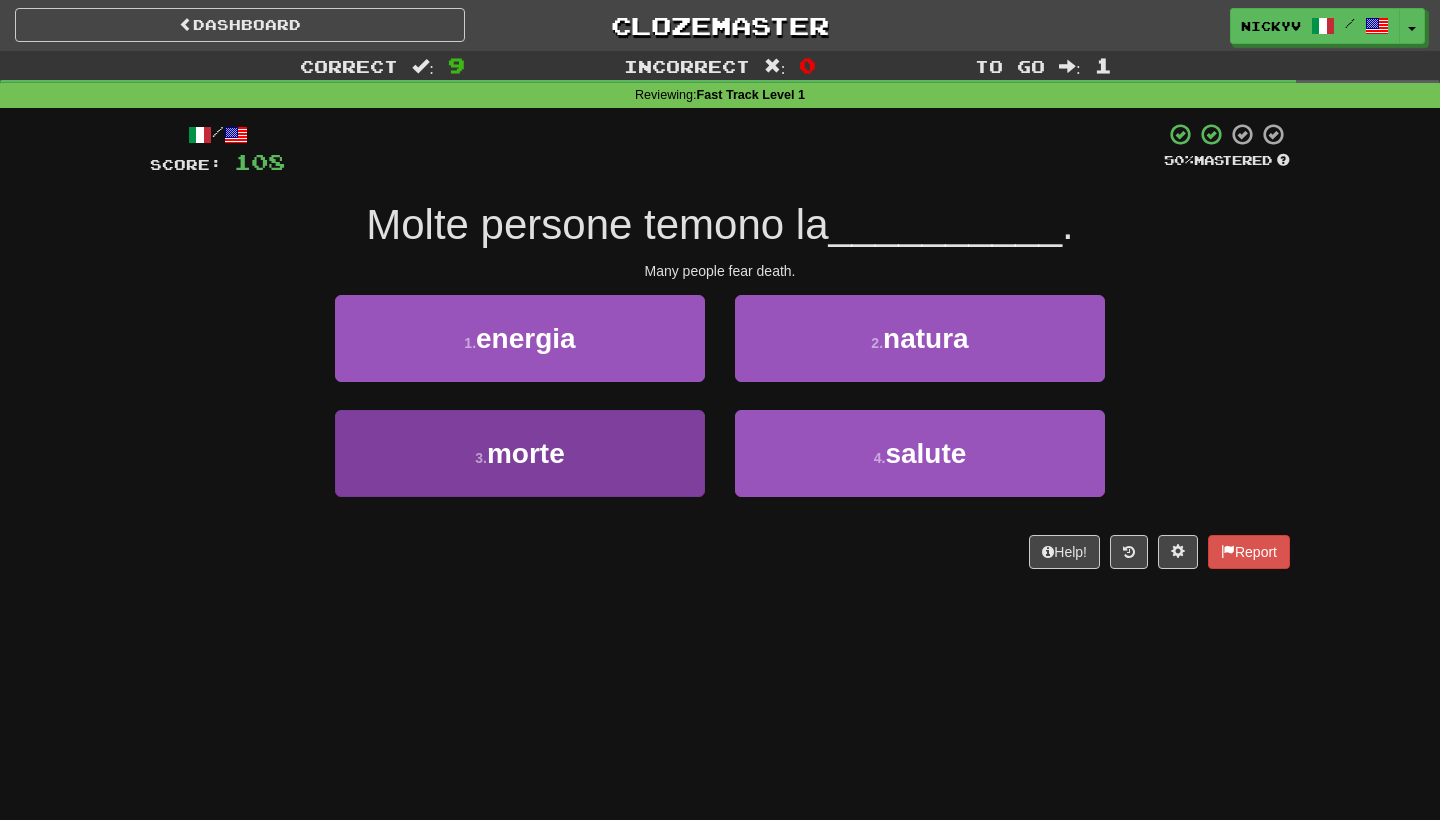 click on "3 .  morte" at bounding box center [520, 453] 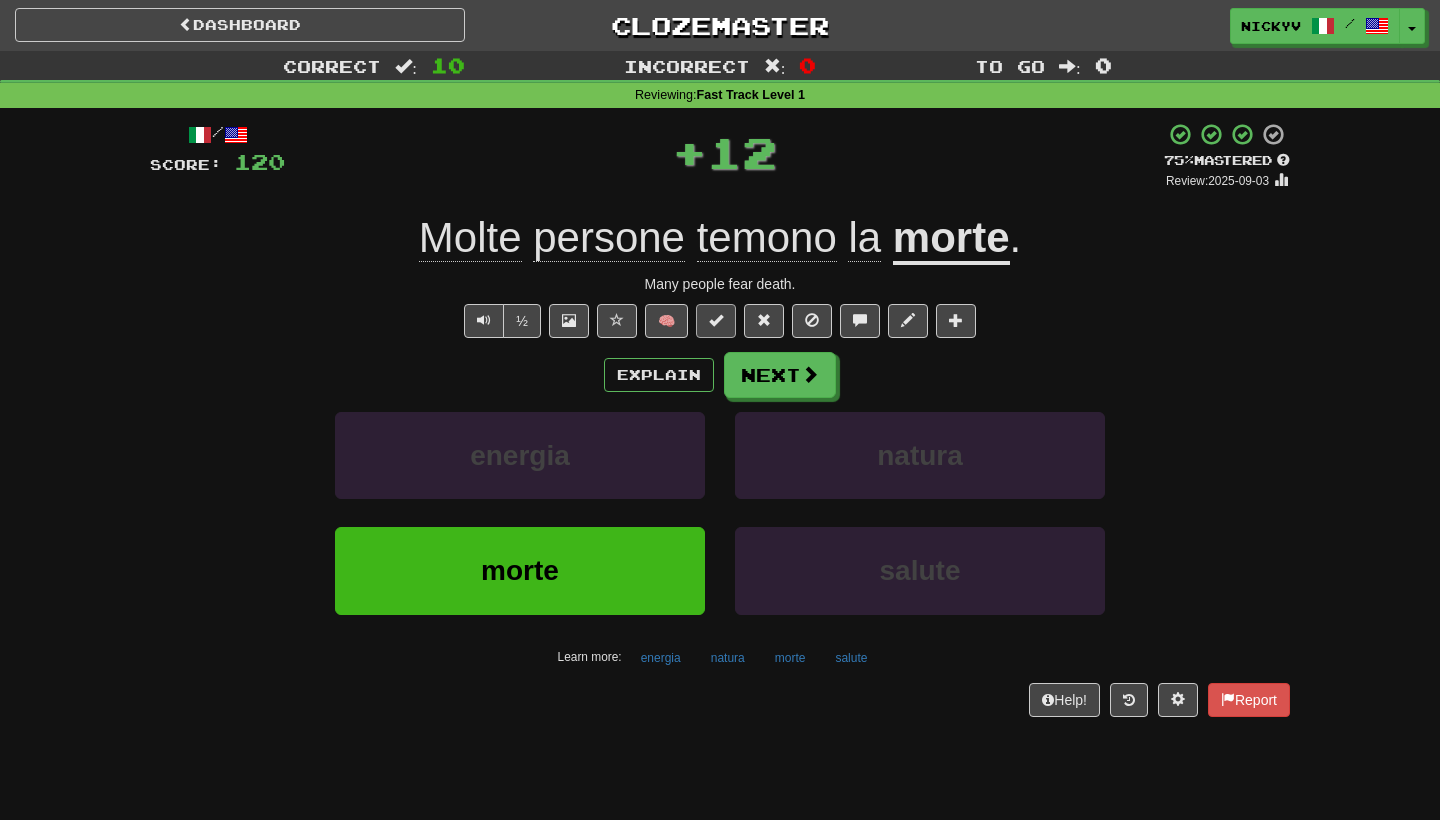 click at bounding box center (716, 320) 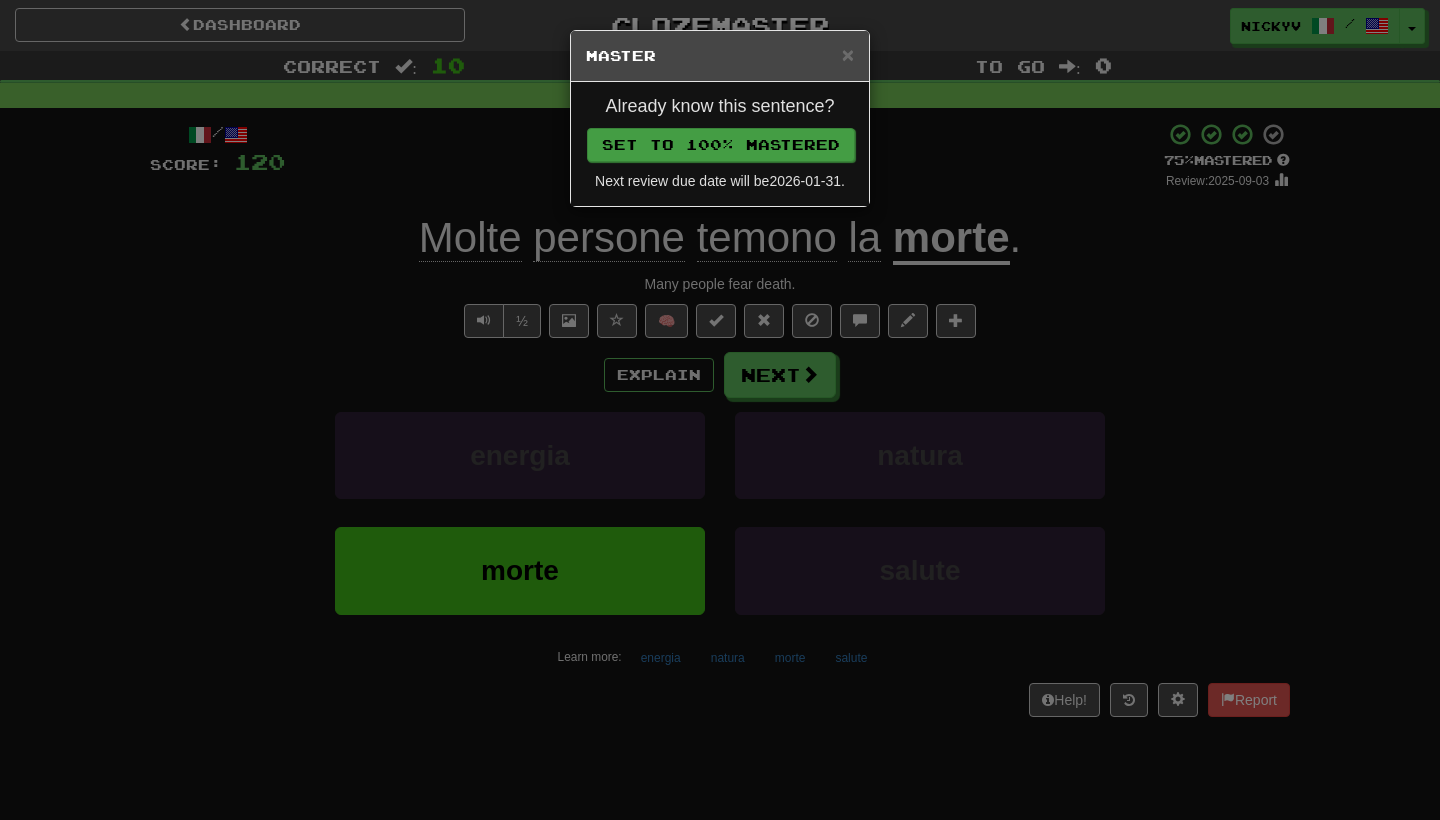 click on "Set to 100% Mastered" at bounding box center [721, 145] 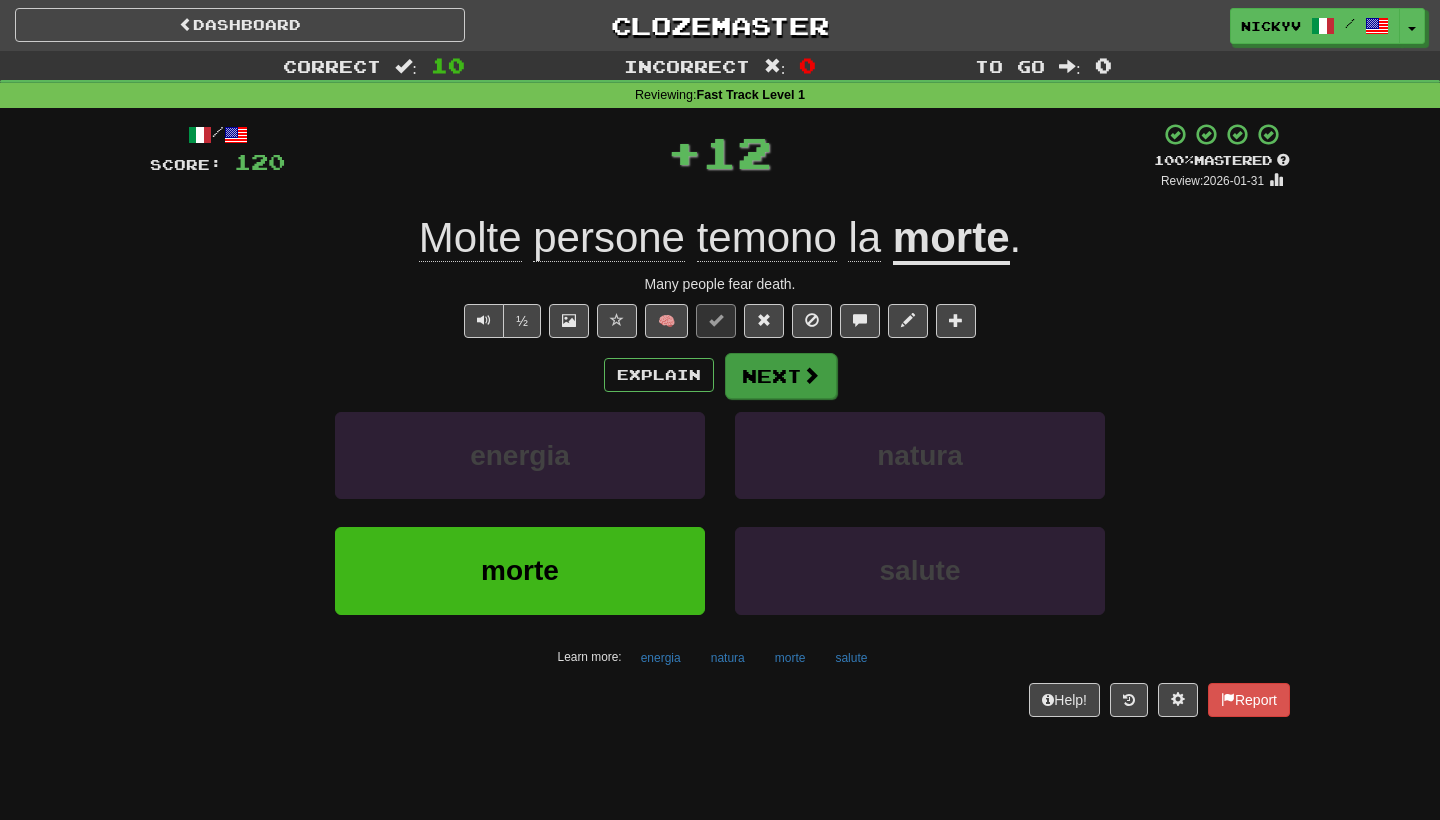 click on "Next" at bounding box center [781, 376] 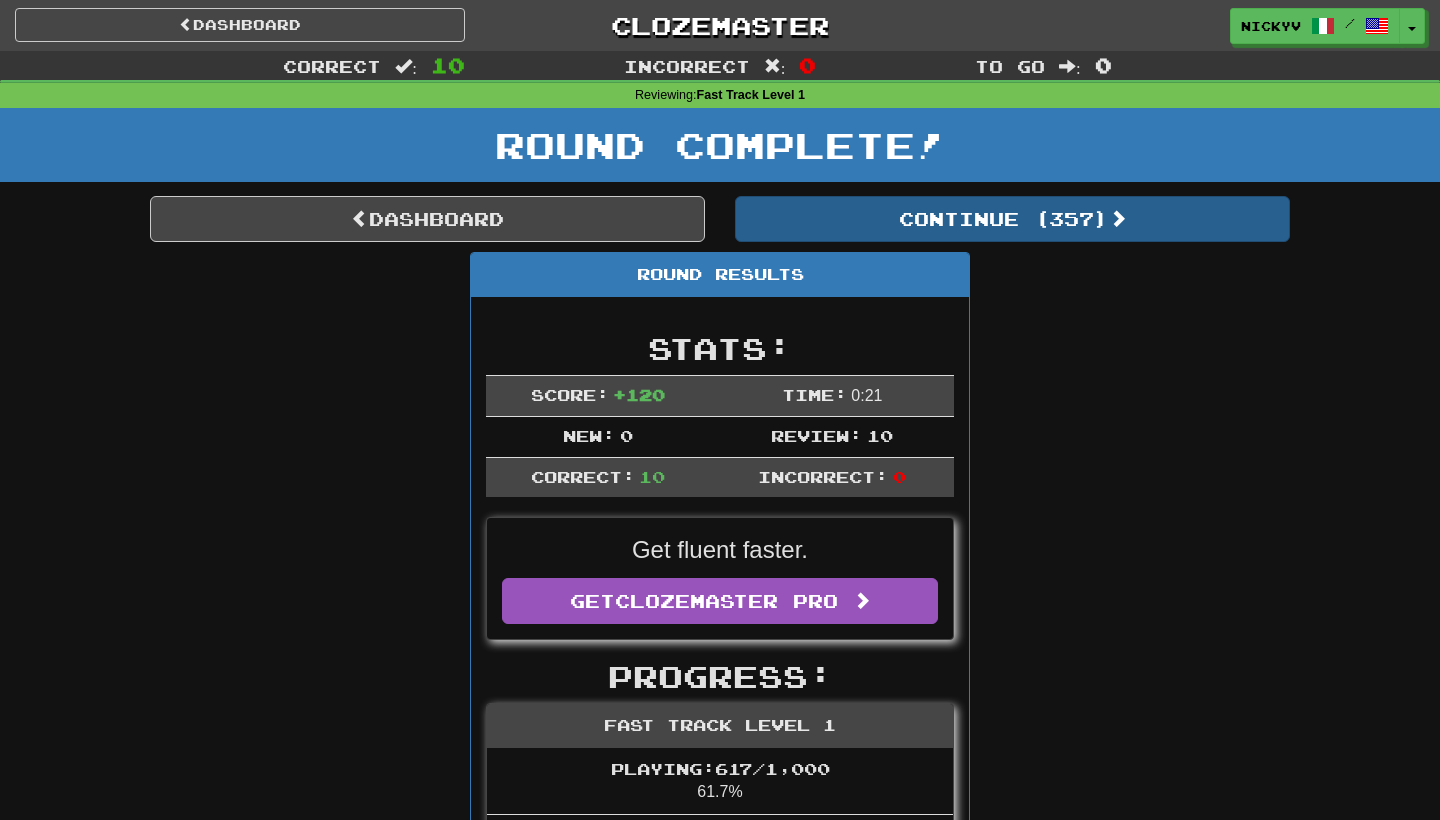 click on "Continue ( 357 )" at bounding box center [1012, 219] 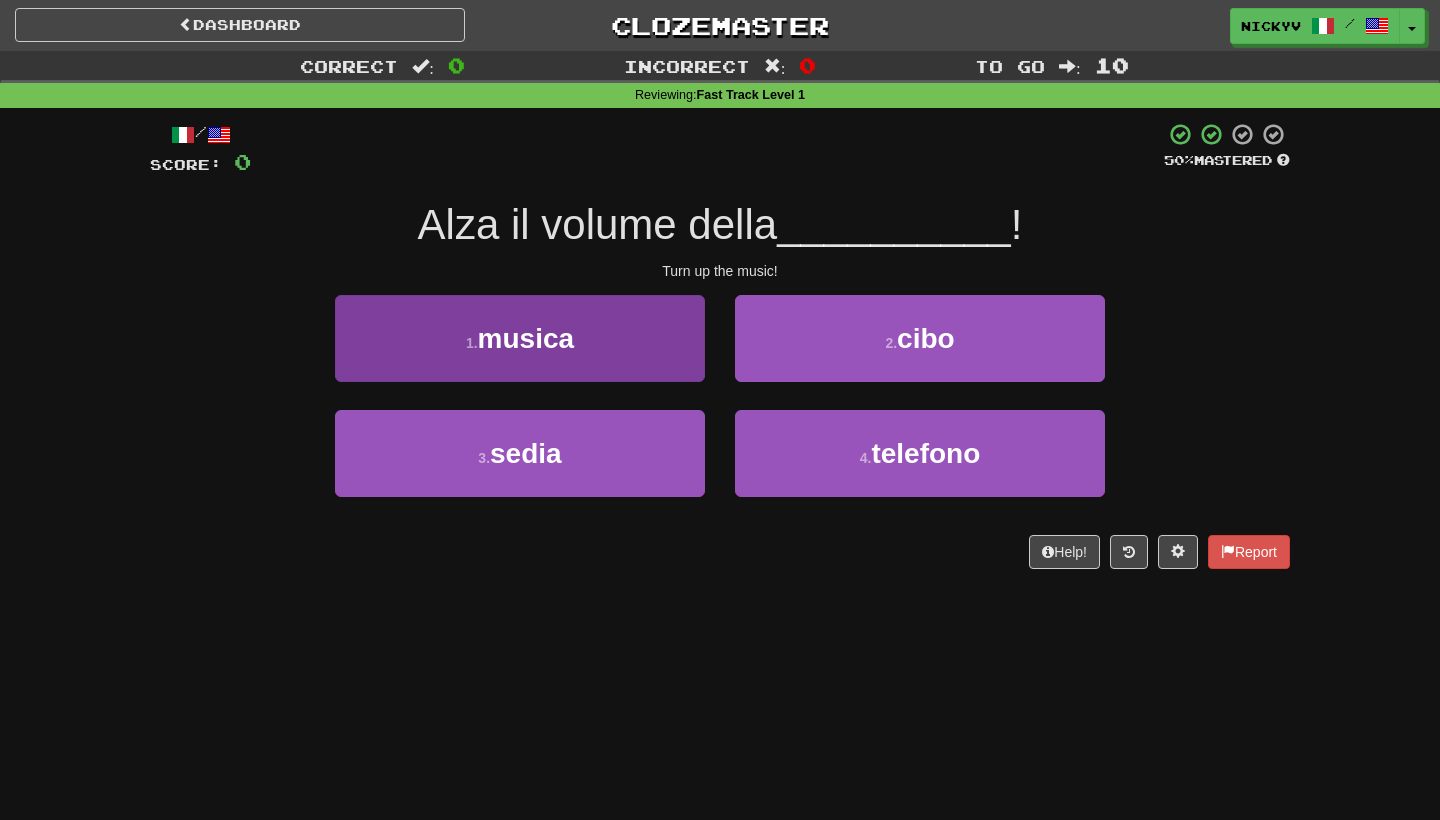click on "1 .  musica" at bounding box center (520, 338) 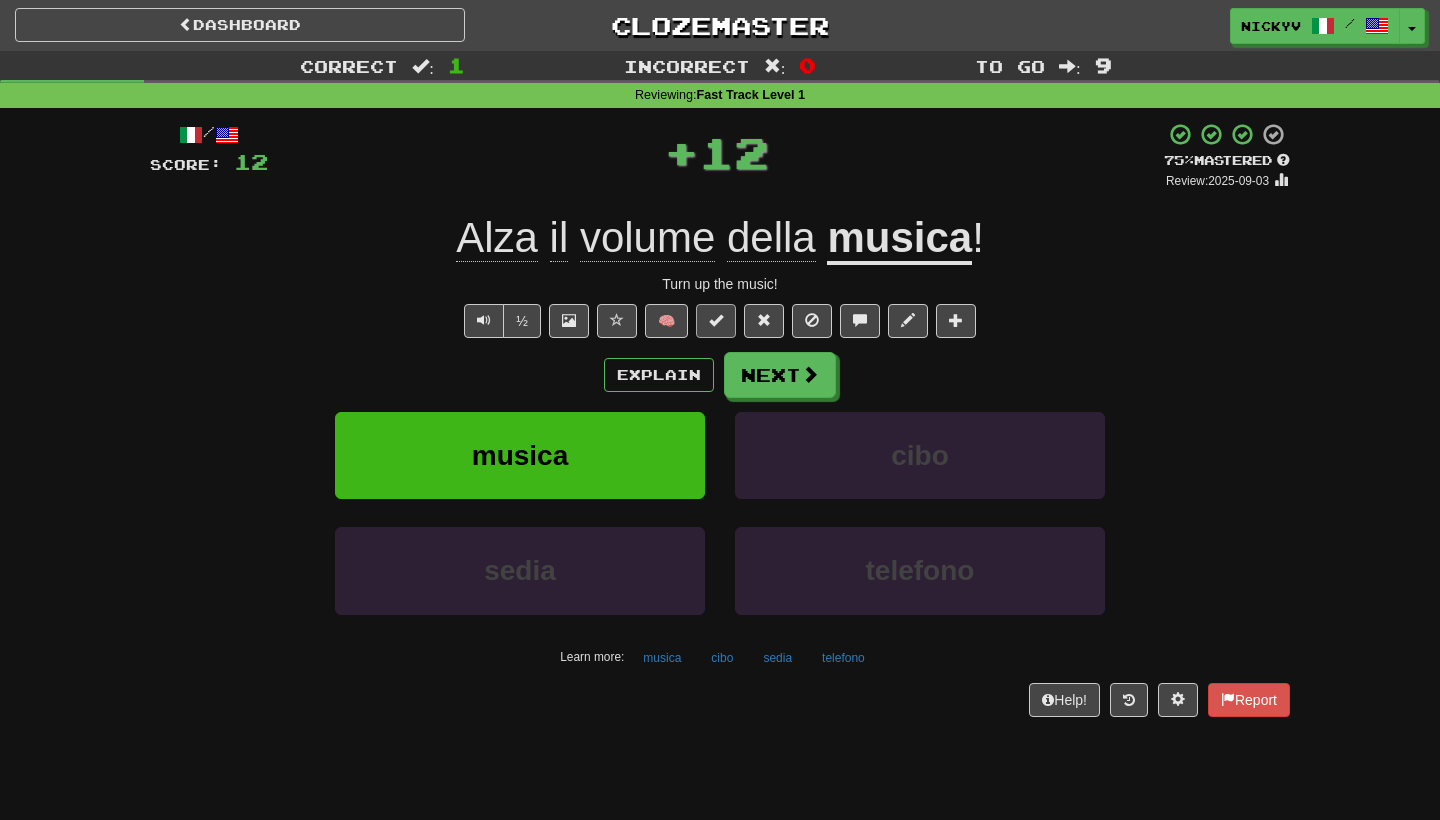 click at bounding box center [716, 321] 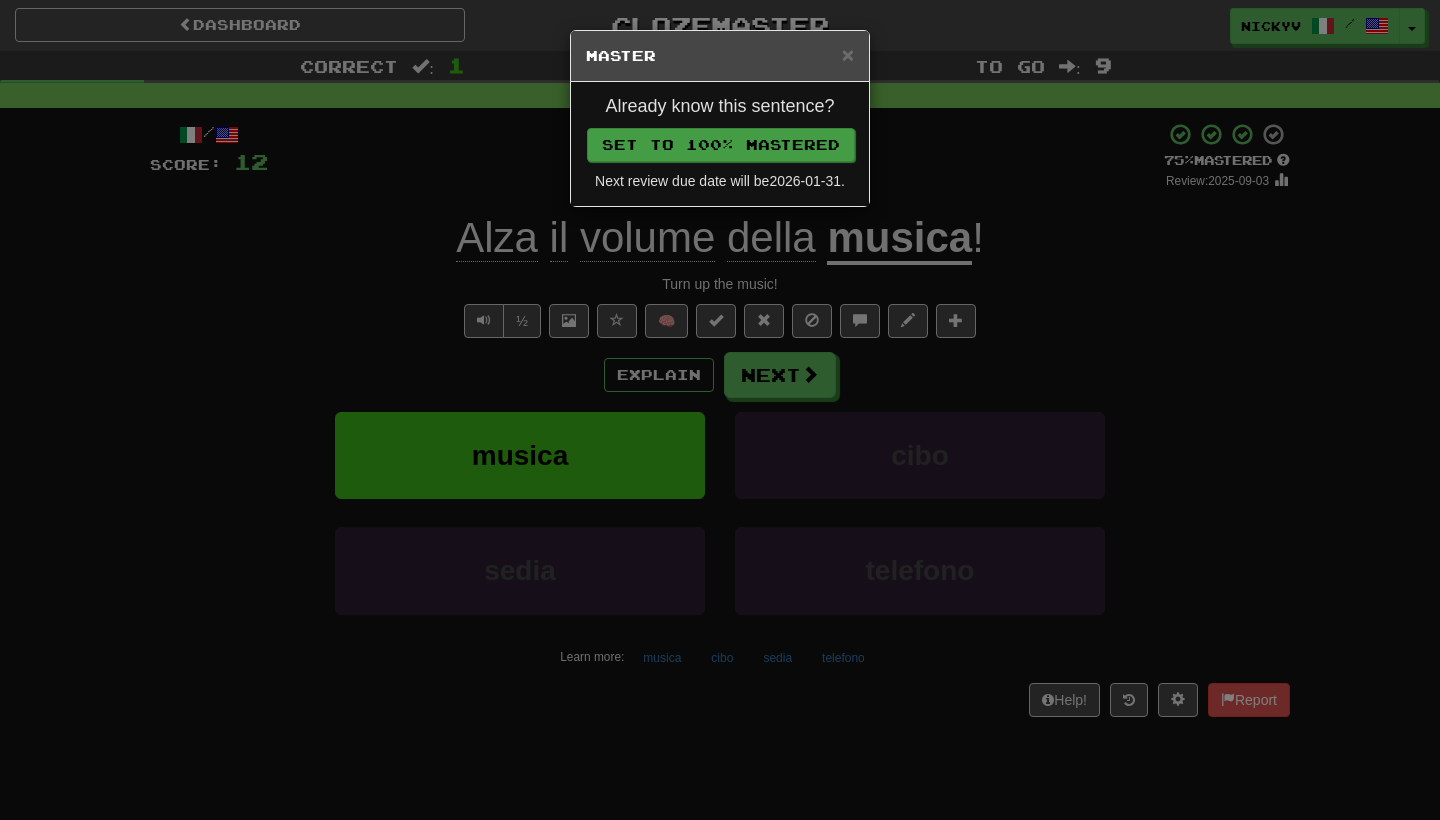 click on "Set to 100% Mastered" at bounding box center (721, 145) 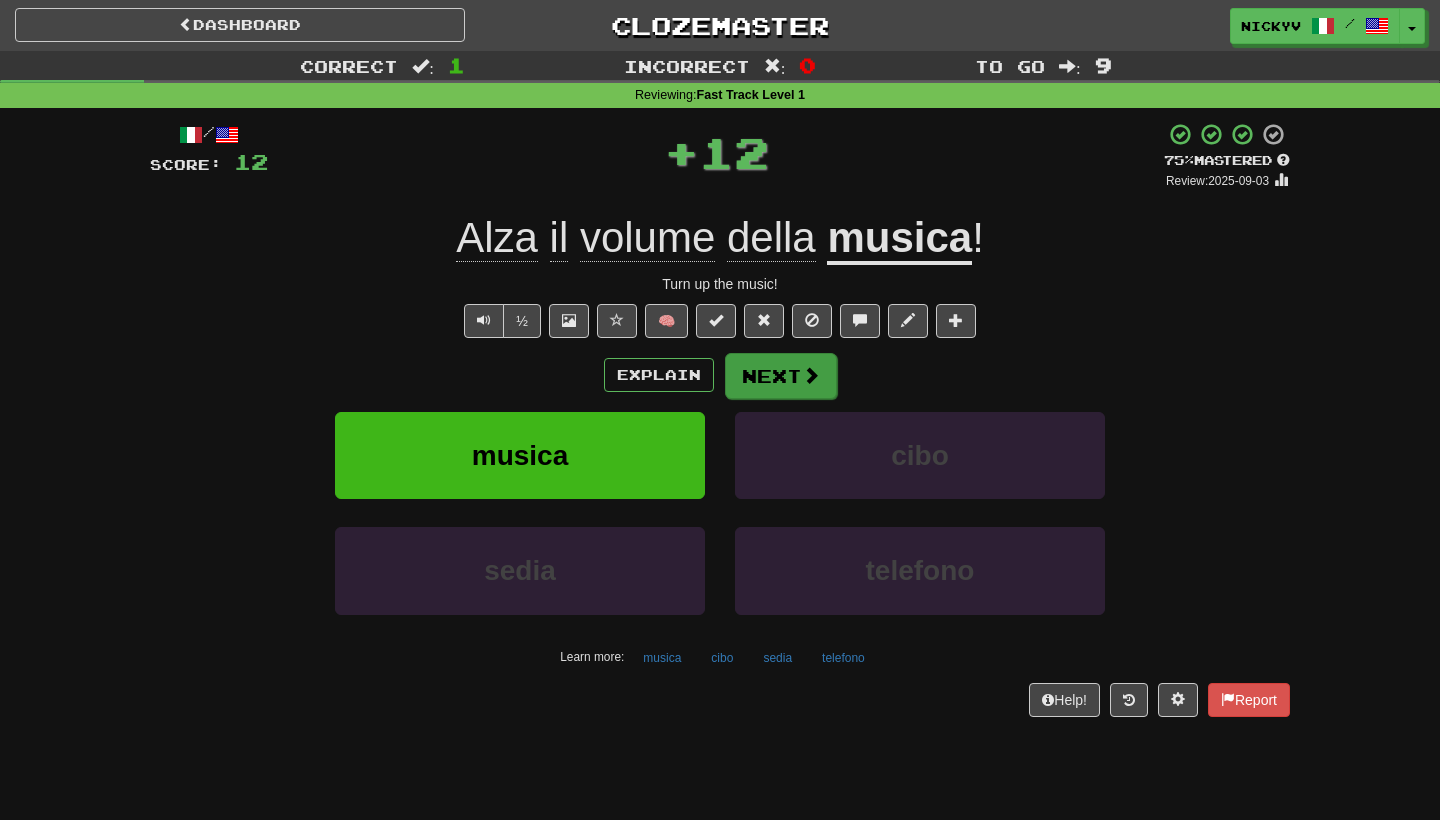 click on "Next" at bounding box center [781, 376] 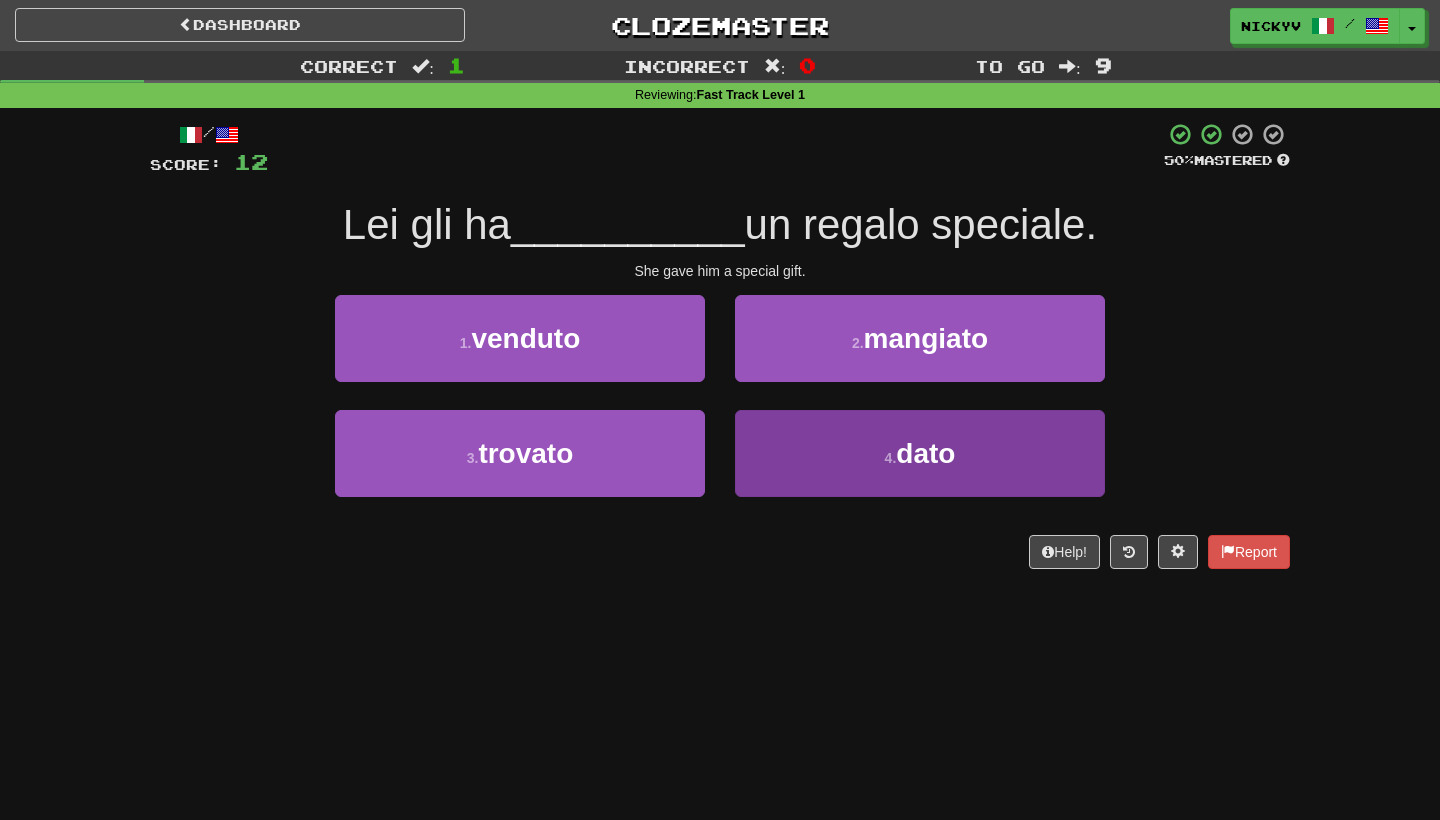 click on "4 .  dato" at bounding box center [920, 453] 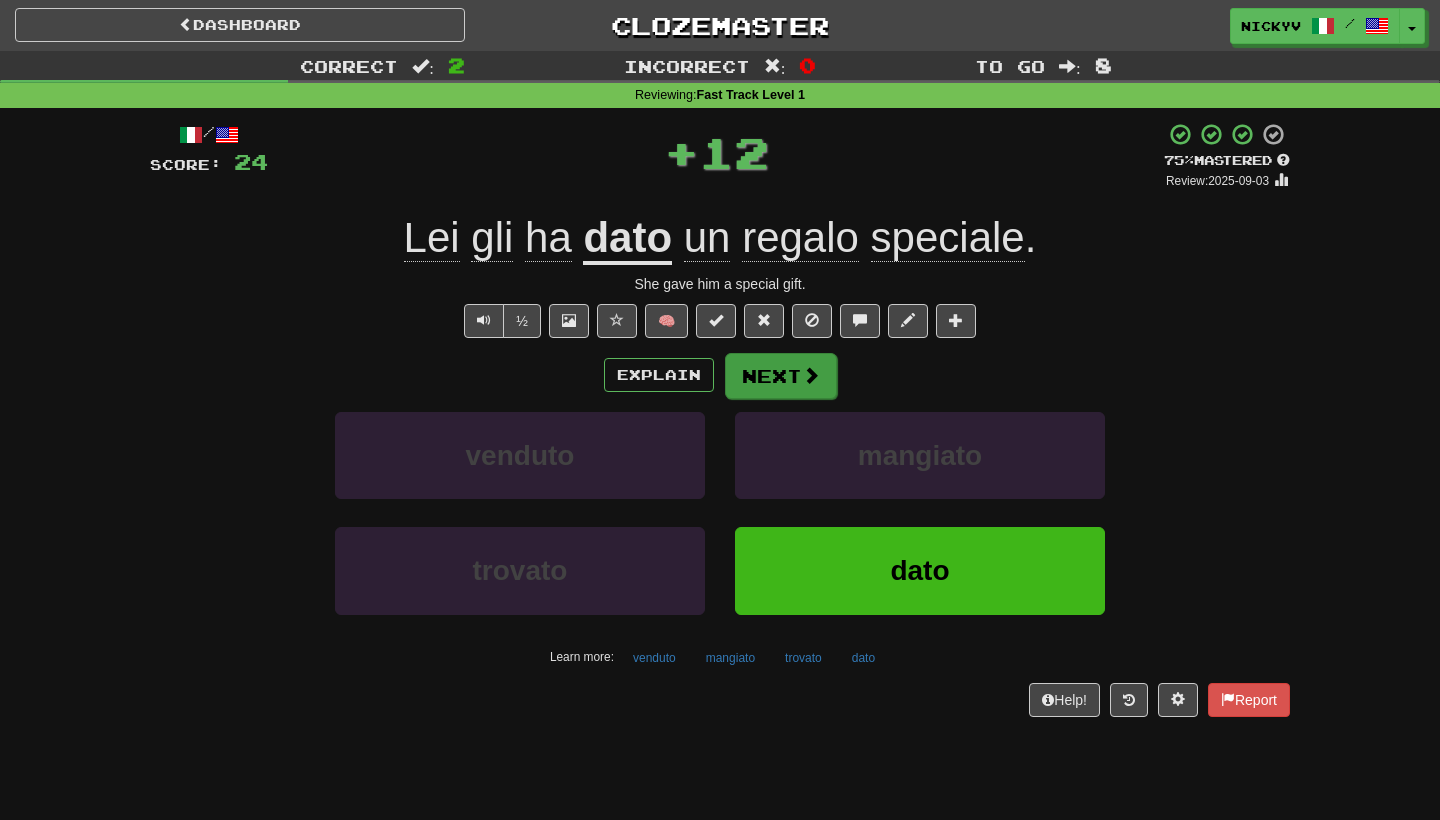 click on "Next" at bounding box center (781, 376) 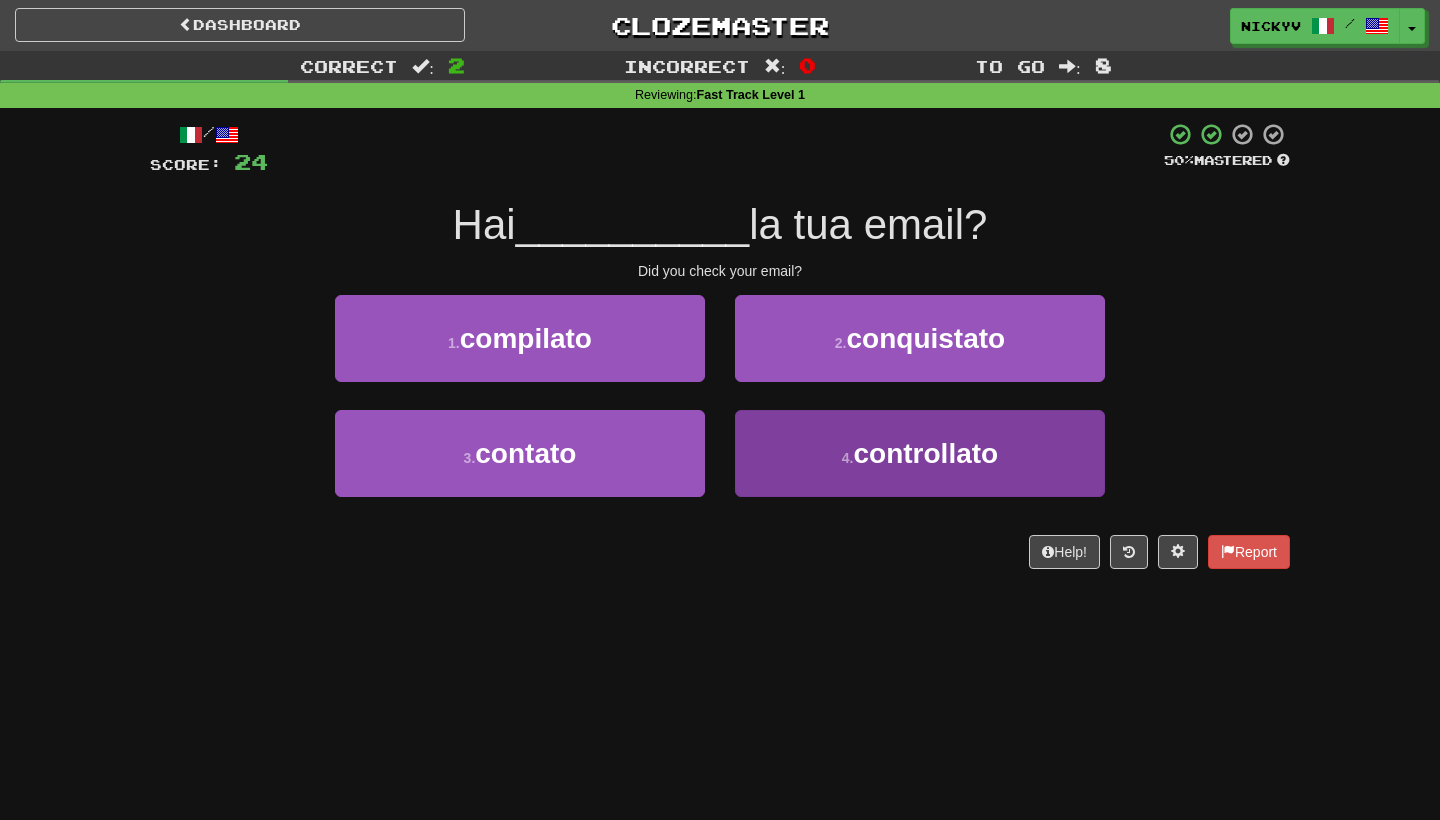 click on "4 .  controllato" at bounding box center (920, 453) 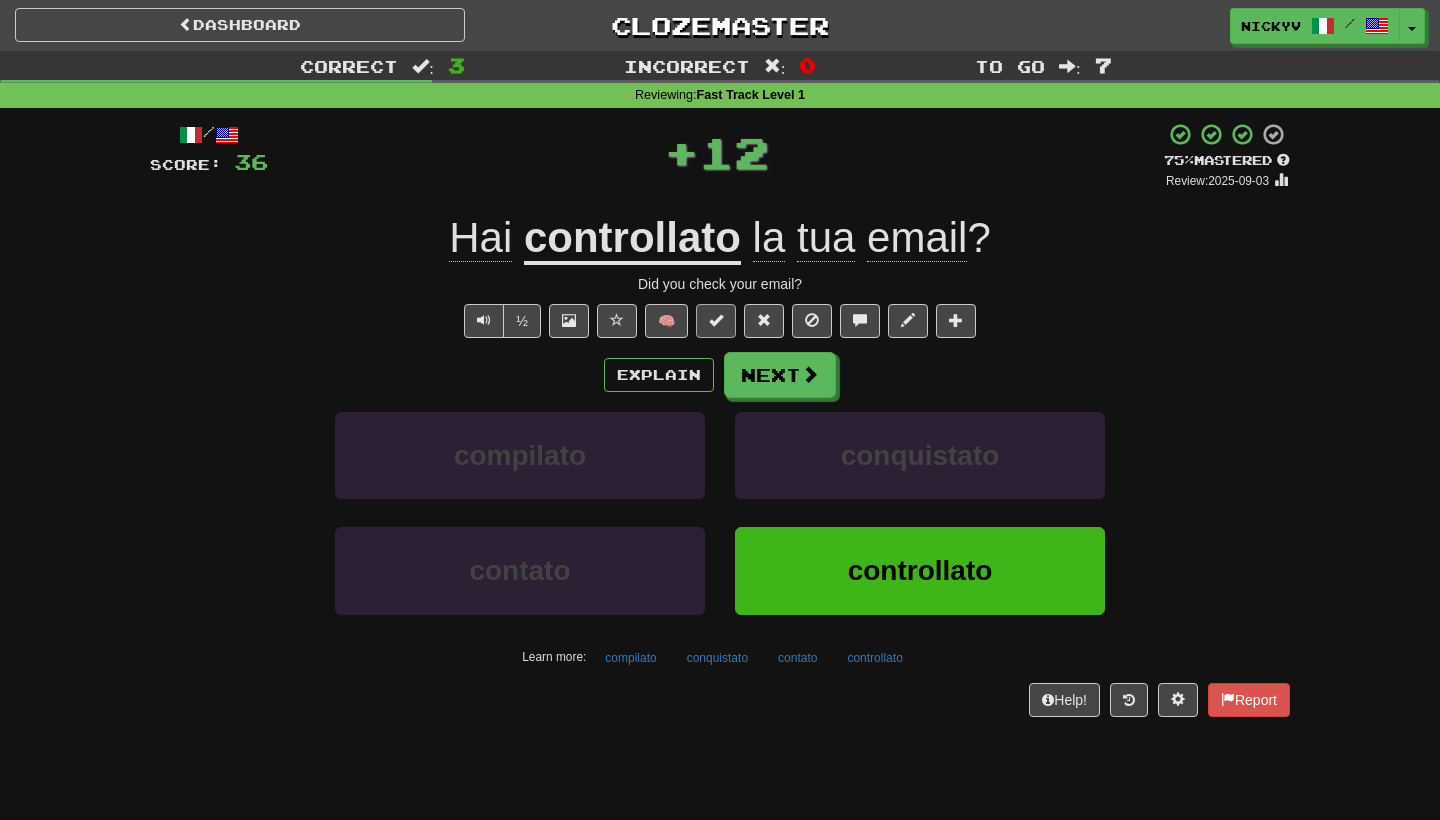 click at bounding box center [716, 320] 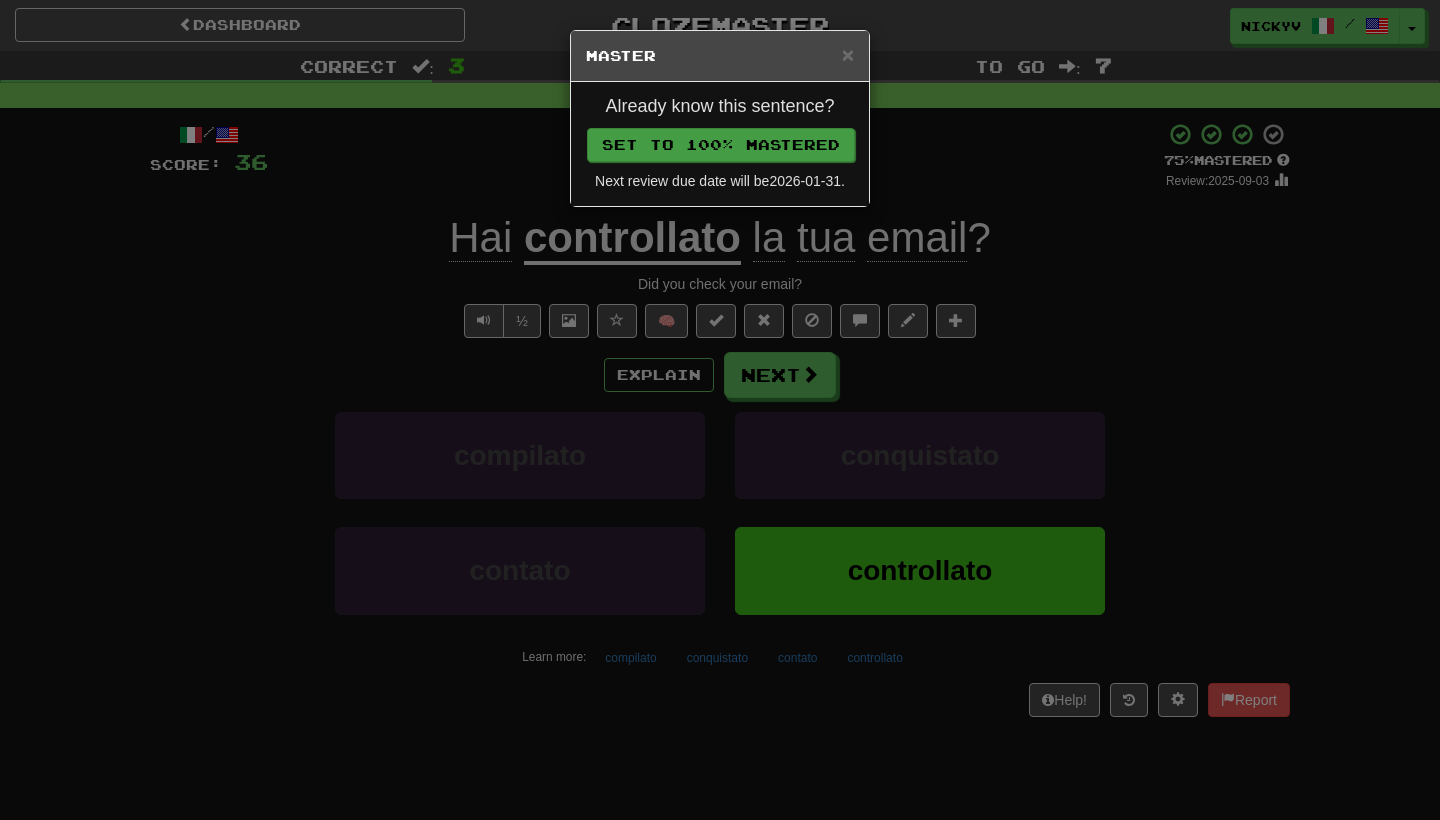 click on "Set to 100% Mastered" at bounding box center [721, 145] 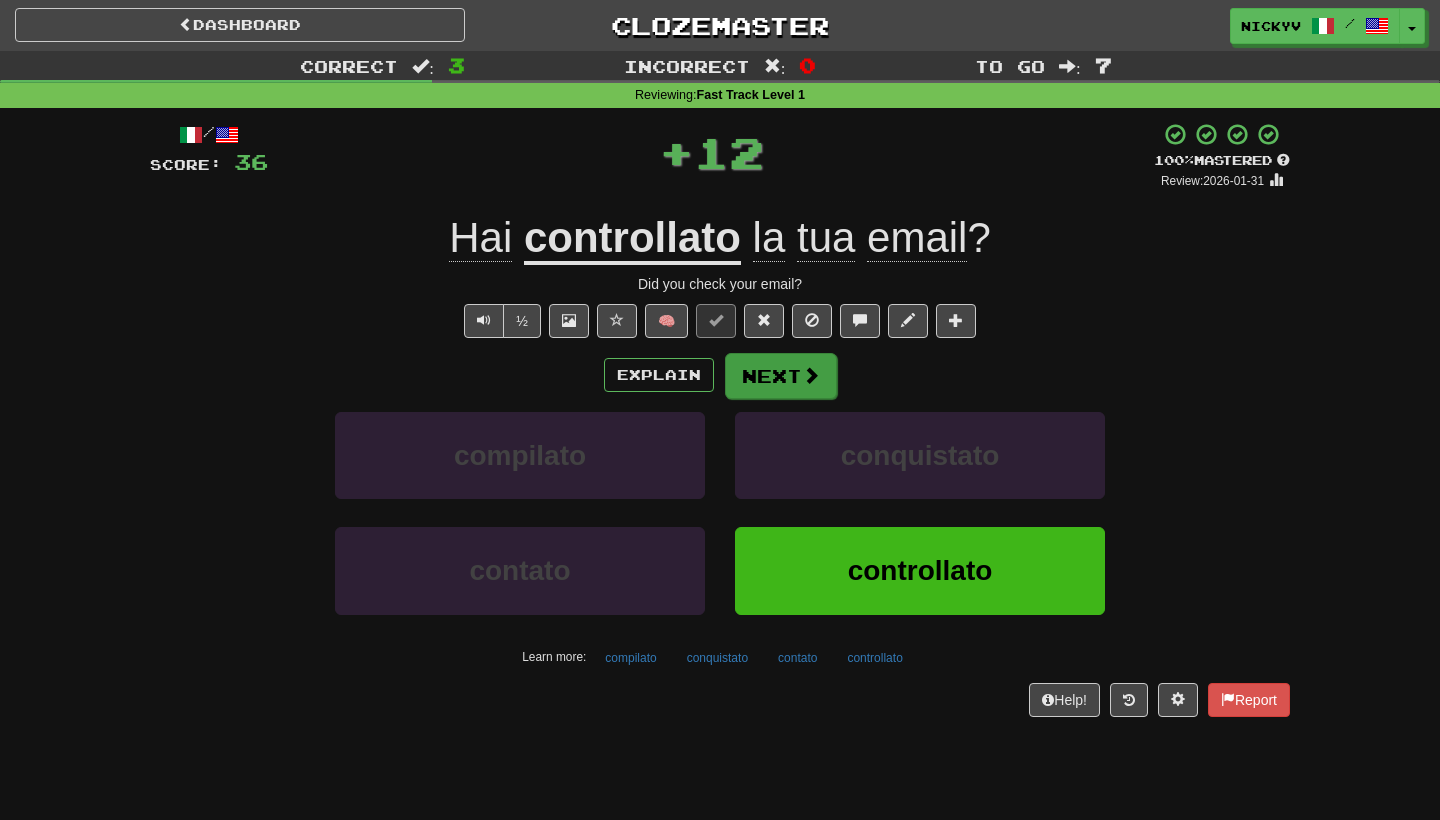 click on "Next" at bounding box center [781, 376] 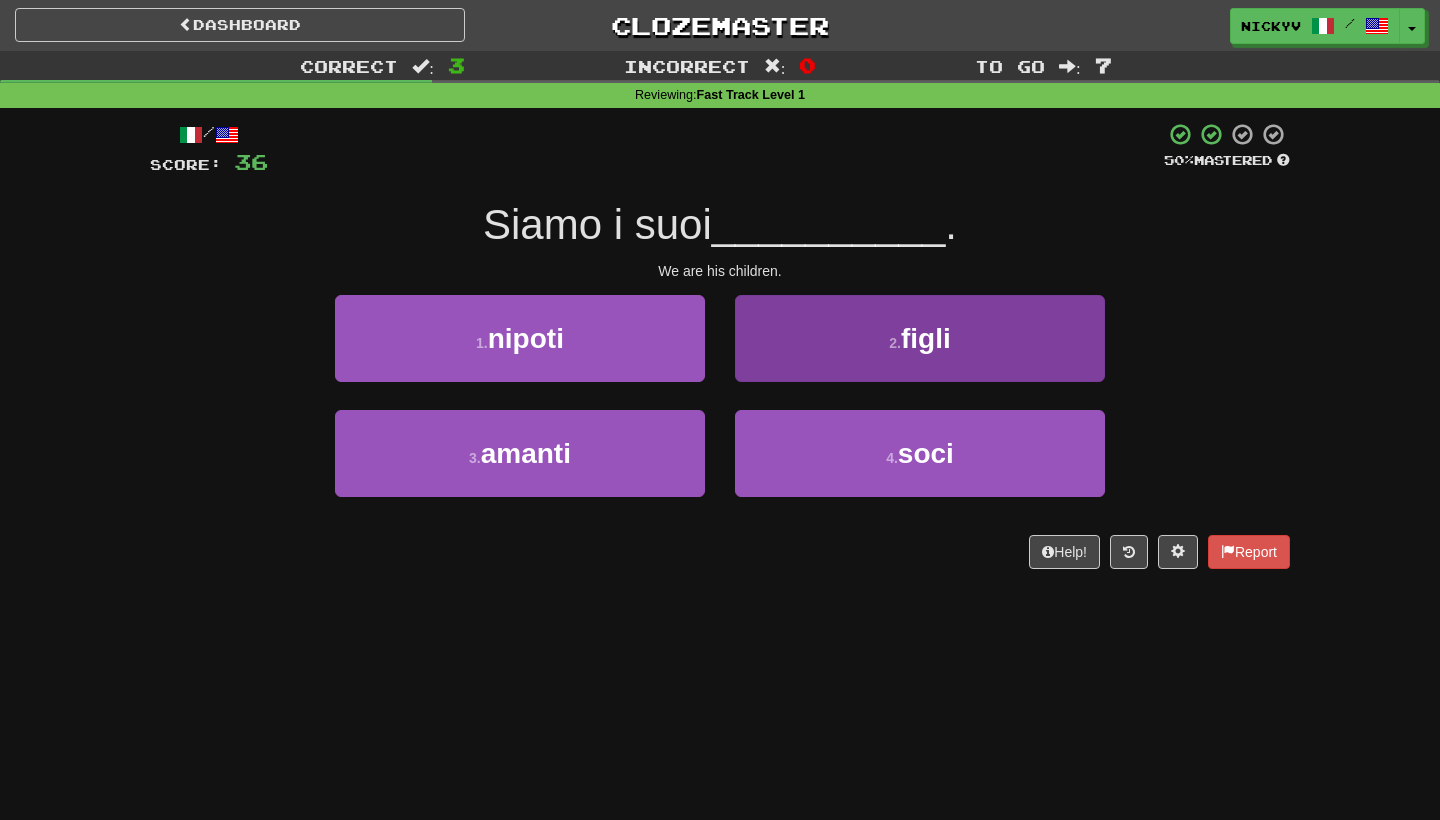 click on "2 .  figli" at bounding box center [920, 338] 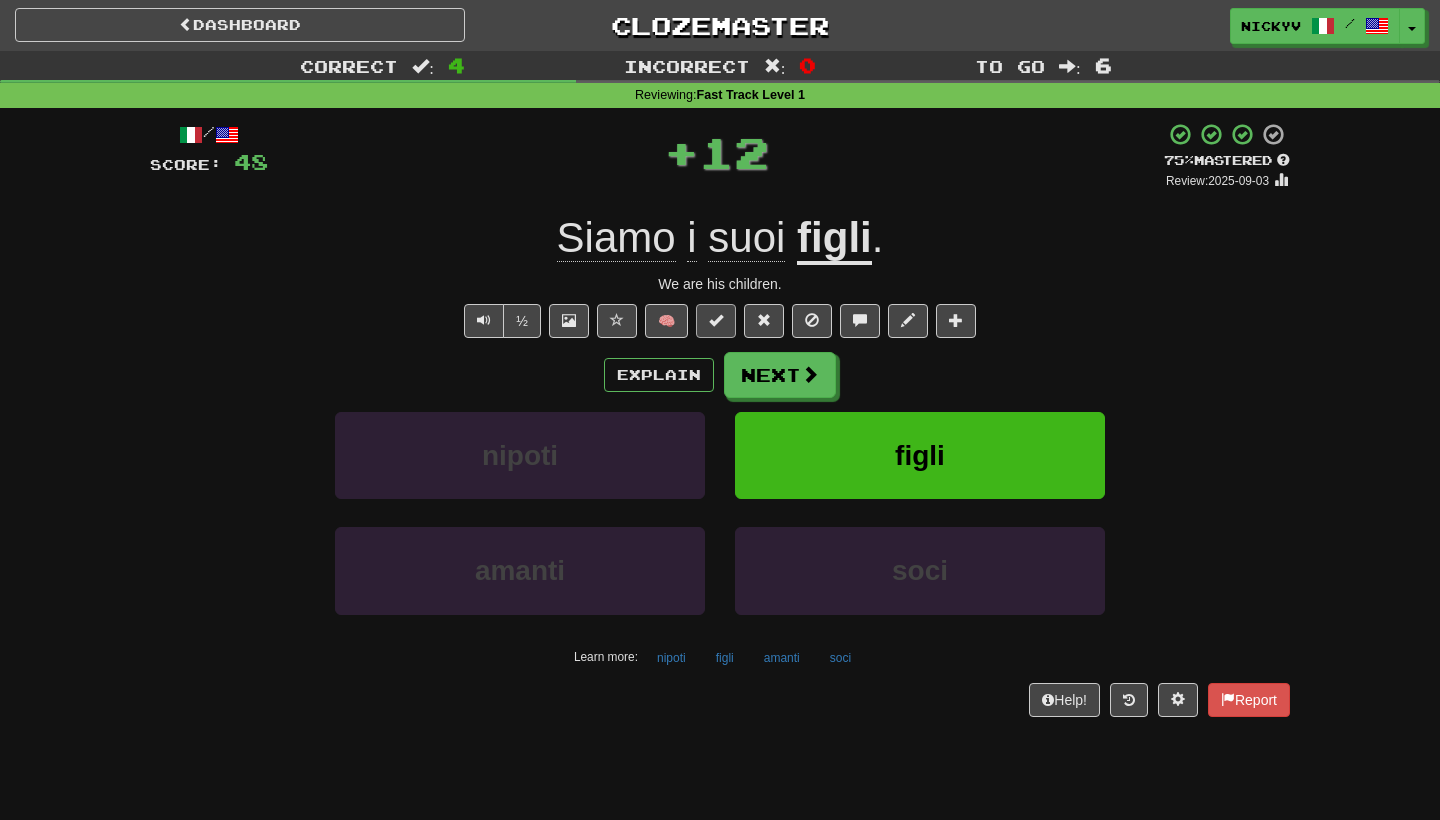 click at bounding box center (716, 321) 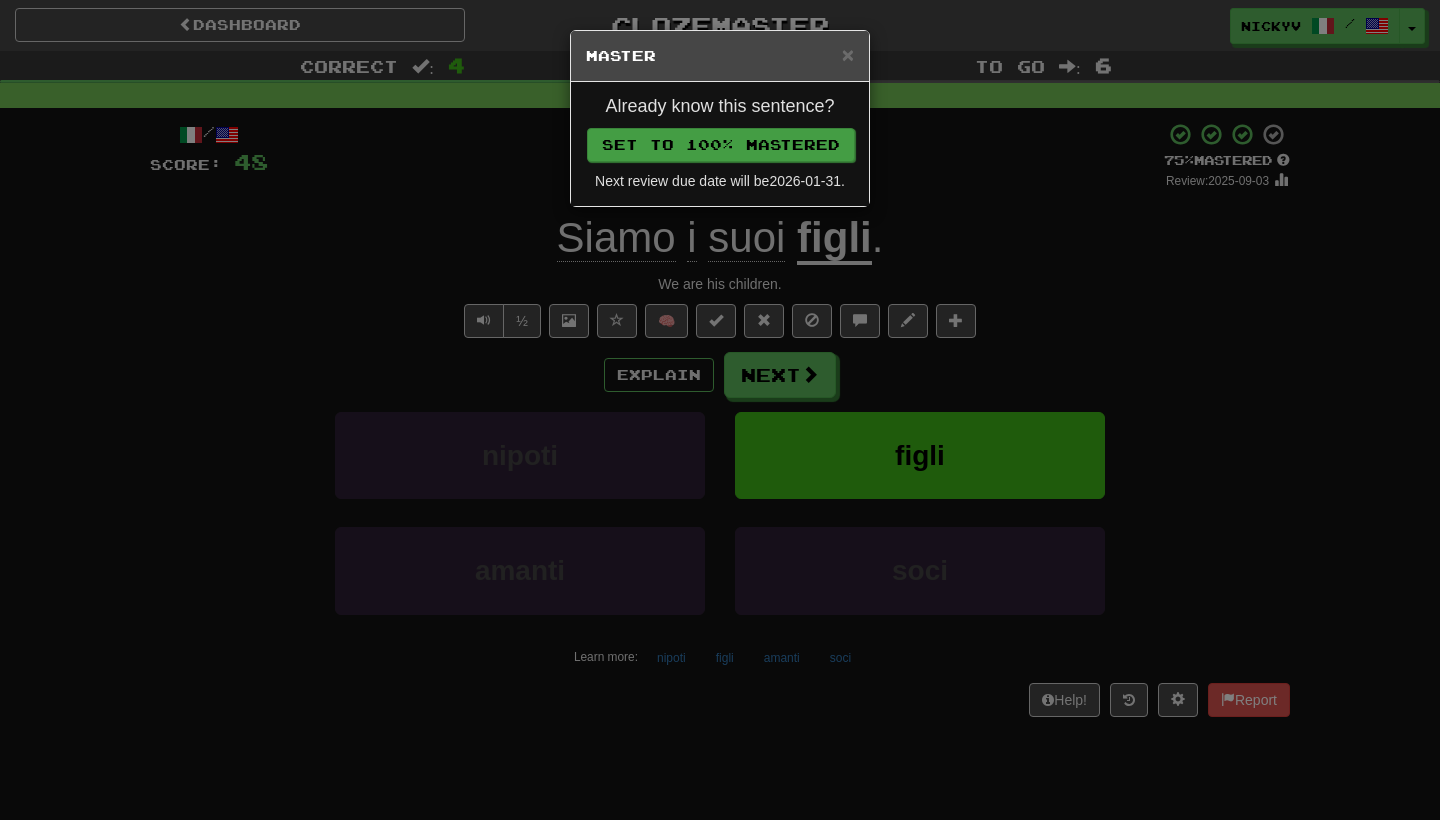click on "Set to 100% Mastered" at bounding box center (721, 145) 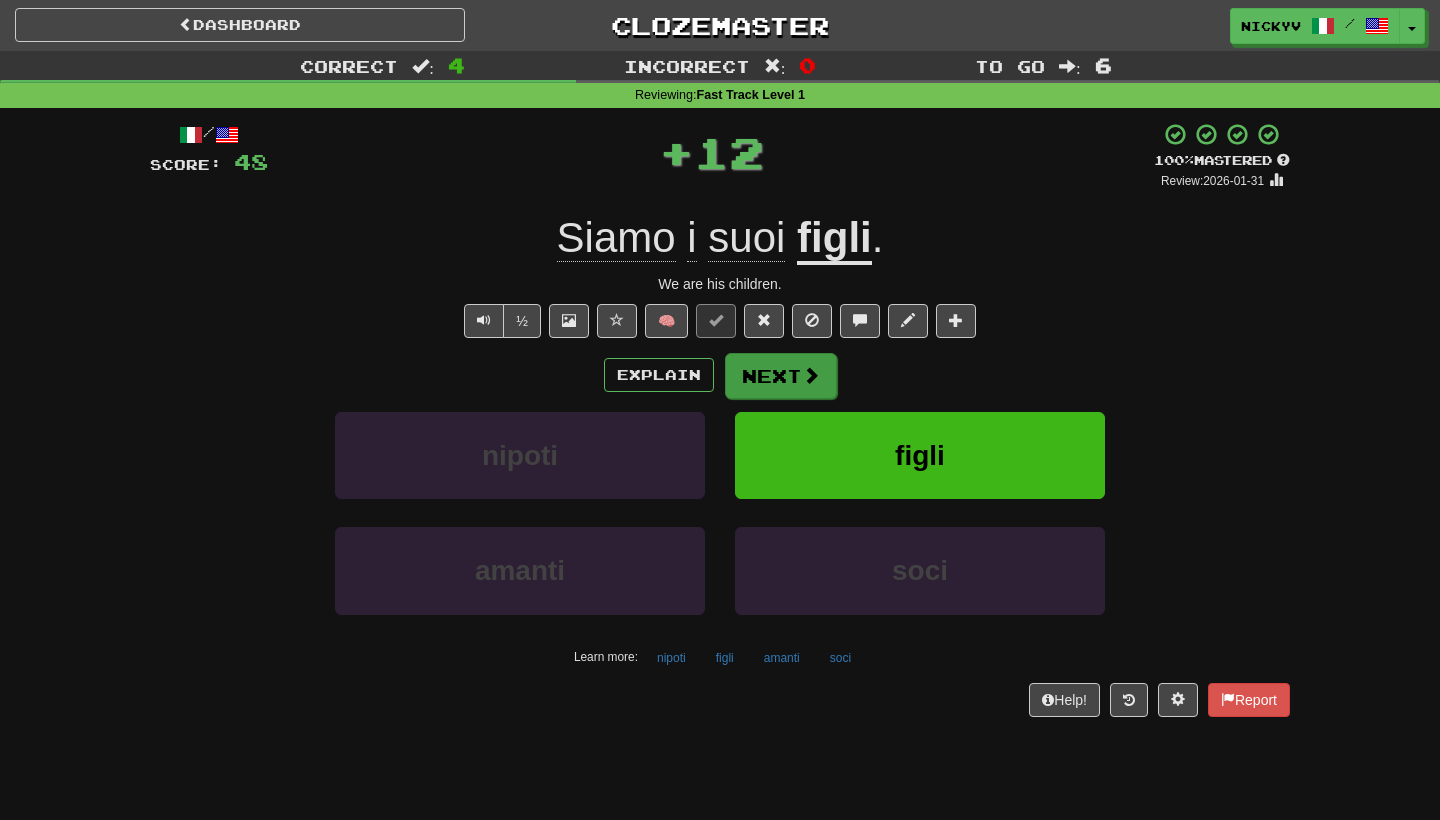 click at bounding box center [811, 375] 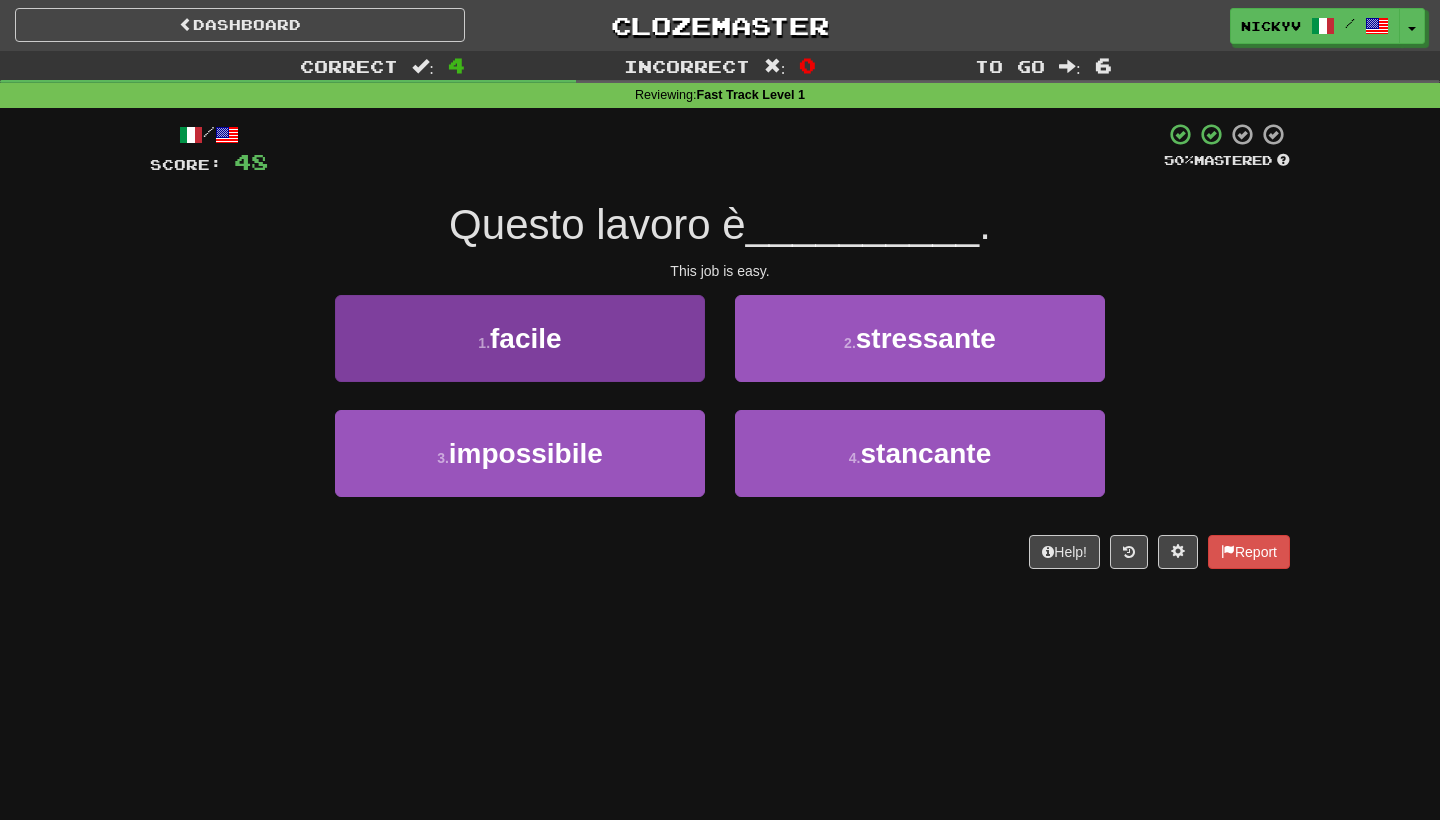 click on "1 .  facile" at bounding box center (520, 338) 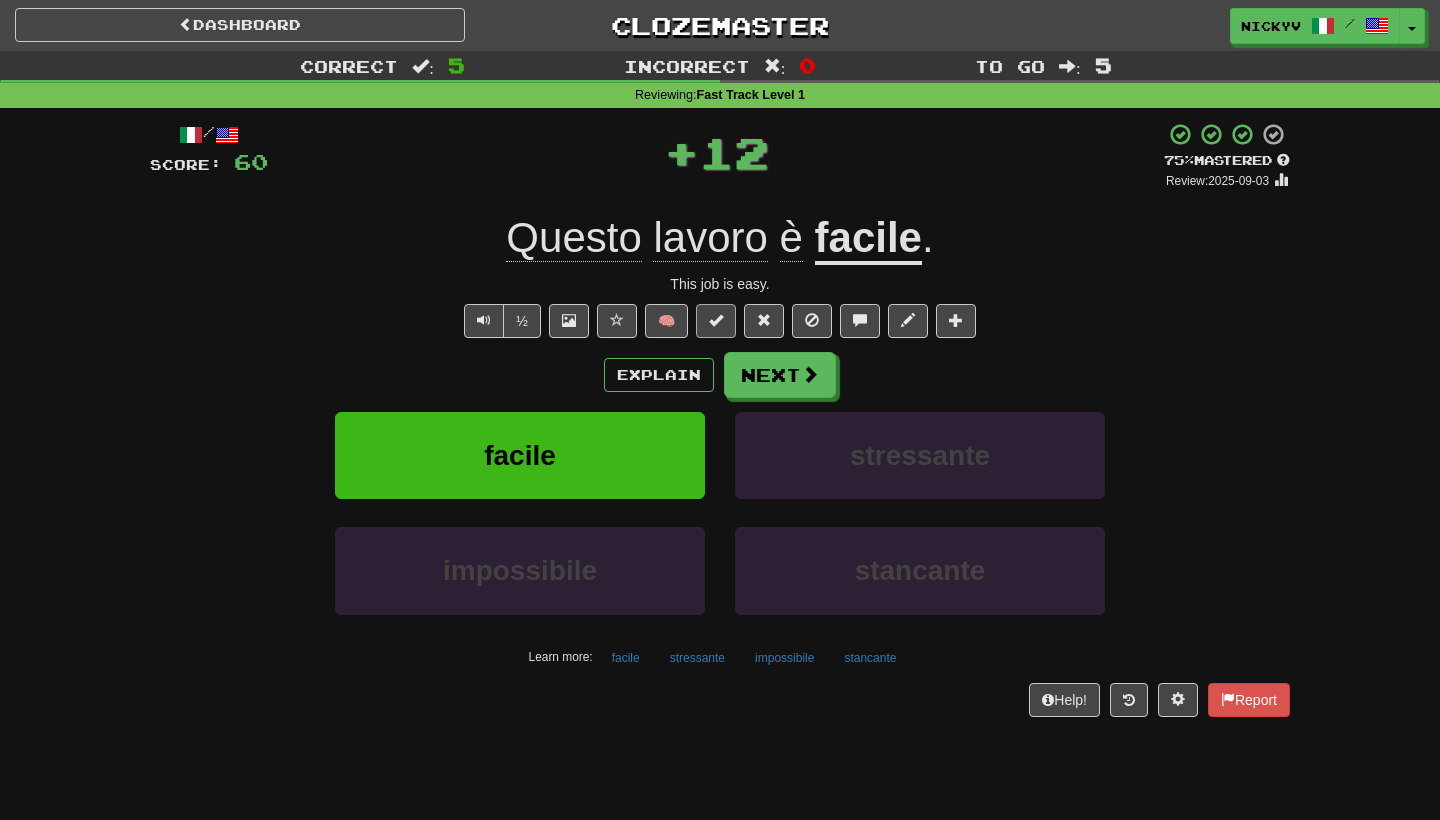 click at bounding box center [716, 321] 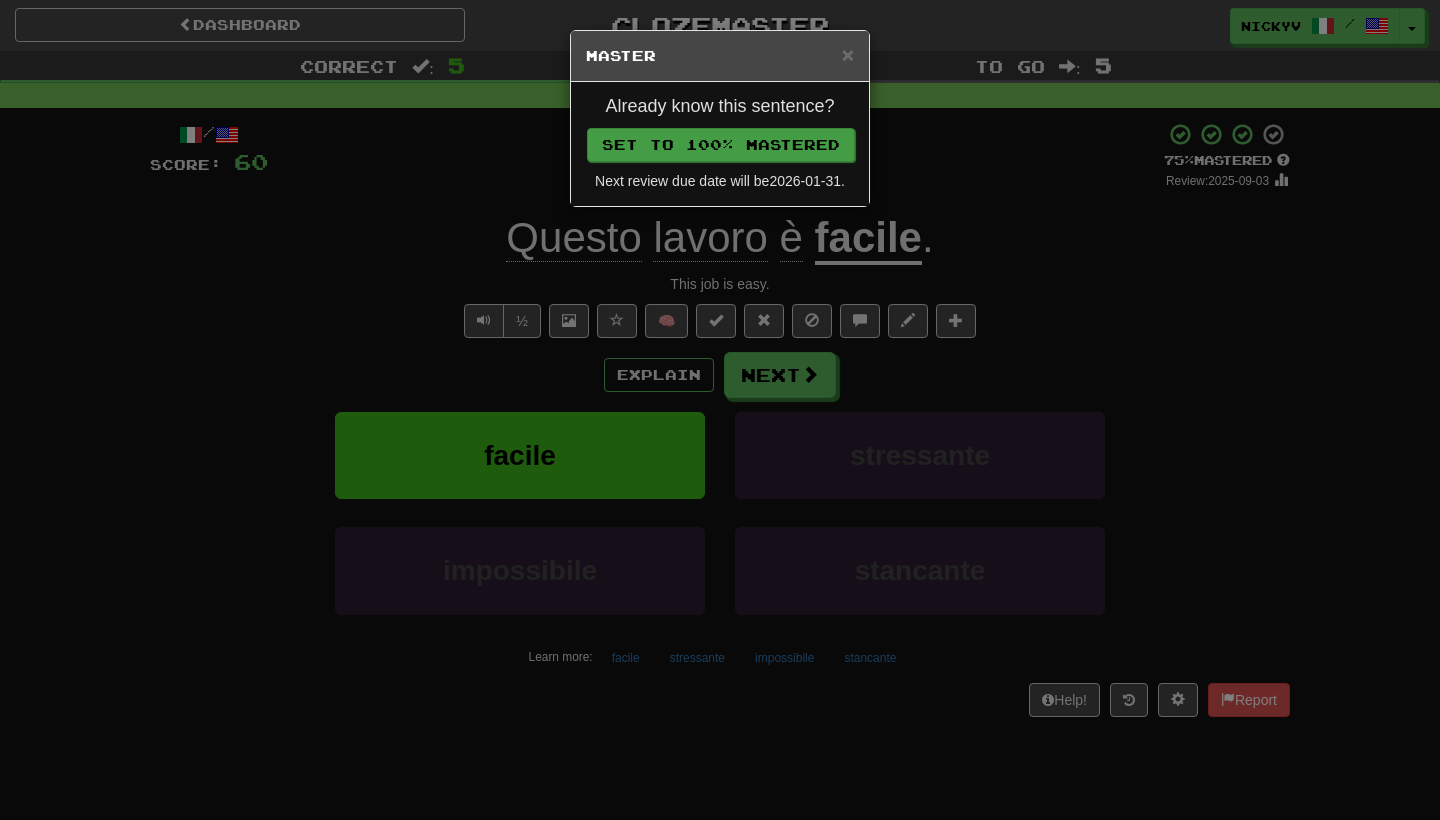 click on "Set to 100% Mastered" at bounding box center (721, 145) 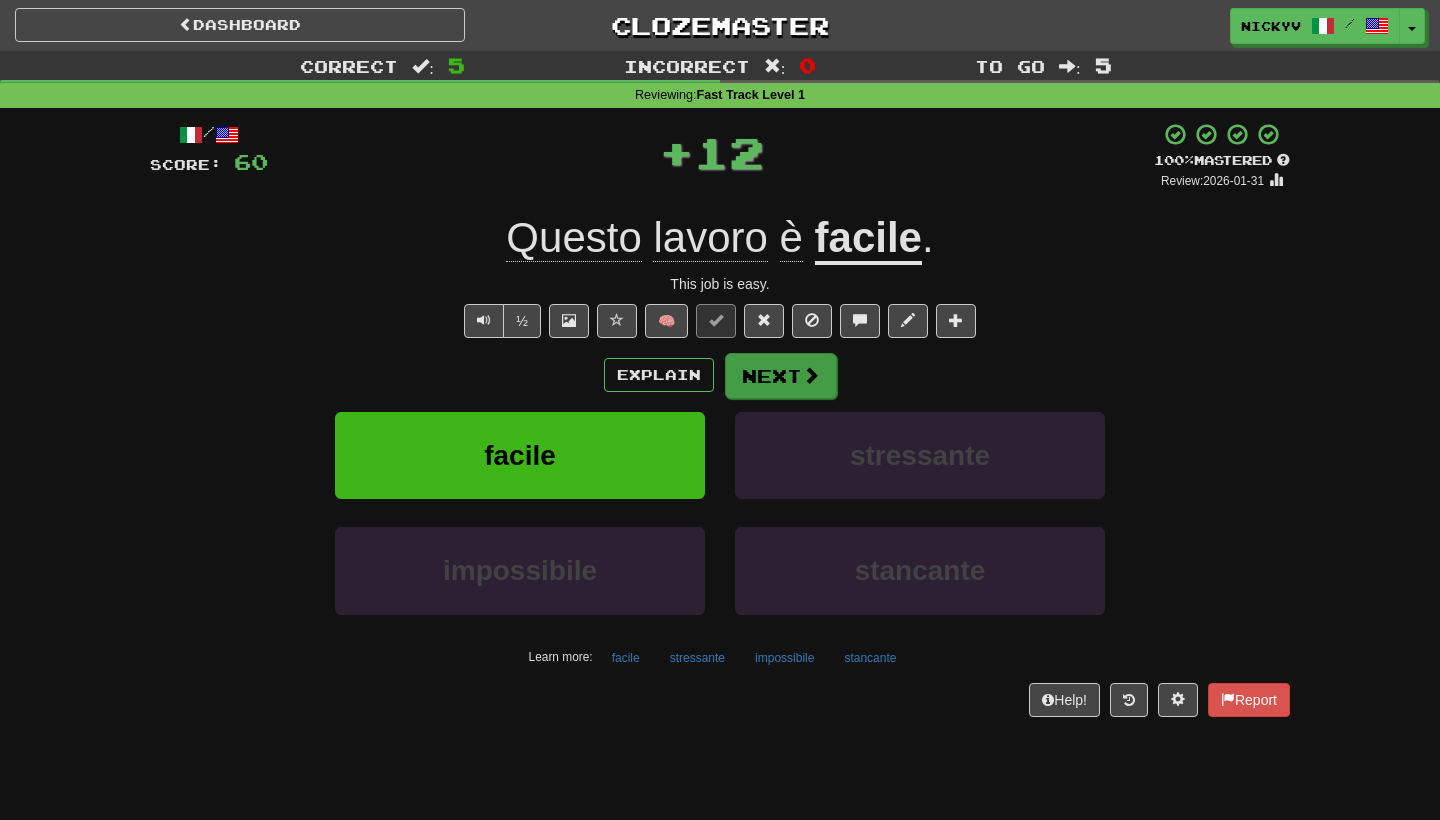 click on "Next" at bounding box center (781, 376) 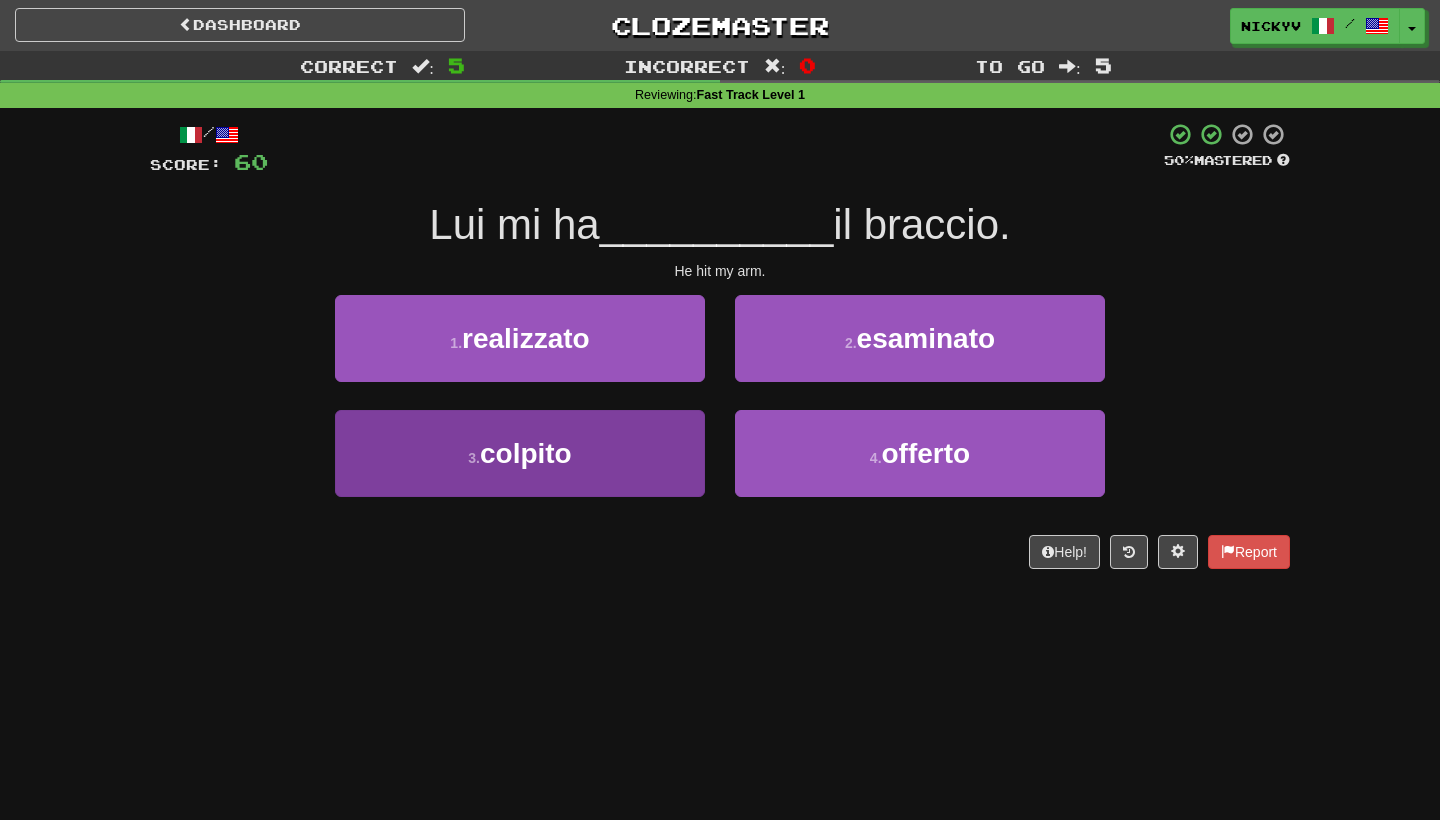 click on "3 .  colpito" at bounding box center (520, 453) 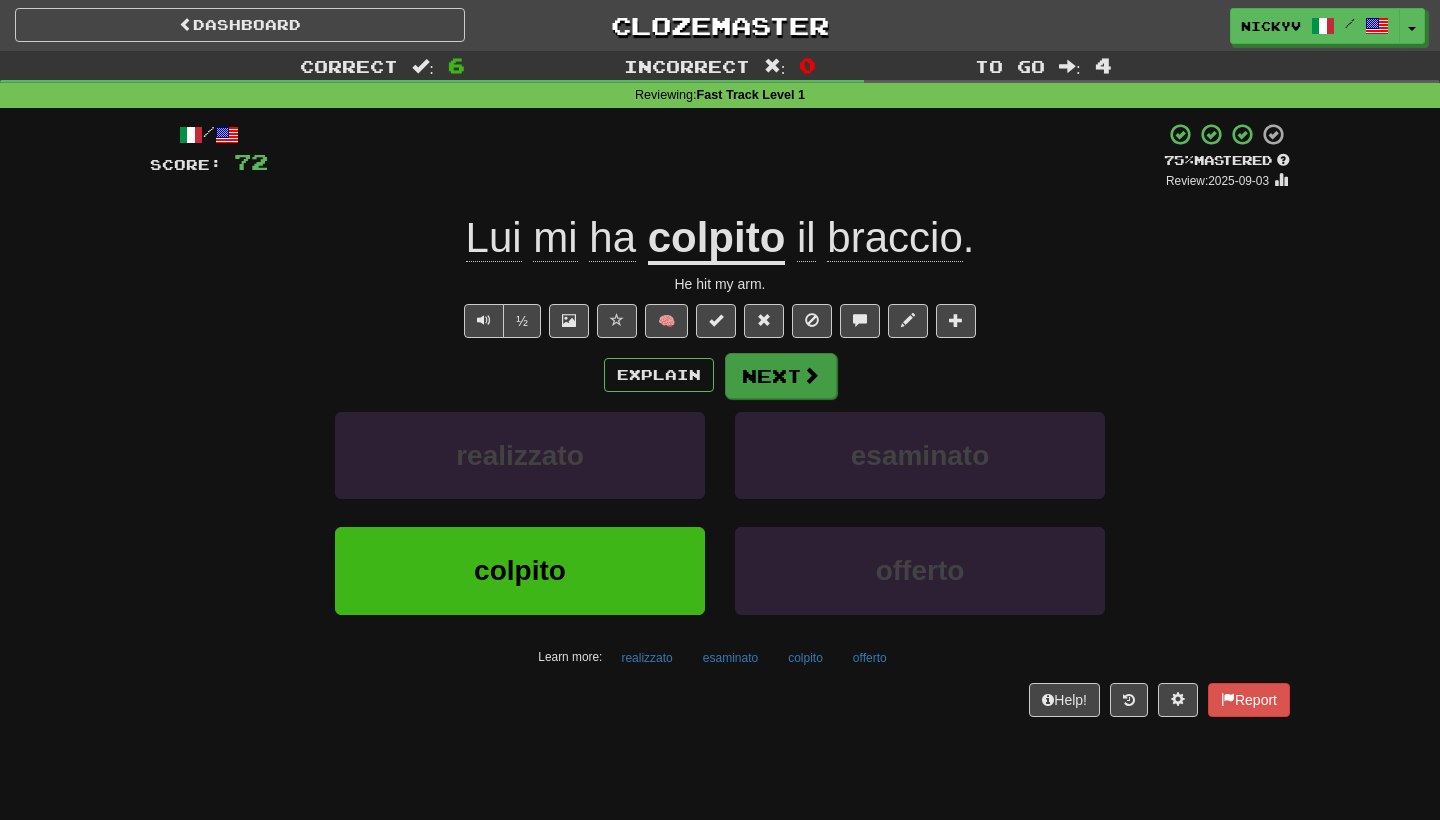 click on "Next" at bounding box center (781, 376) 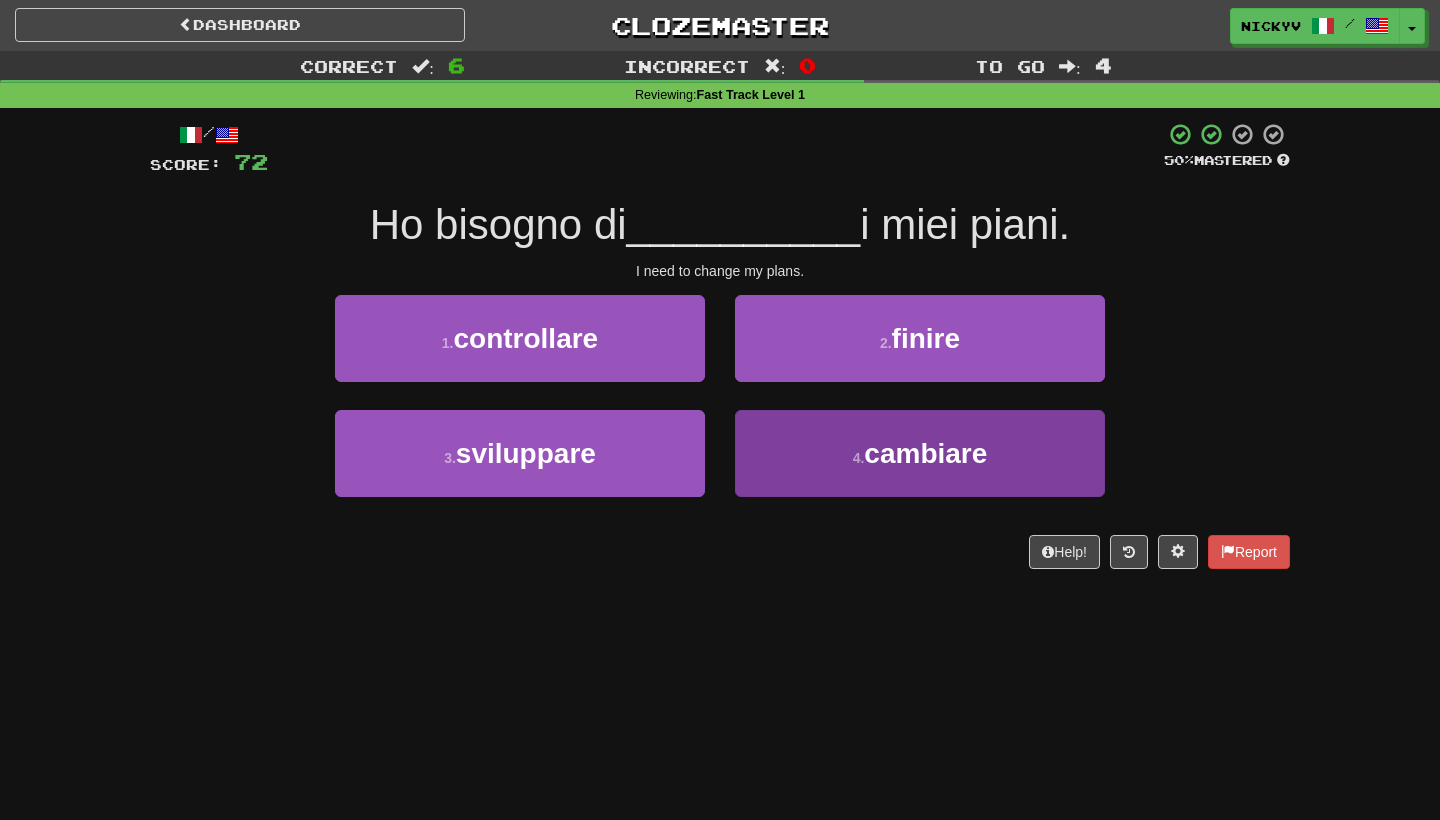 click on "4 .  cambiare" at bounding box center [920, 453] 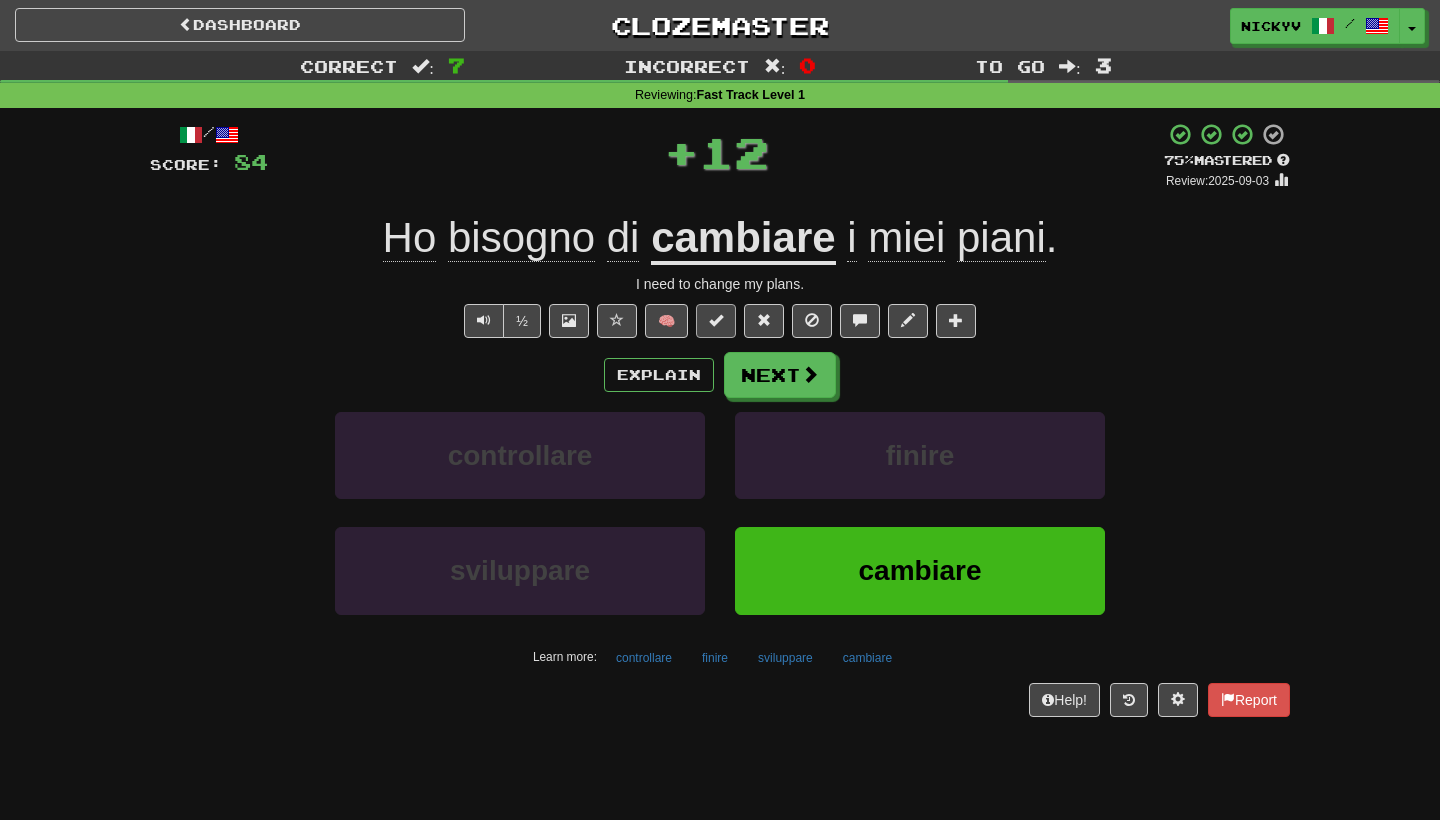 click at bounding box center (716, 320) 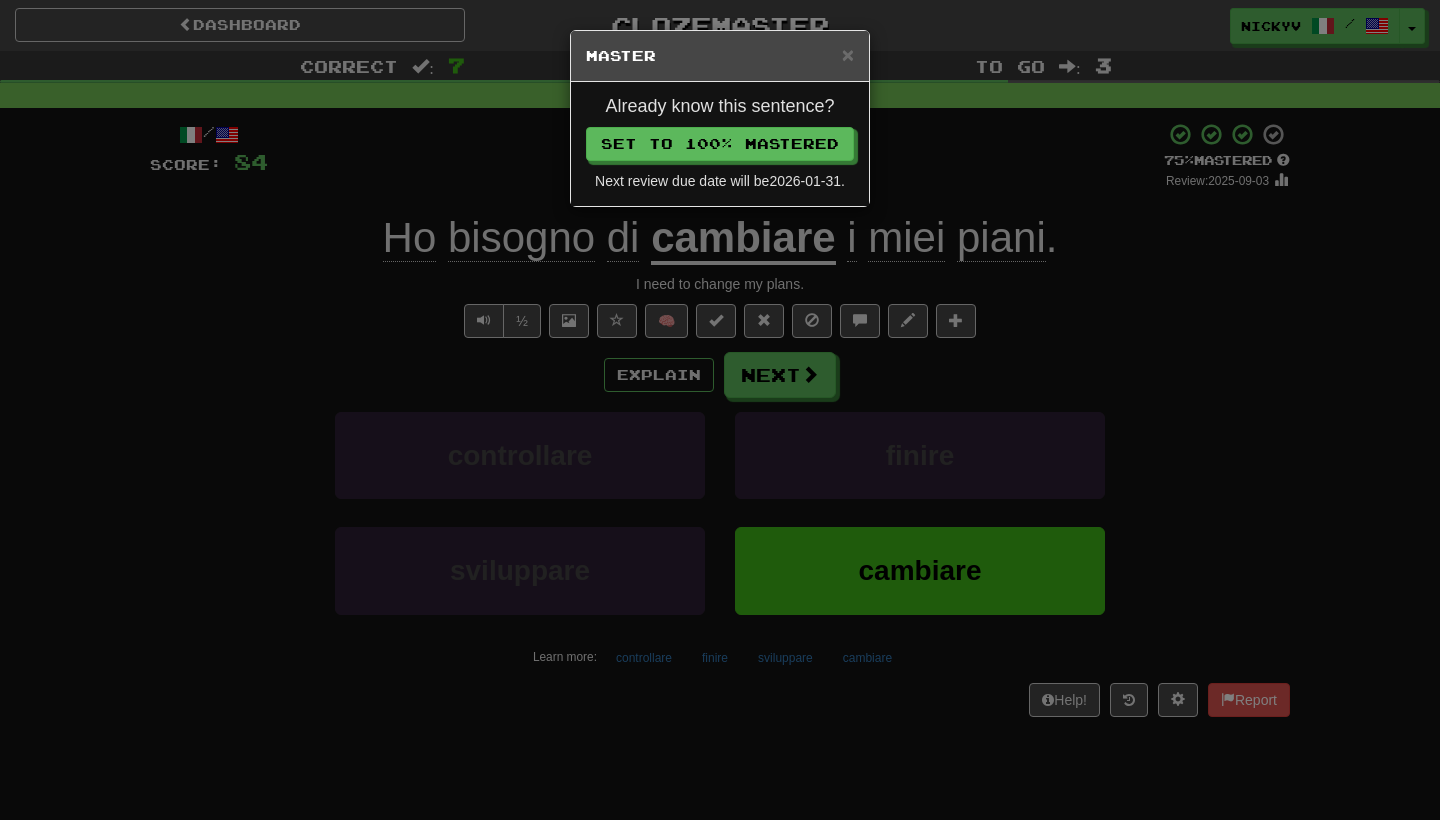 click on "Already know this sentence? Set to 100% Mastered Next review due date will be  2026-01-31 ." at bounding box center (720, 144) 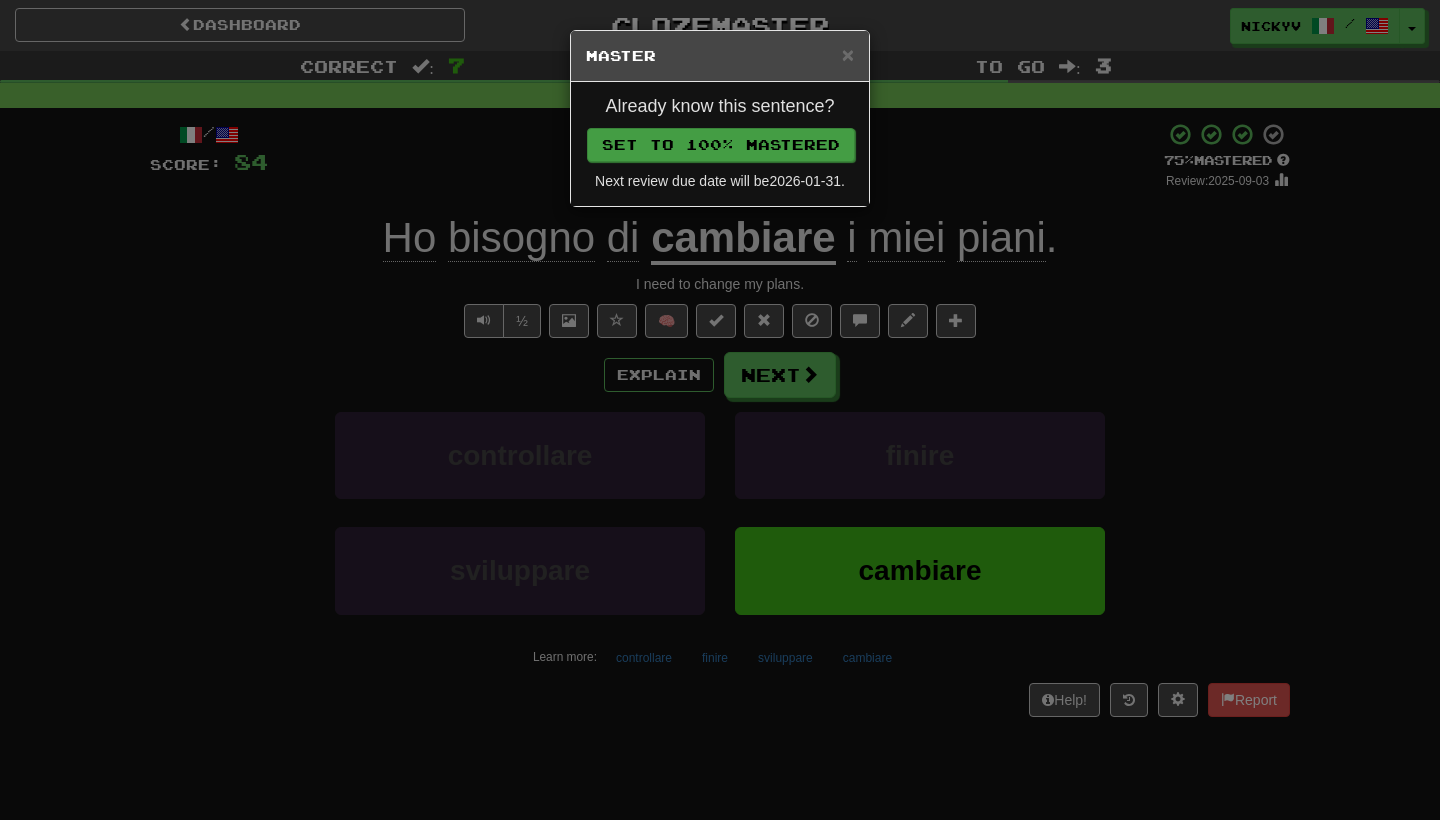 click on "Set to 100% Mastered" at bounding box center (721, 145) 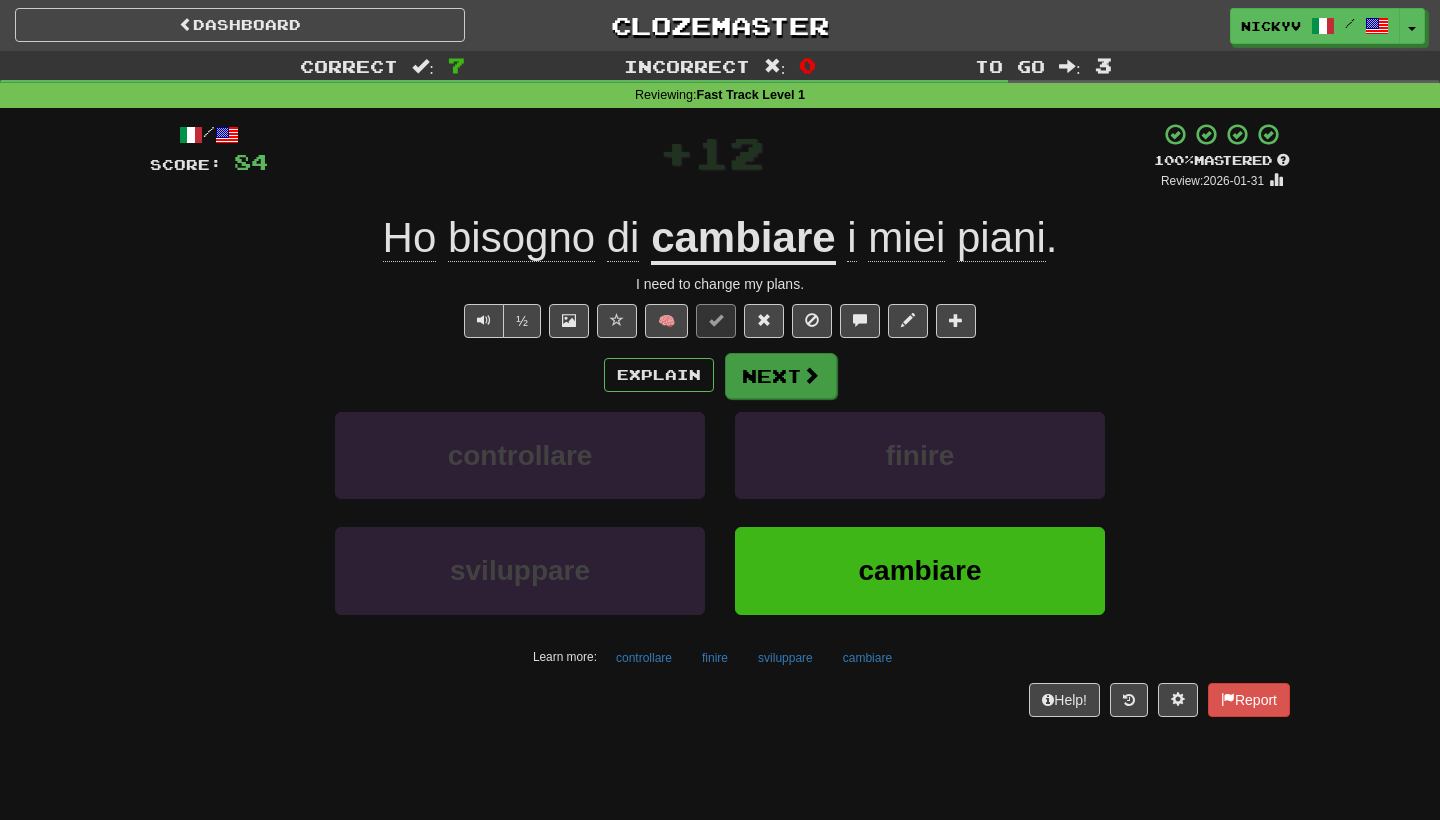 click on "Next" at bounding box center [781, 376] 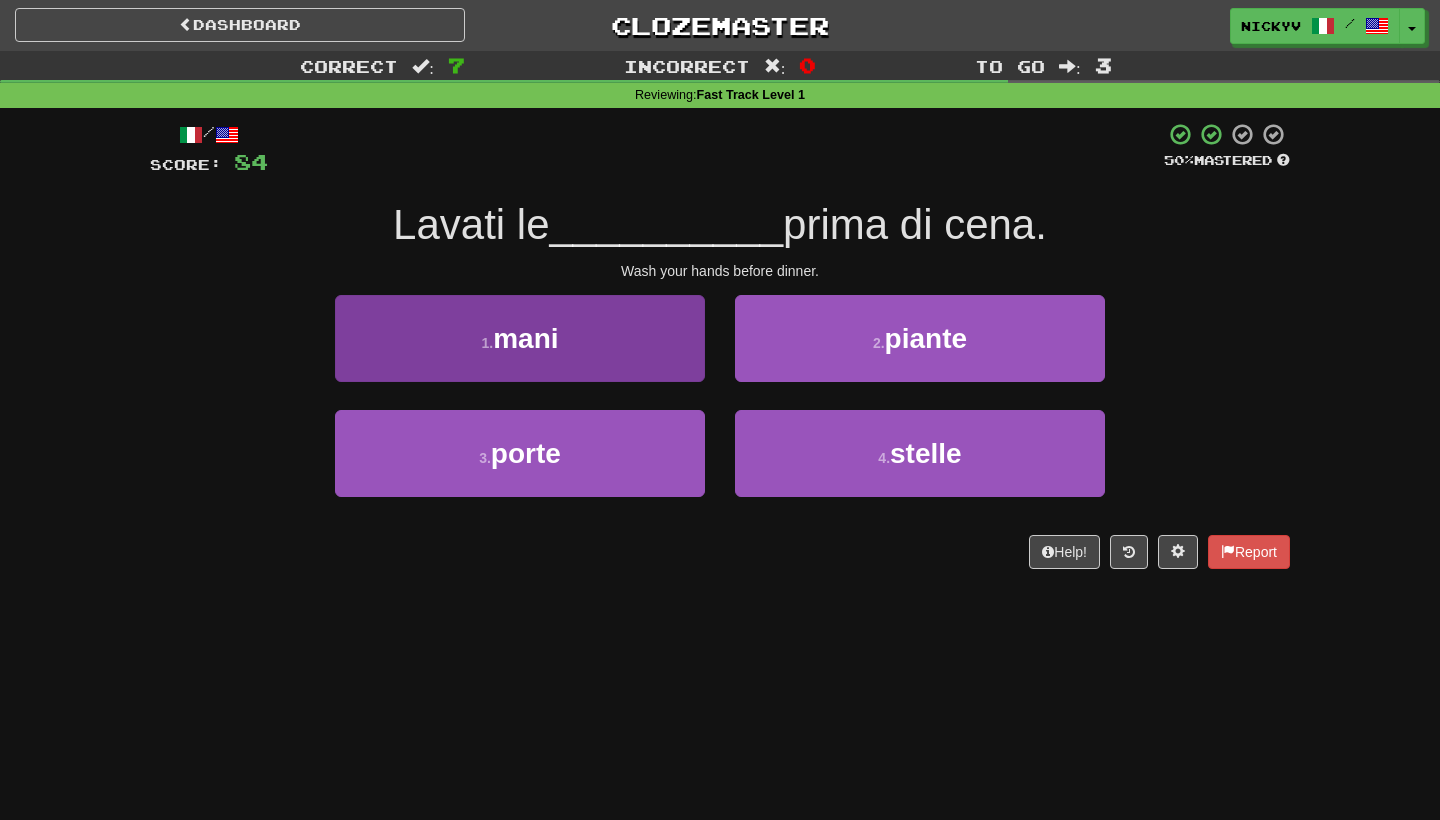 click on "1 .  mani" at bounding box center (520, 338) 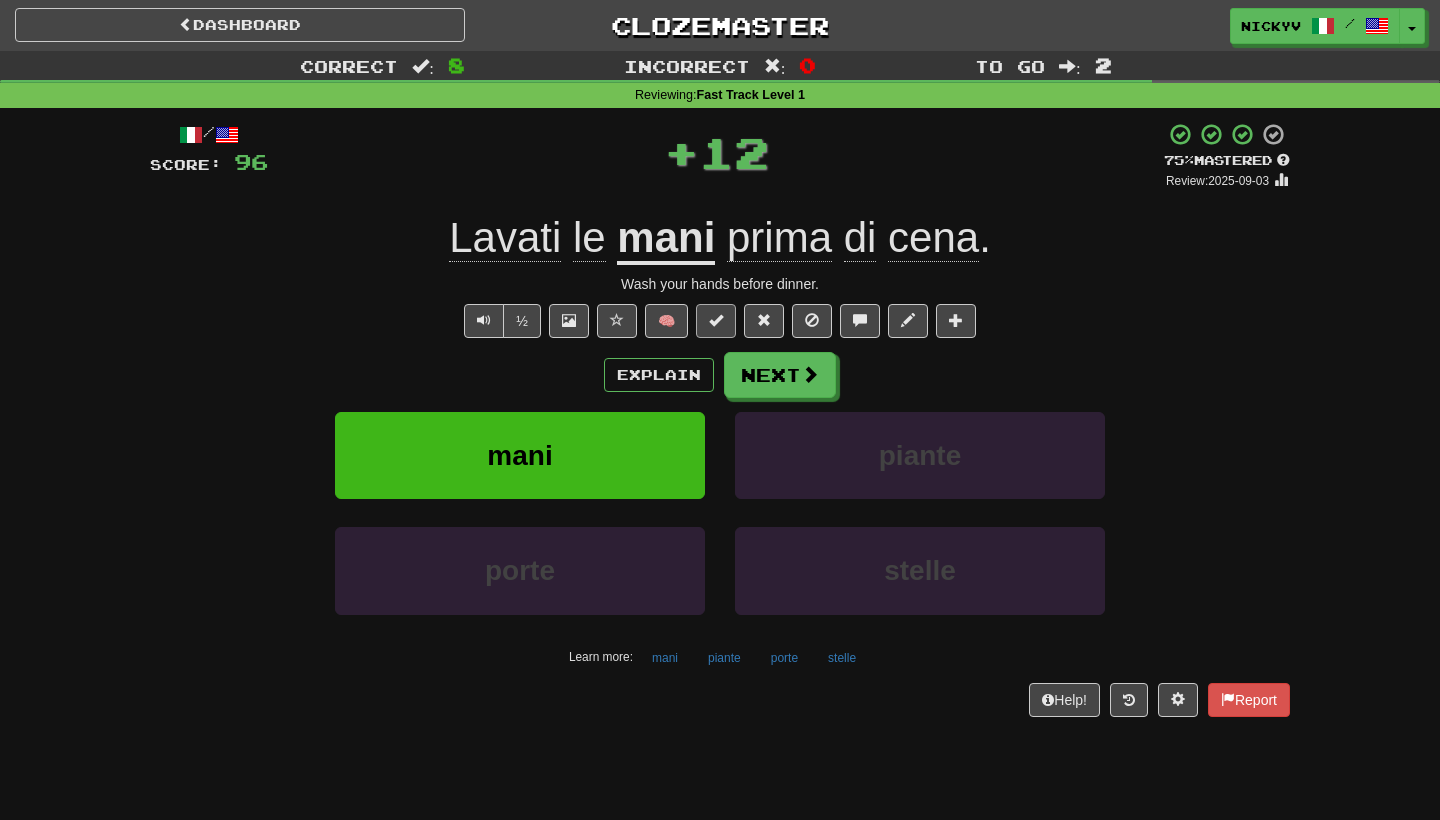 click at bounding box center (716, 321) 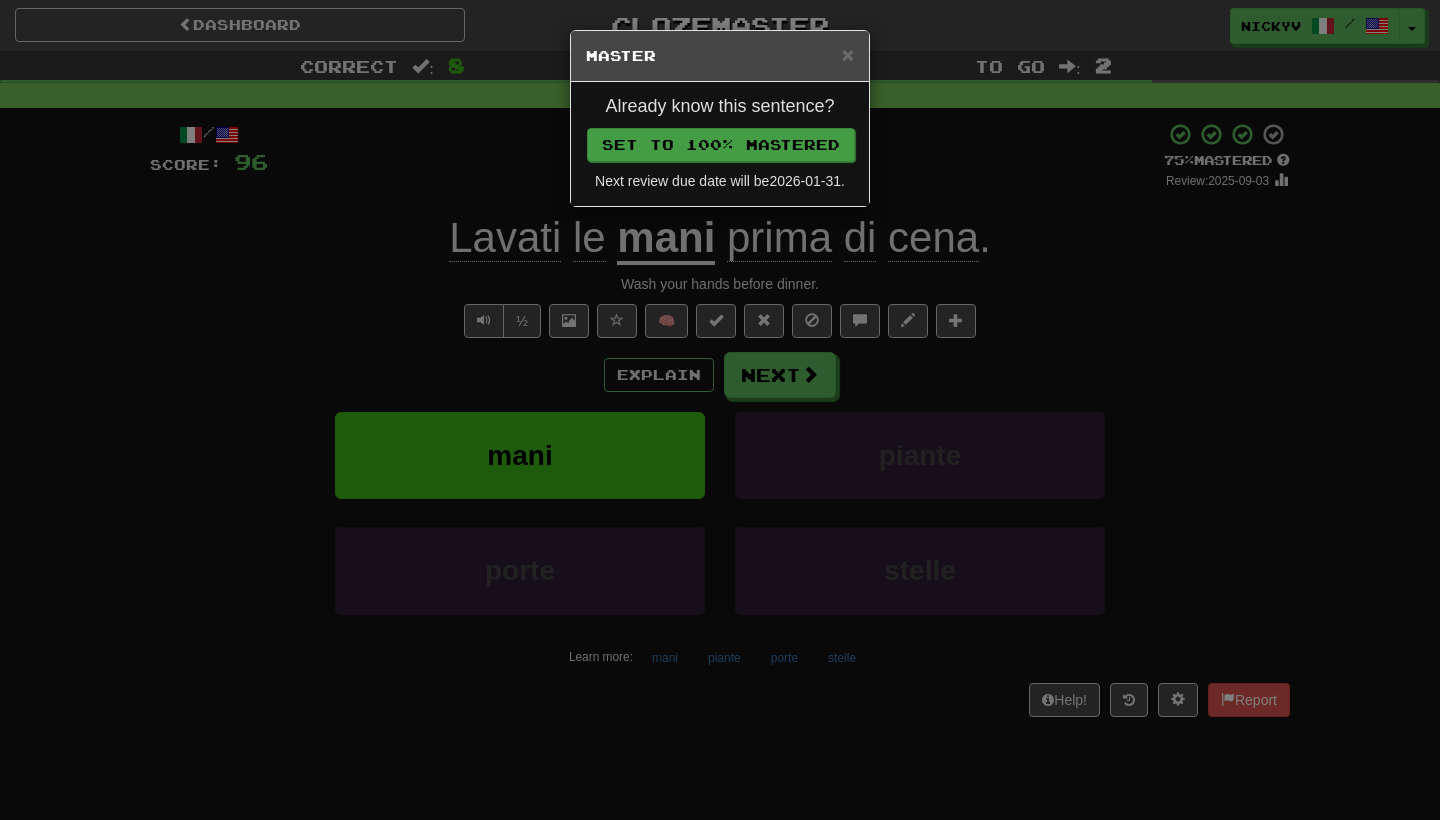 click on "Set to 100% Mastered" at bounding box center (721, 145) 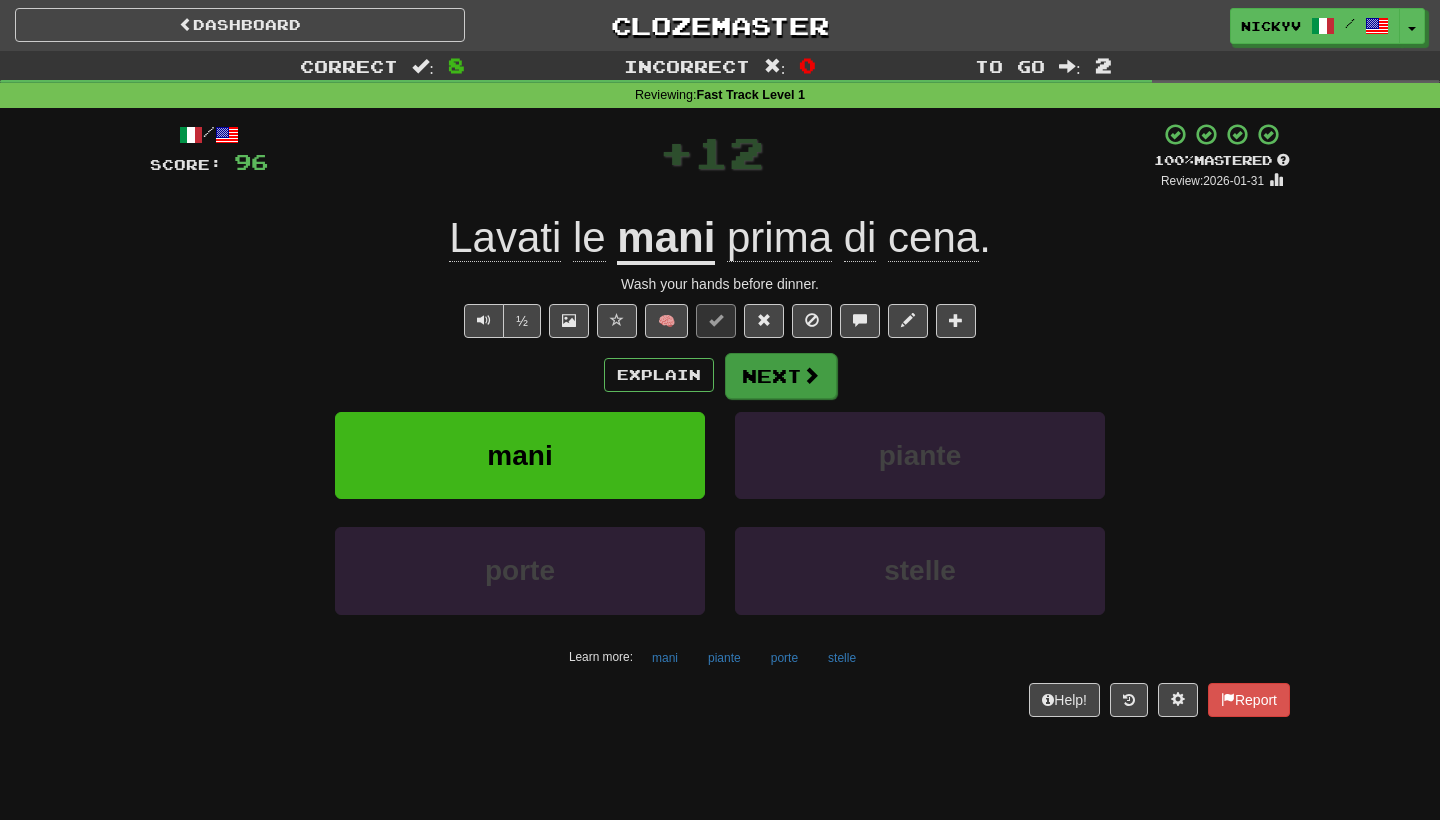 click on "Next" at bounding box center (781, 376) 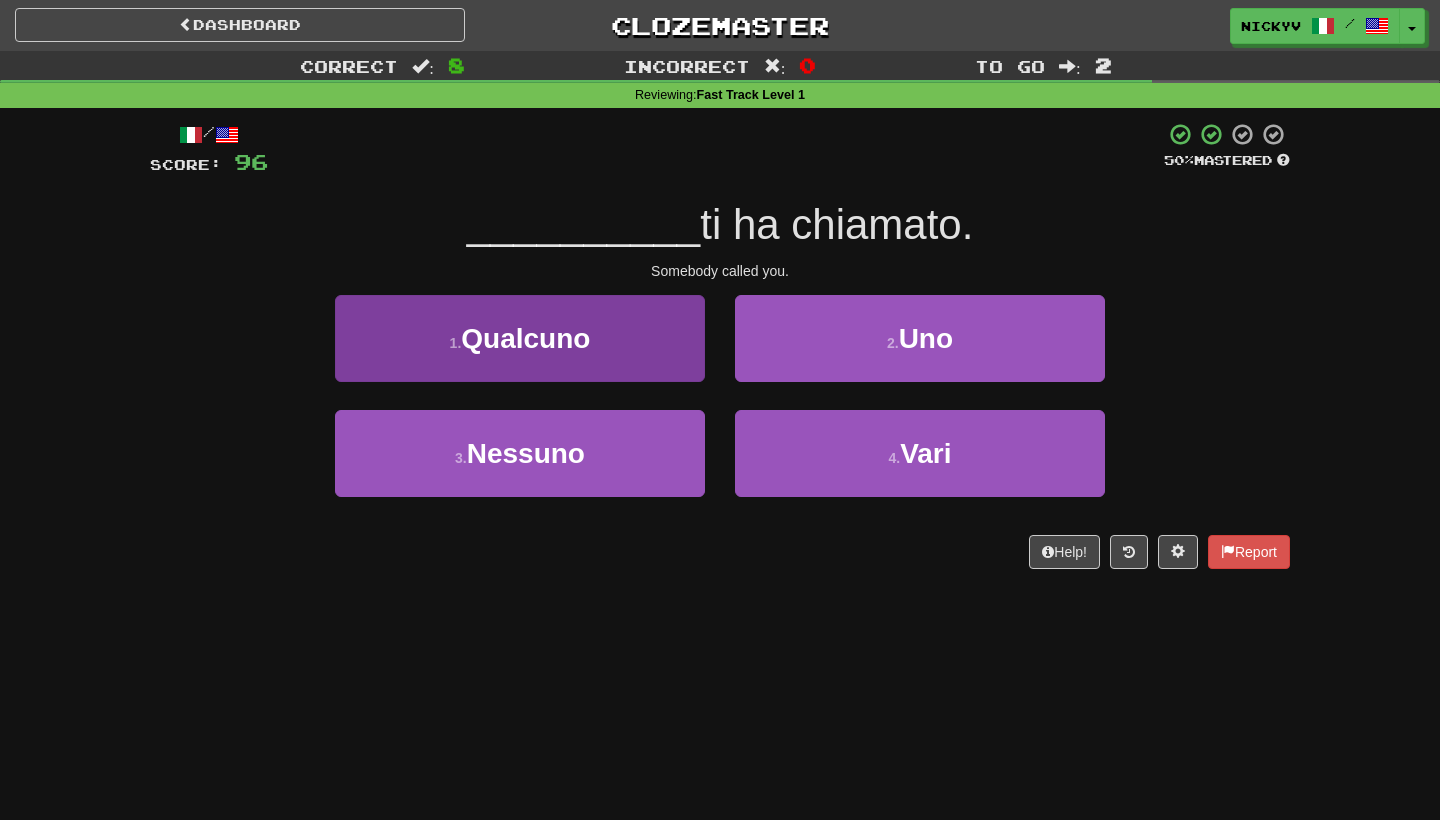 click on "1 .  Qualcuno" at bounding box center [520, 338] 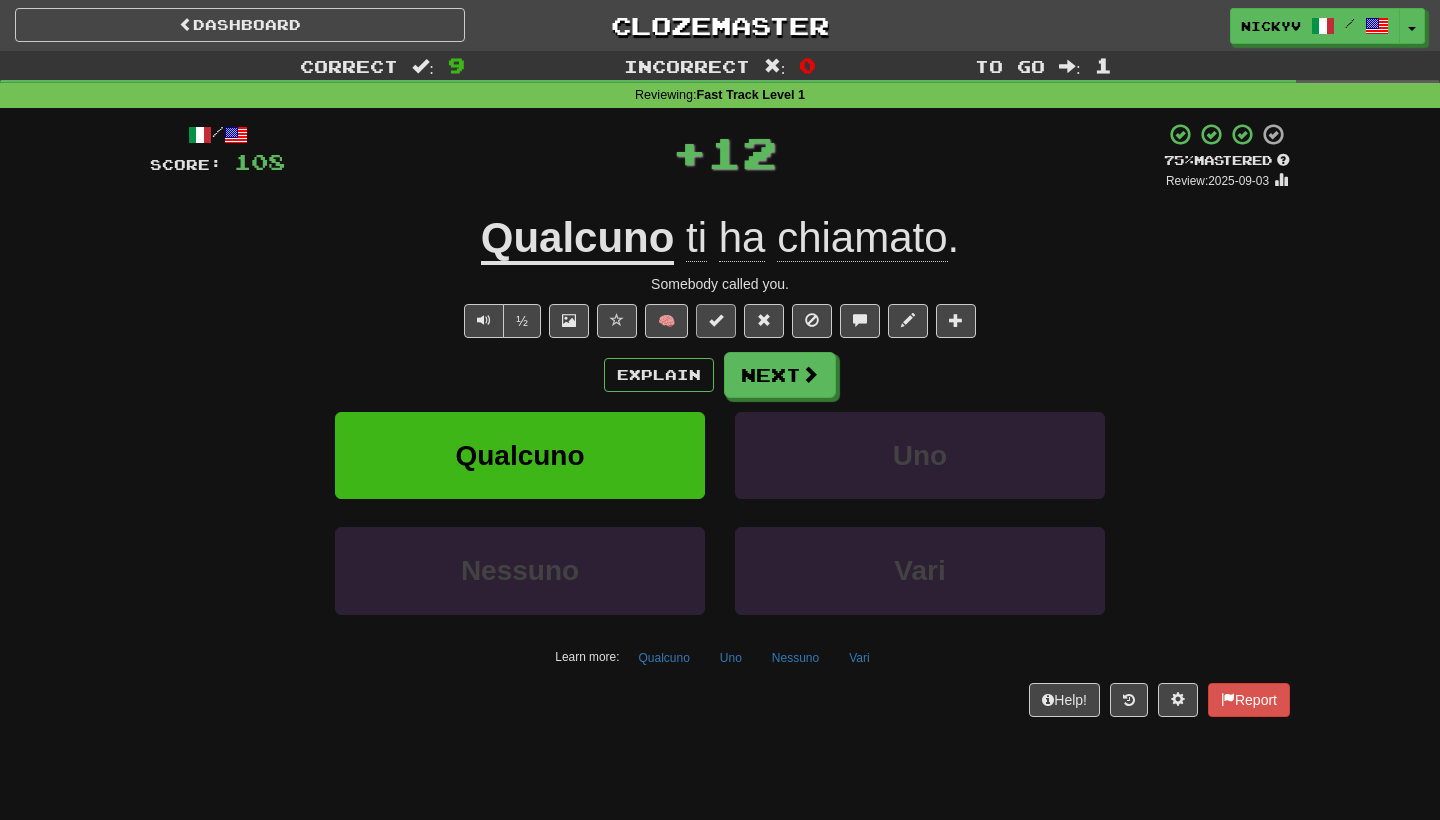 click at bounding box center [716, 320] 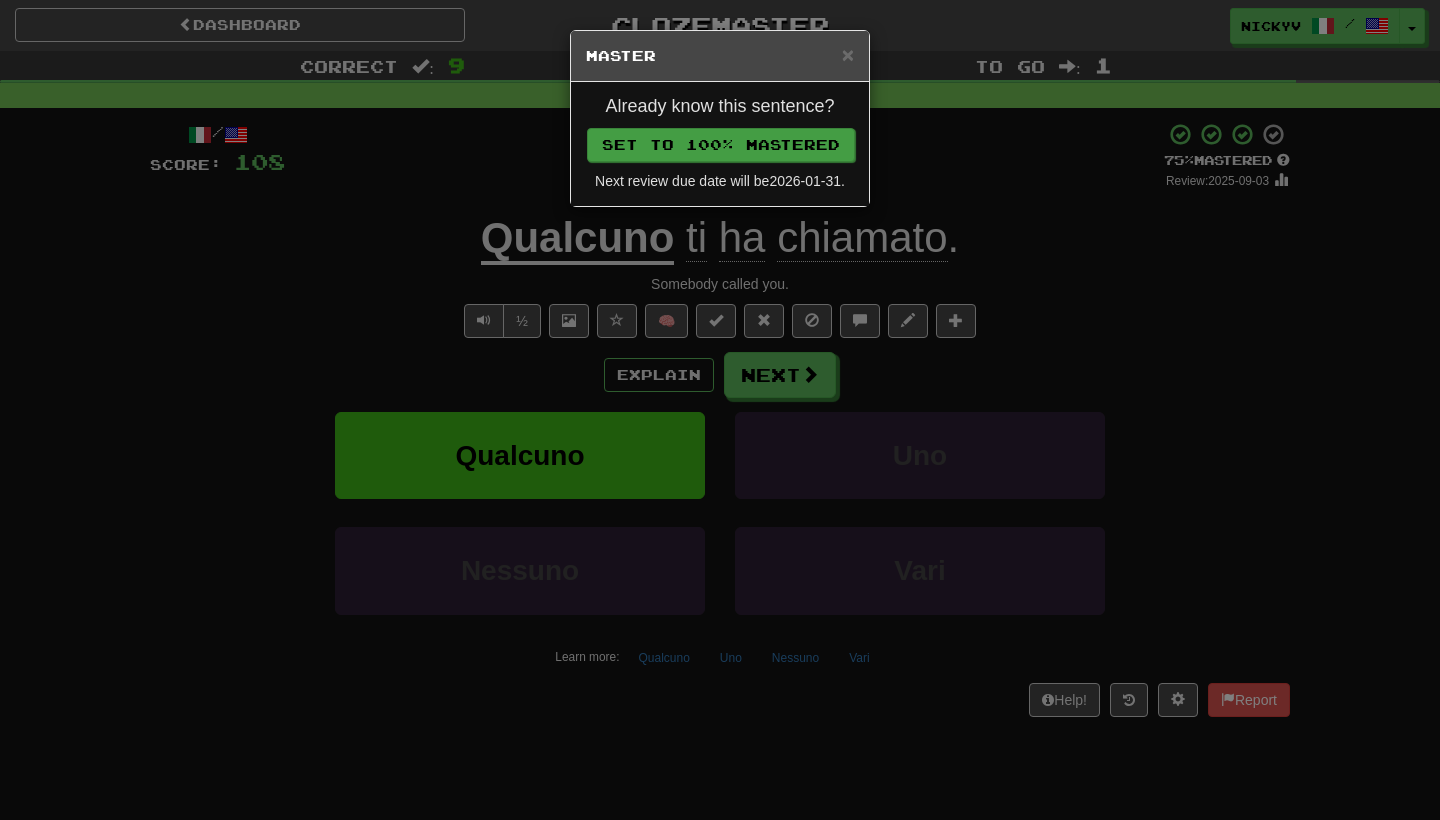 click on "Set to 100% Mastered" at bounding box center [721, 145] 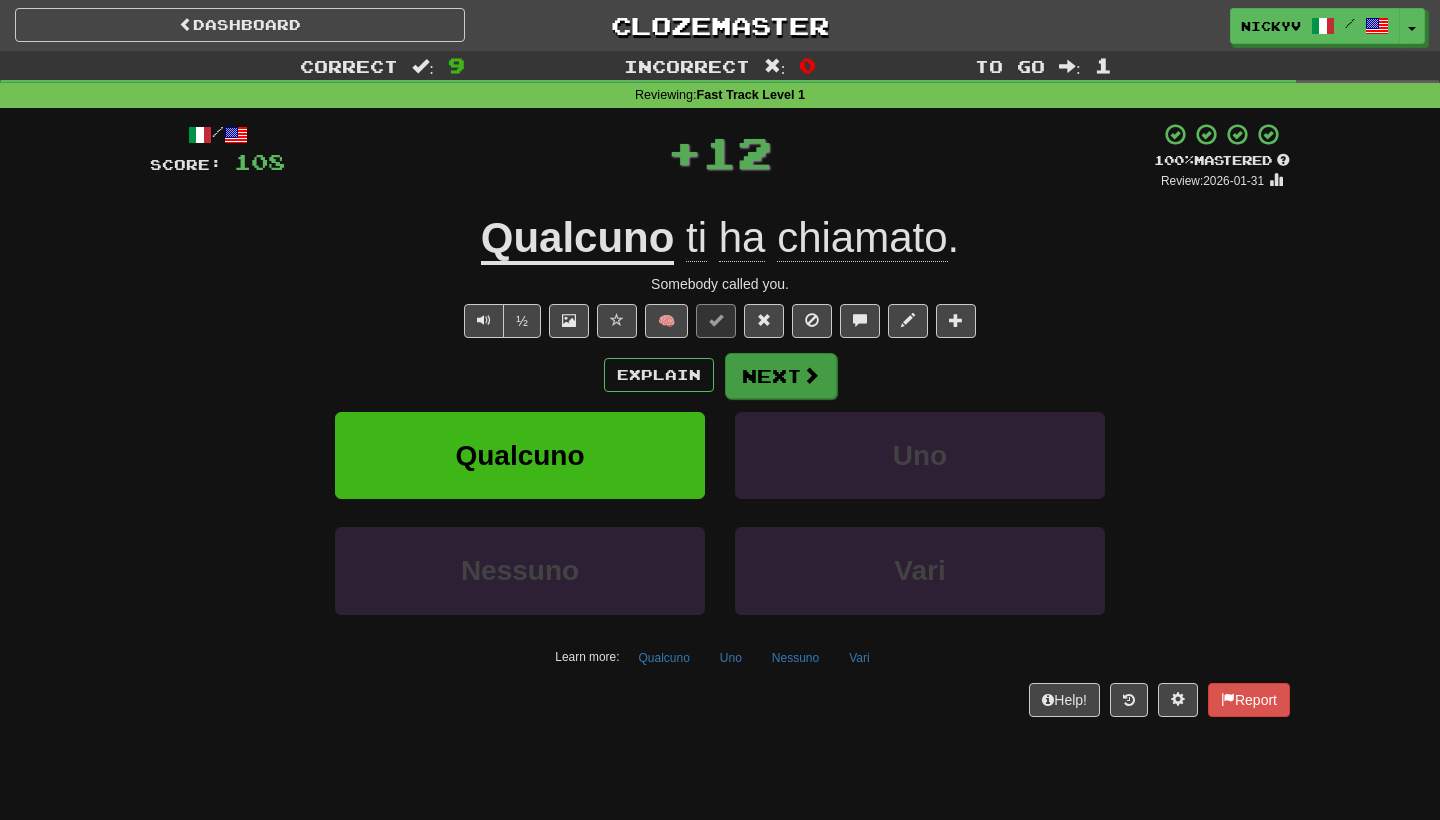 click at bounding box center [811, 375] 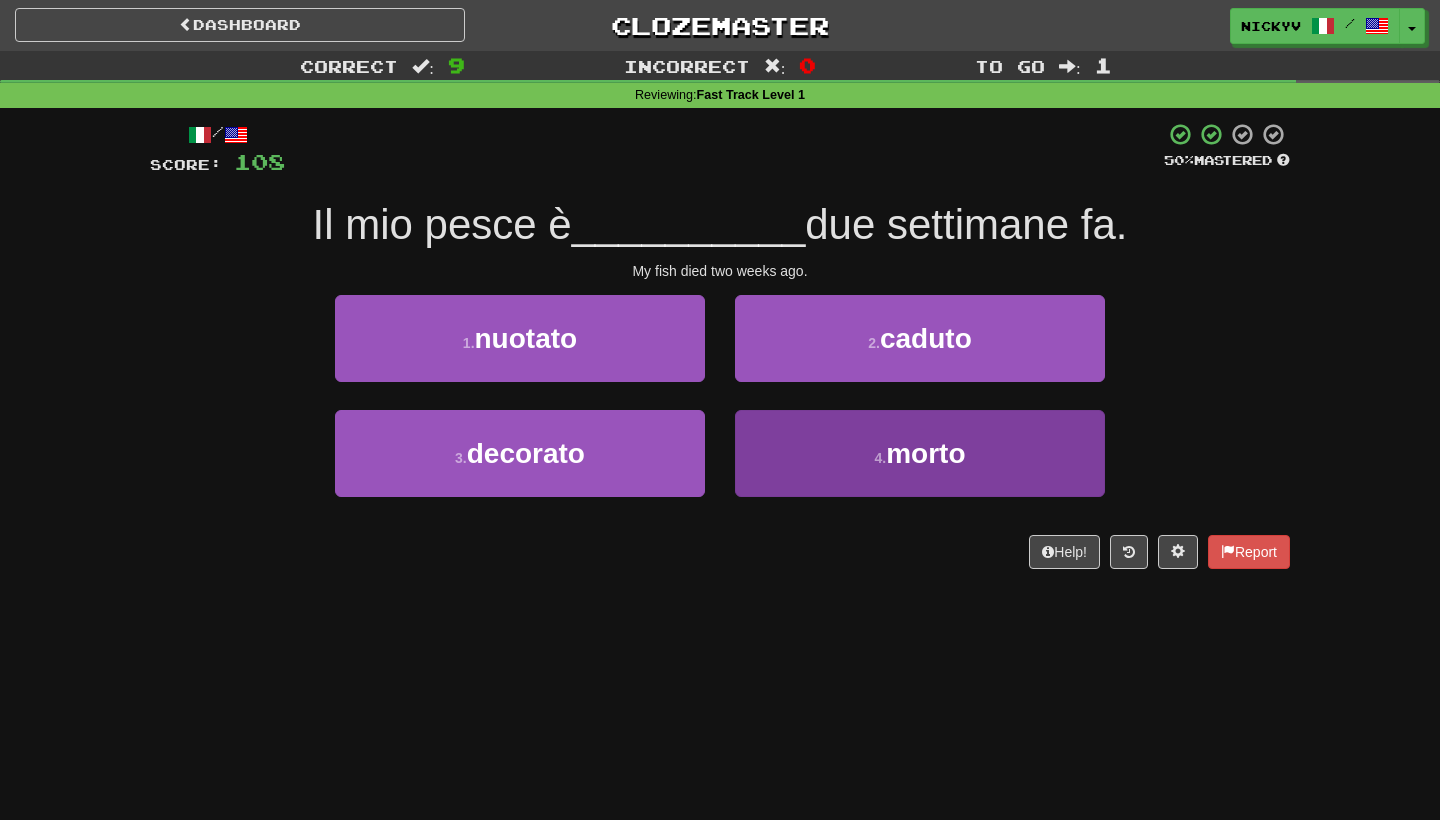 click on "4 .  morto" at bounding box center [920, 453] 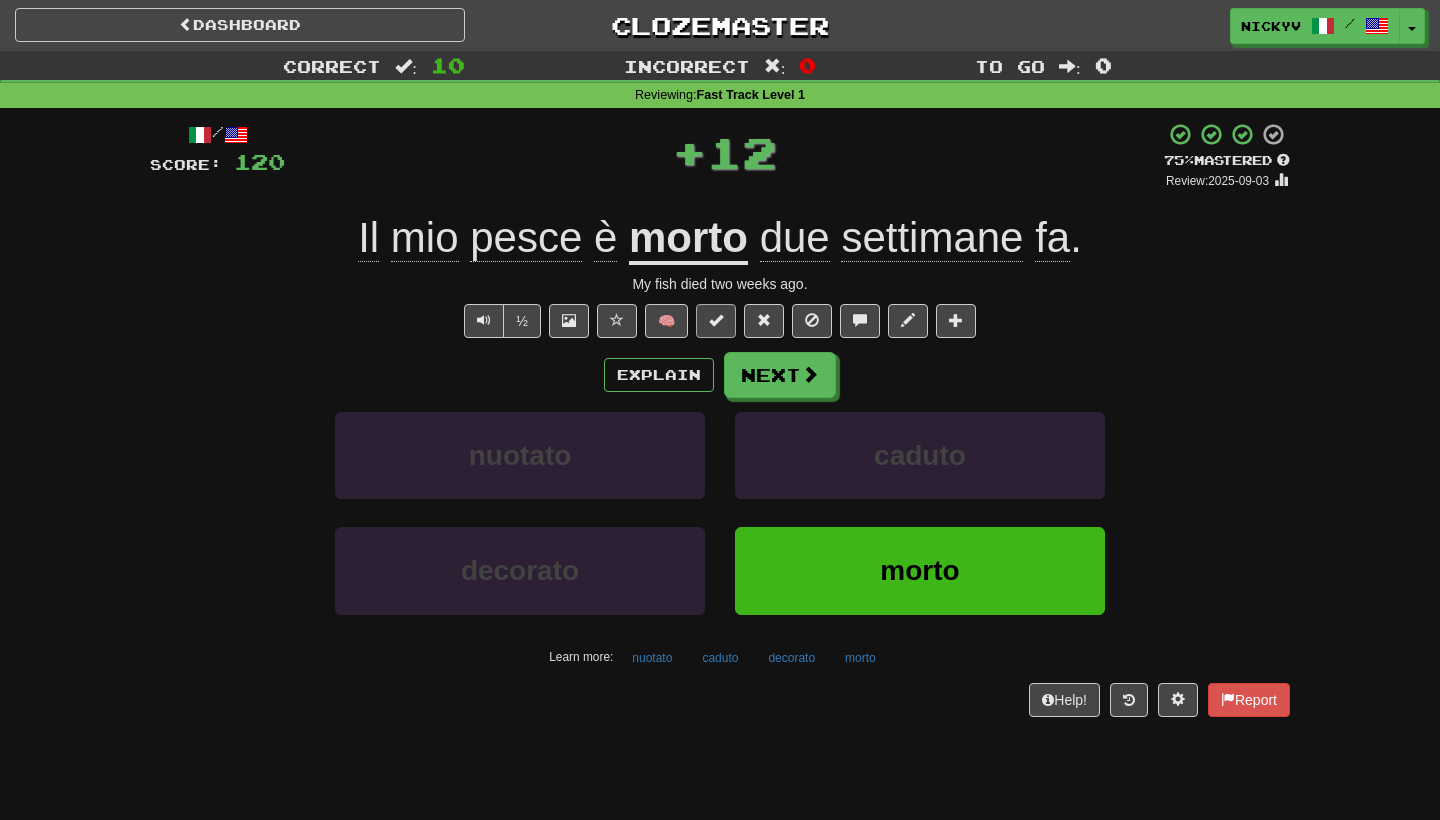 click at bounding box center [716, 321] 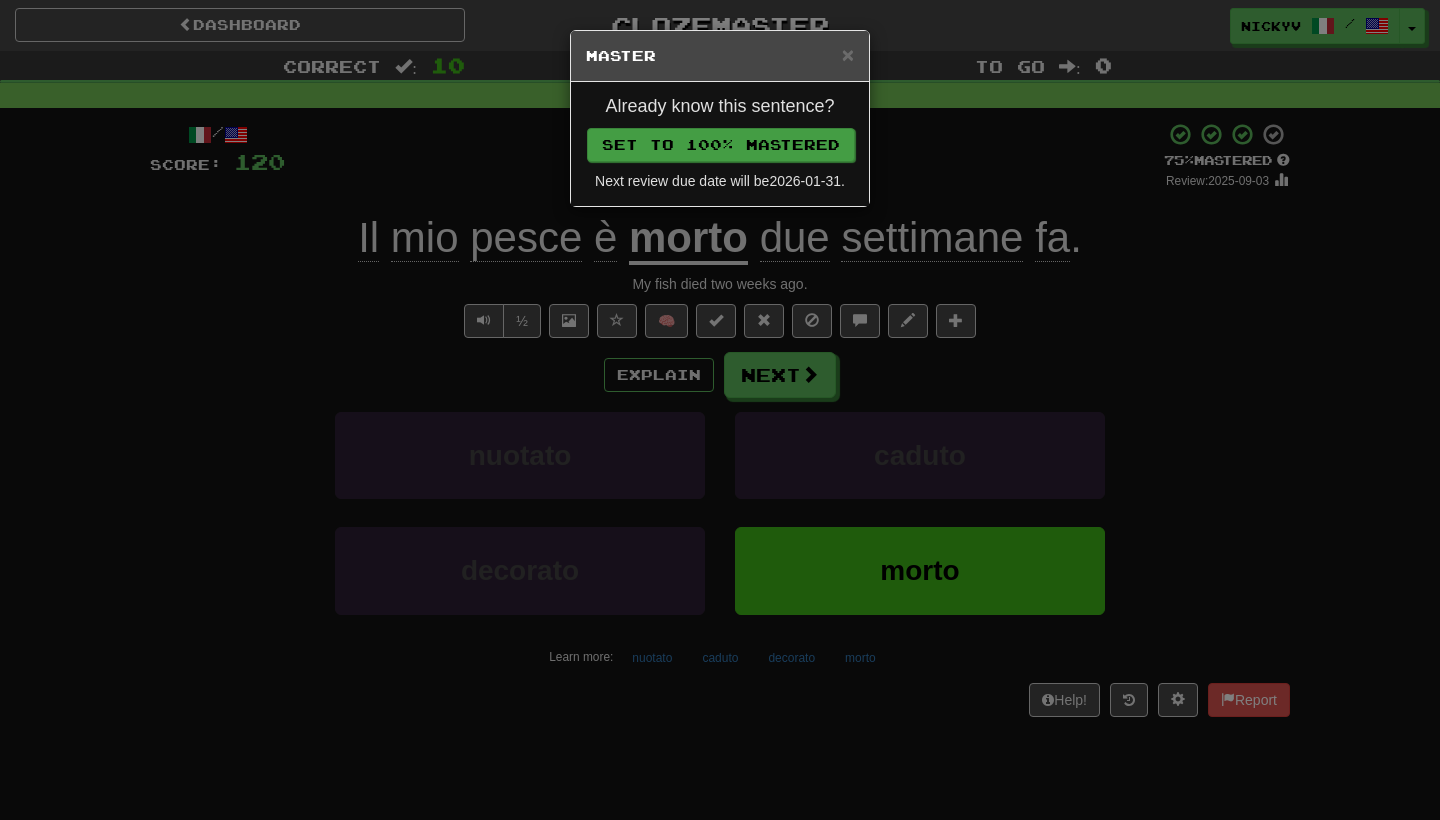 click on "Set to 100% Mastered" at bounding box center (721, 145) 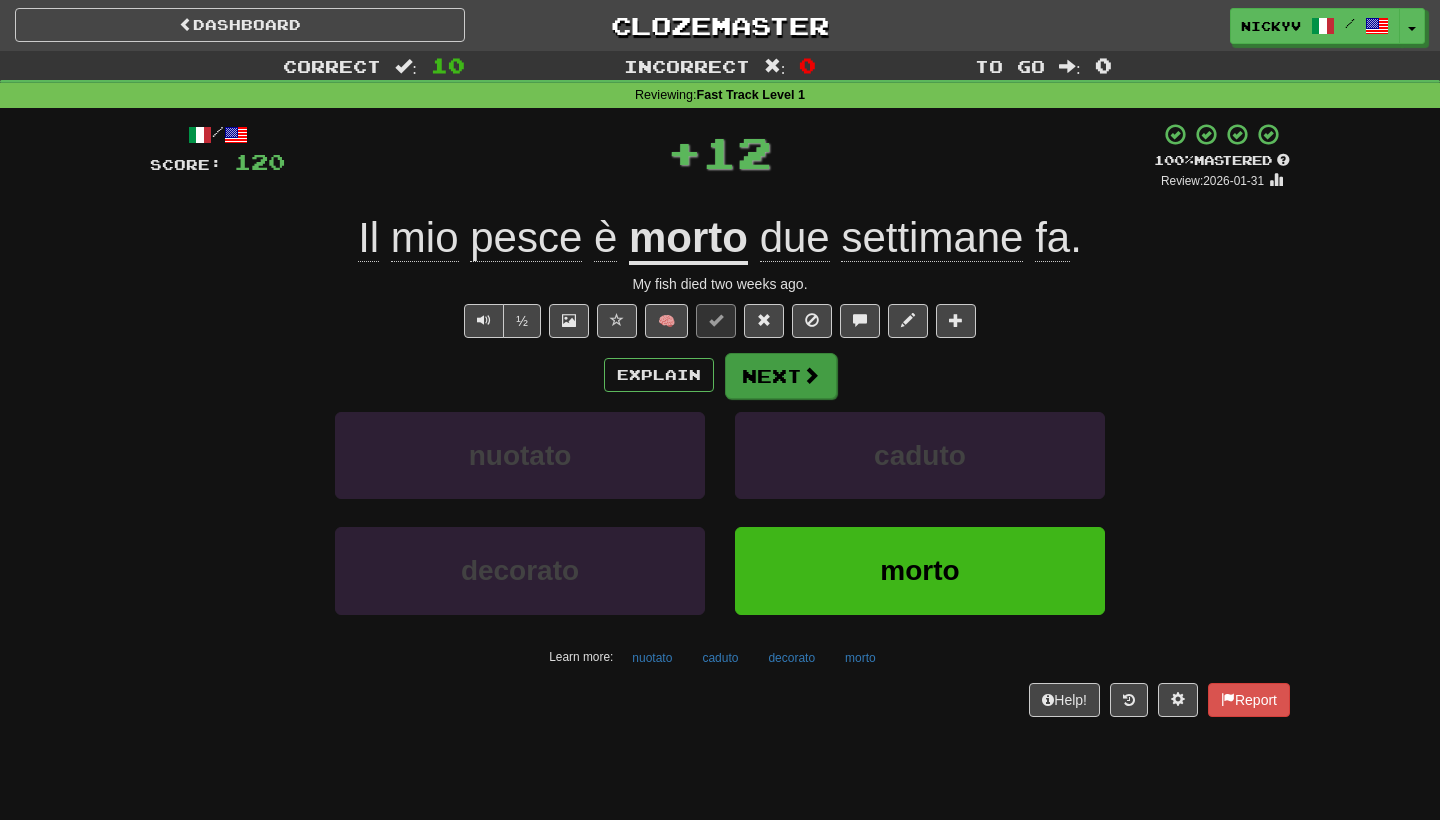 click on "Next" at bounding box center (781, 376) 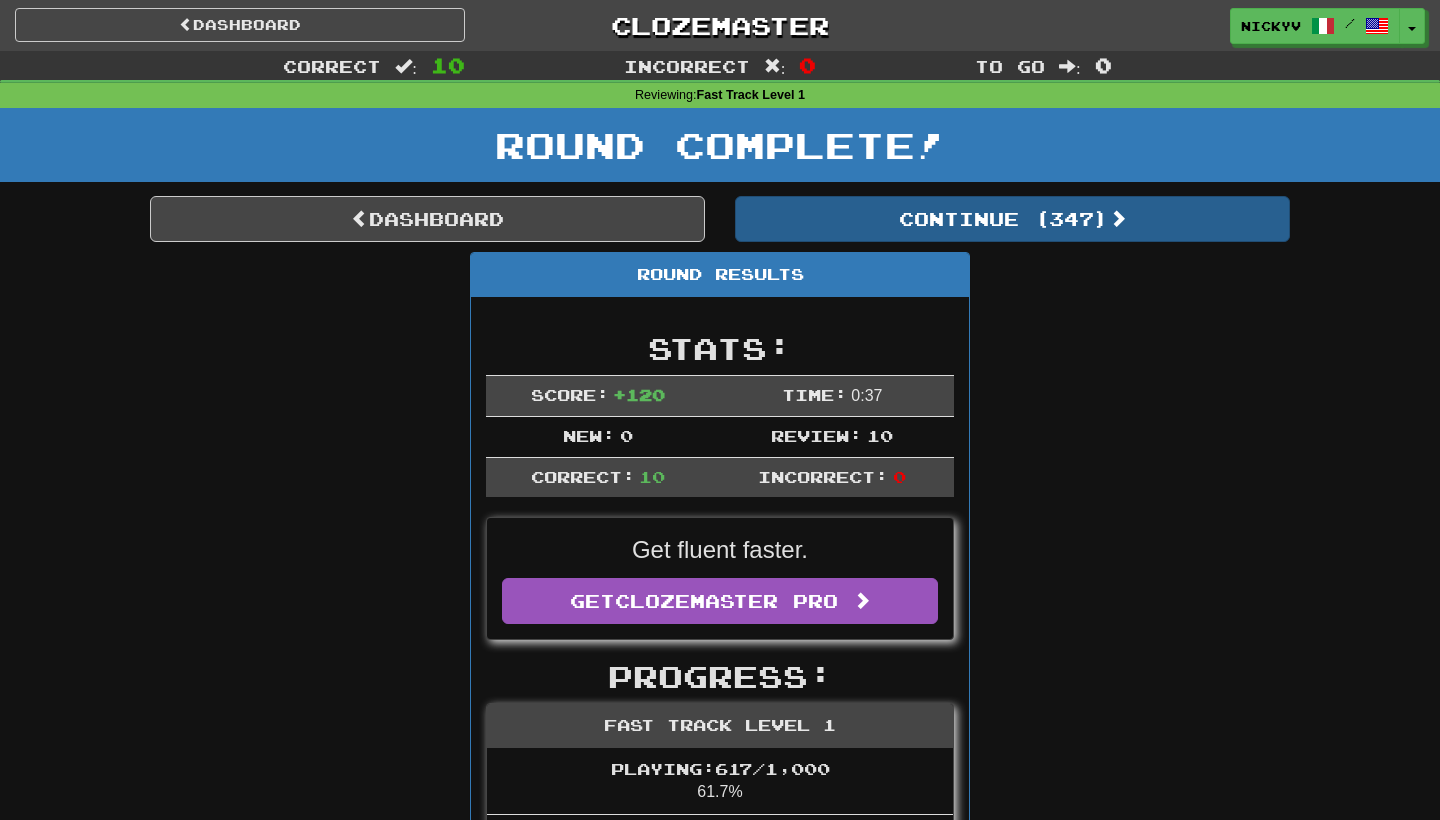 click on "Continue ( 347 )" at bounding box center (1012, 219) 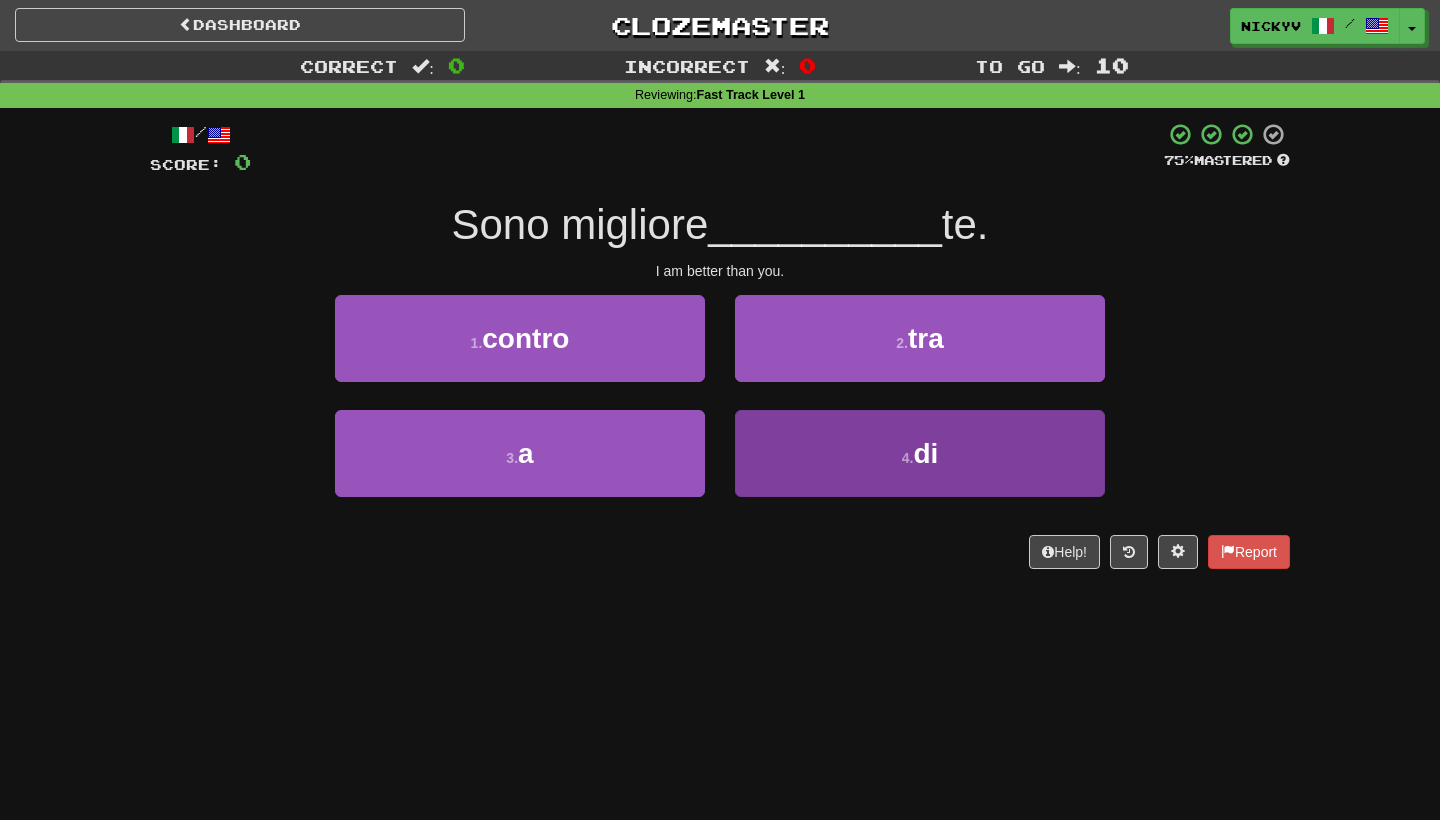 click on "4 .  di" at bounding box center (920, 453) 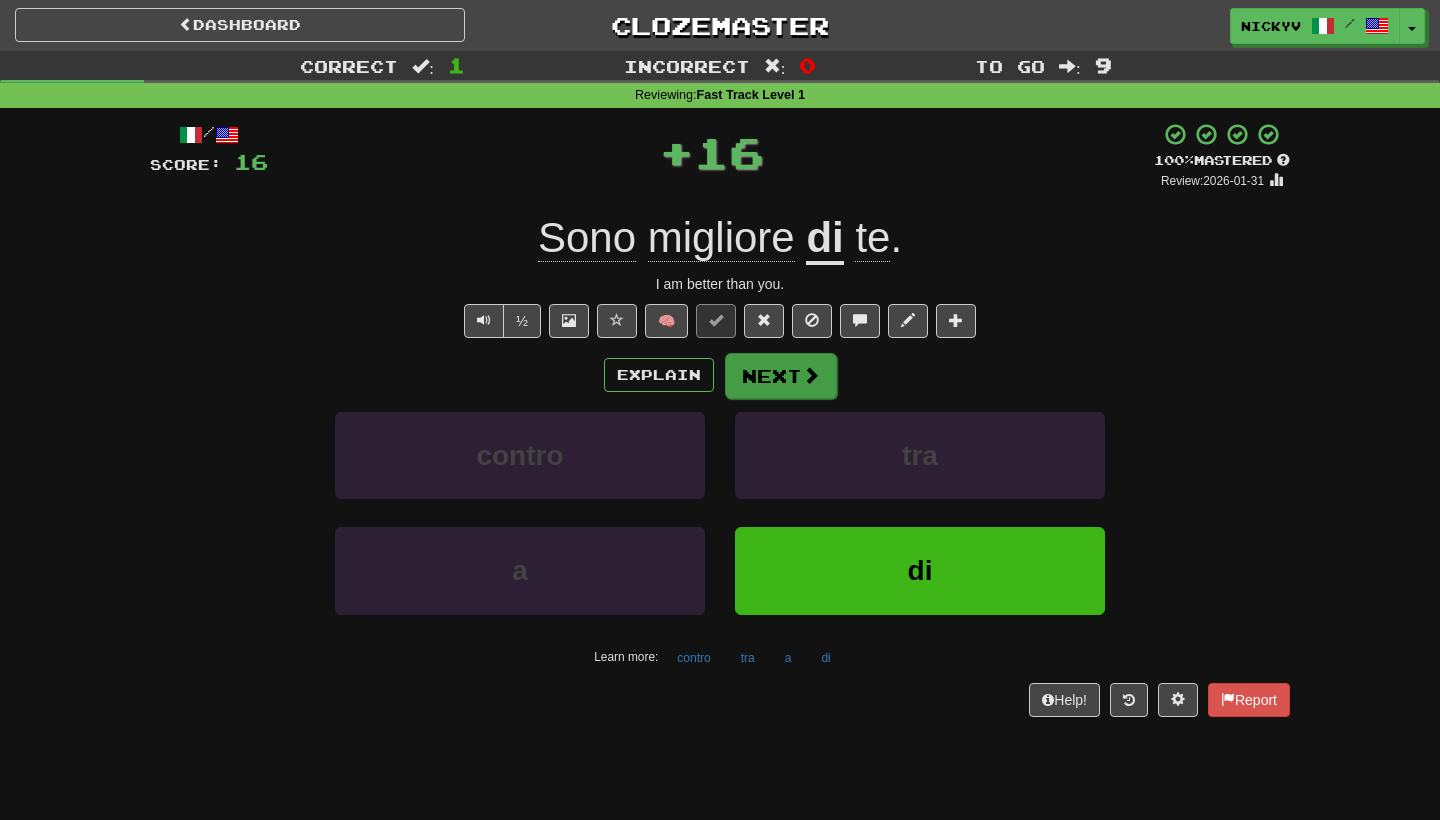 click on "Next" at bounding box center [781, 376] 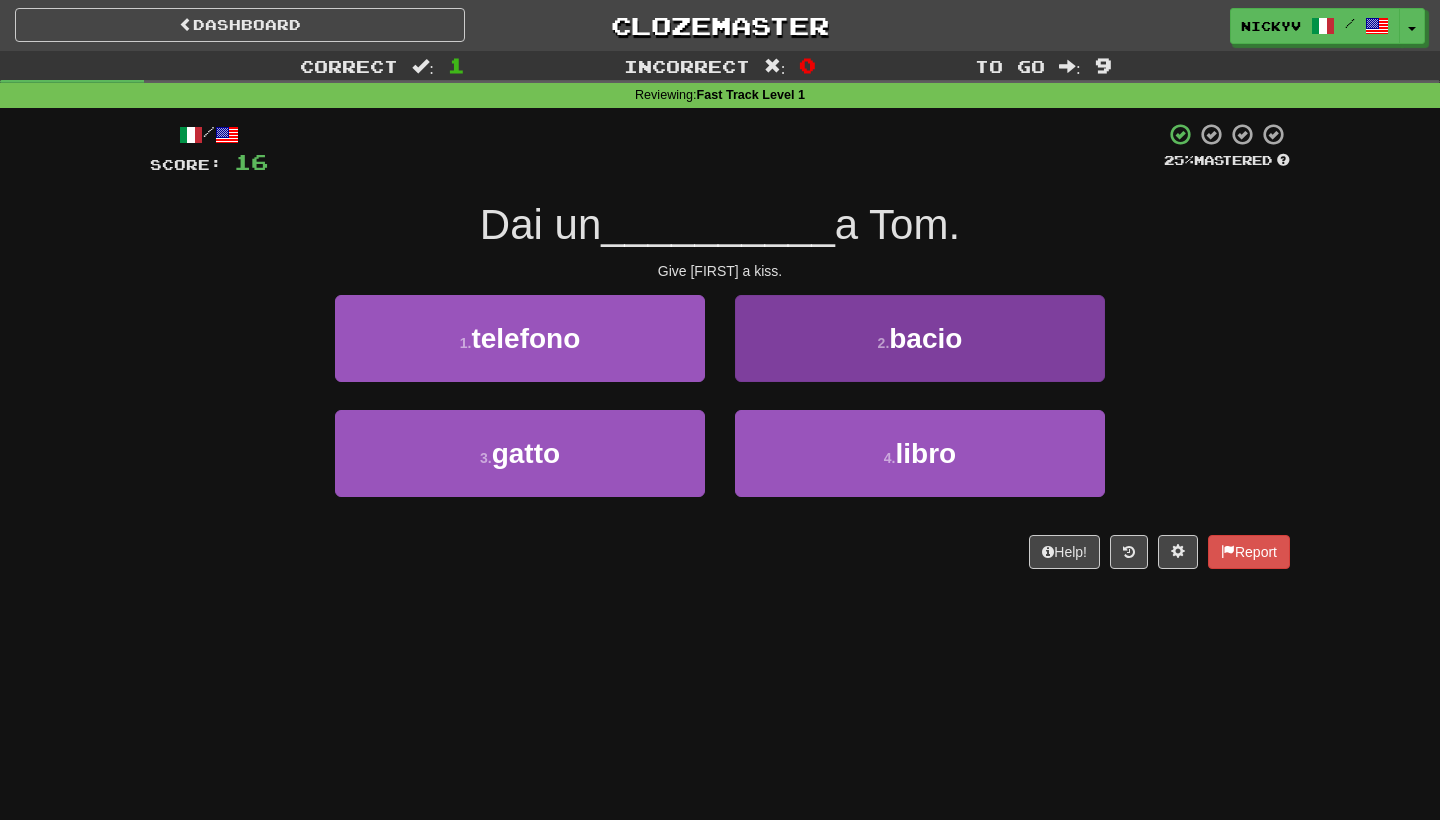 click on "2 .  bacio" at bounding box center (920, 338) 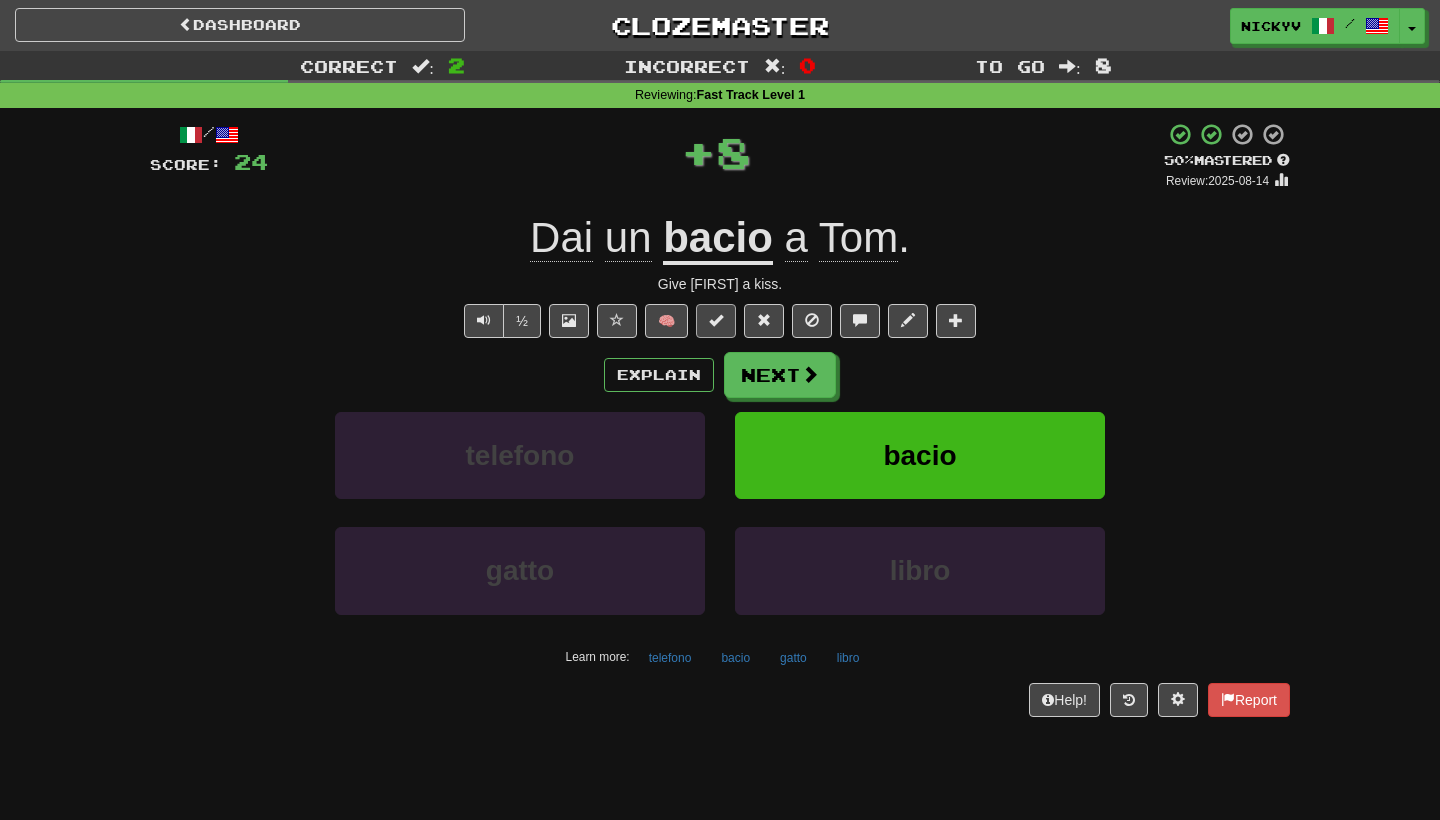 click at bounding box center (716, 321) 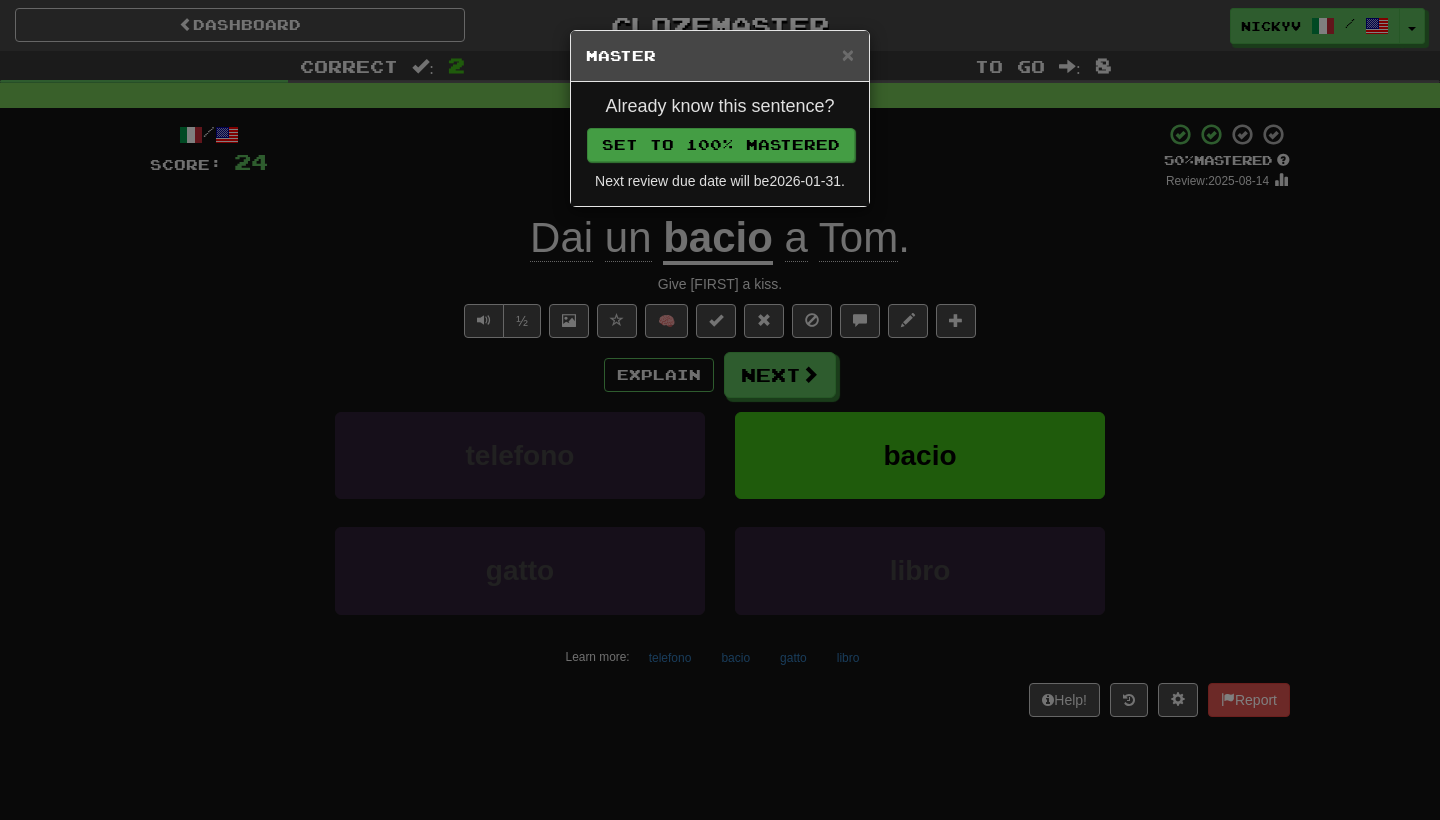 click on "Set to 100% Mastered" at bounding box center [721, 145] 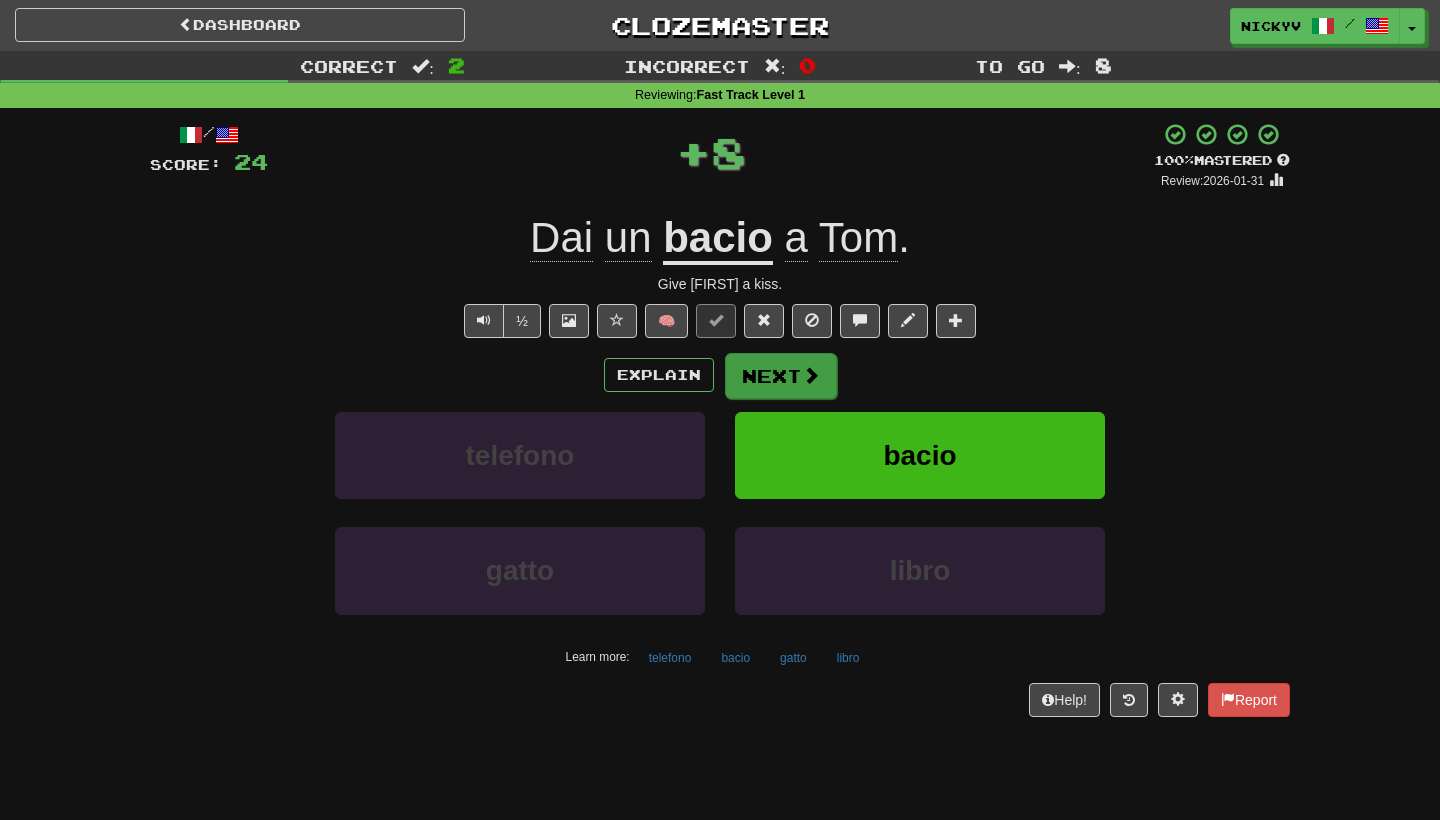 click at bounding box center (811, 375) 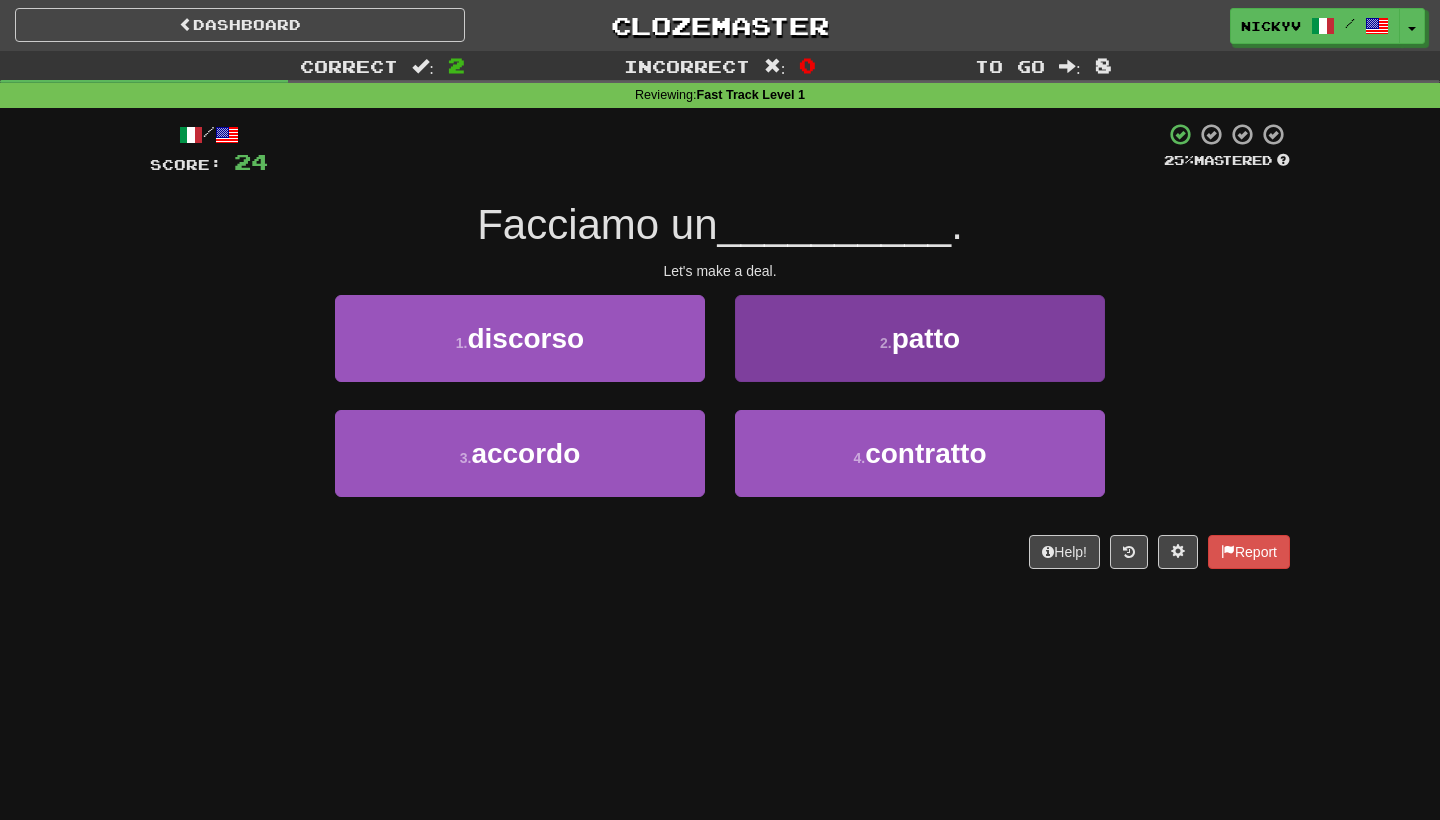 click on "2 .  patto" at bounding box center [920, 338] 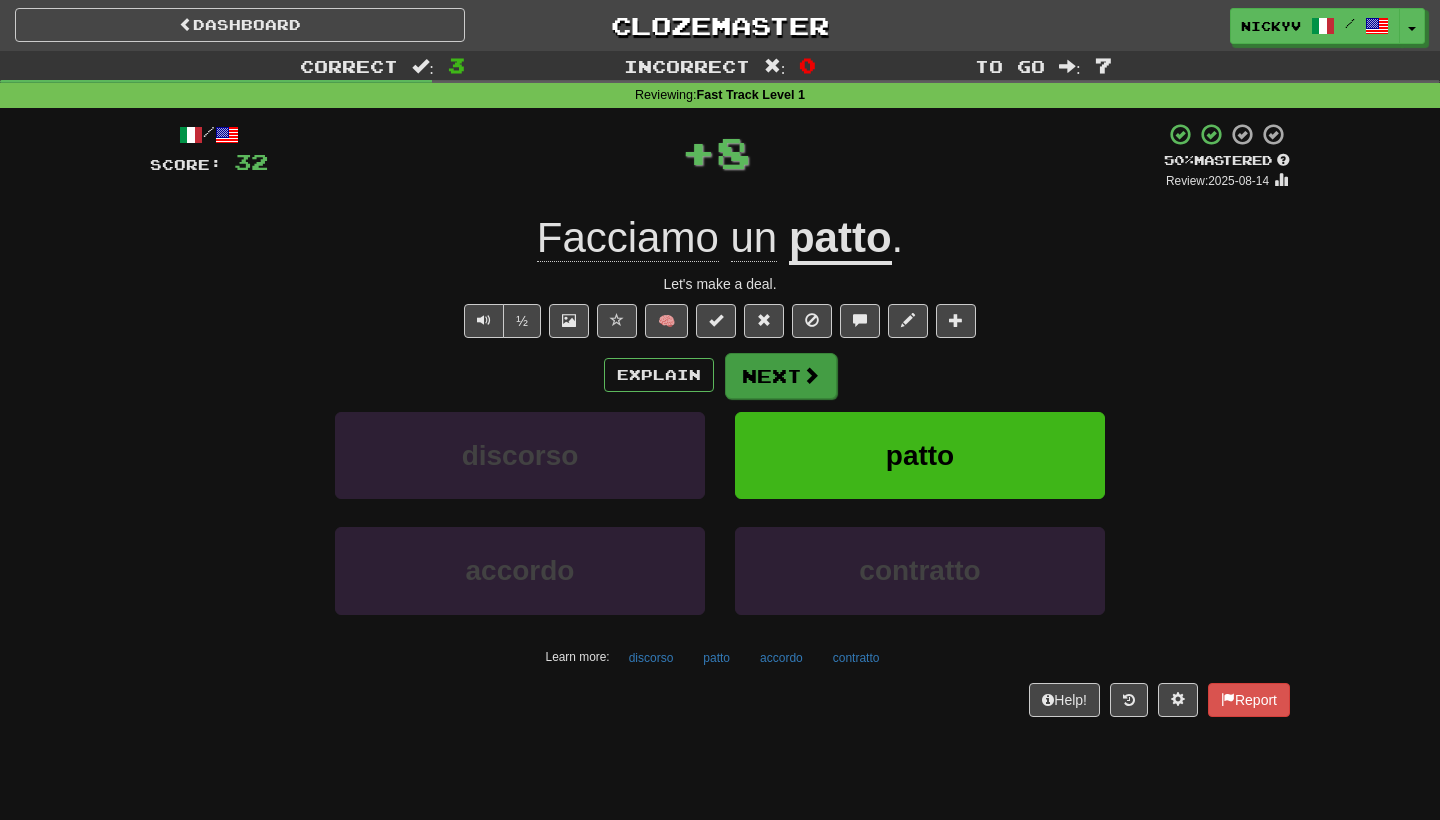 click at bounding box center (811, 375) 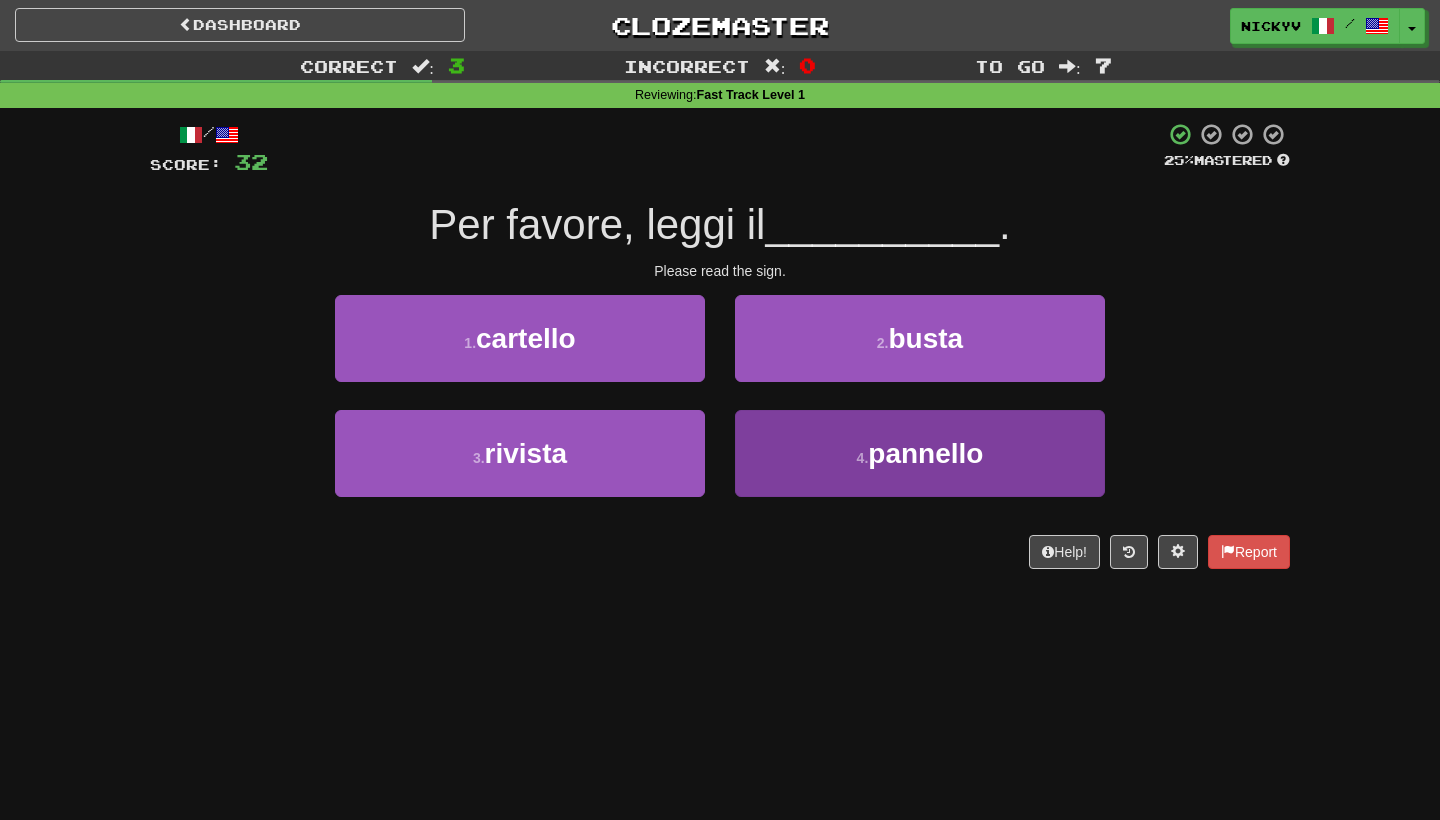 click on "4 .  pannello" at bounding box center [920, 453] 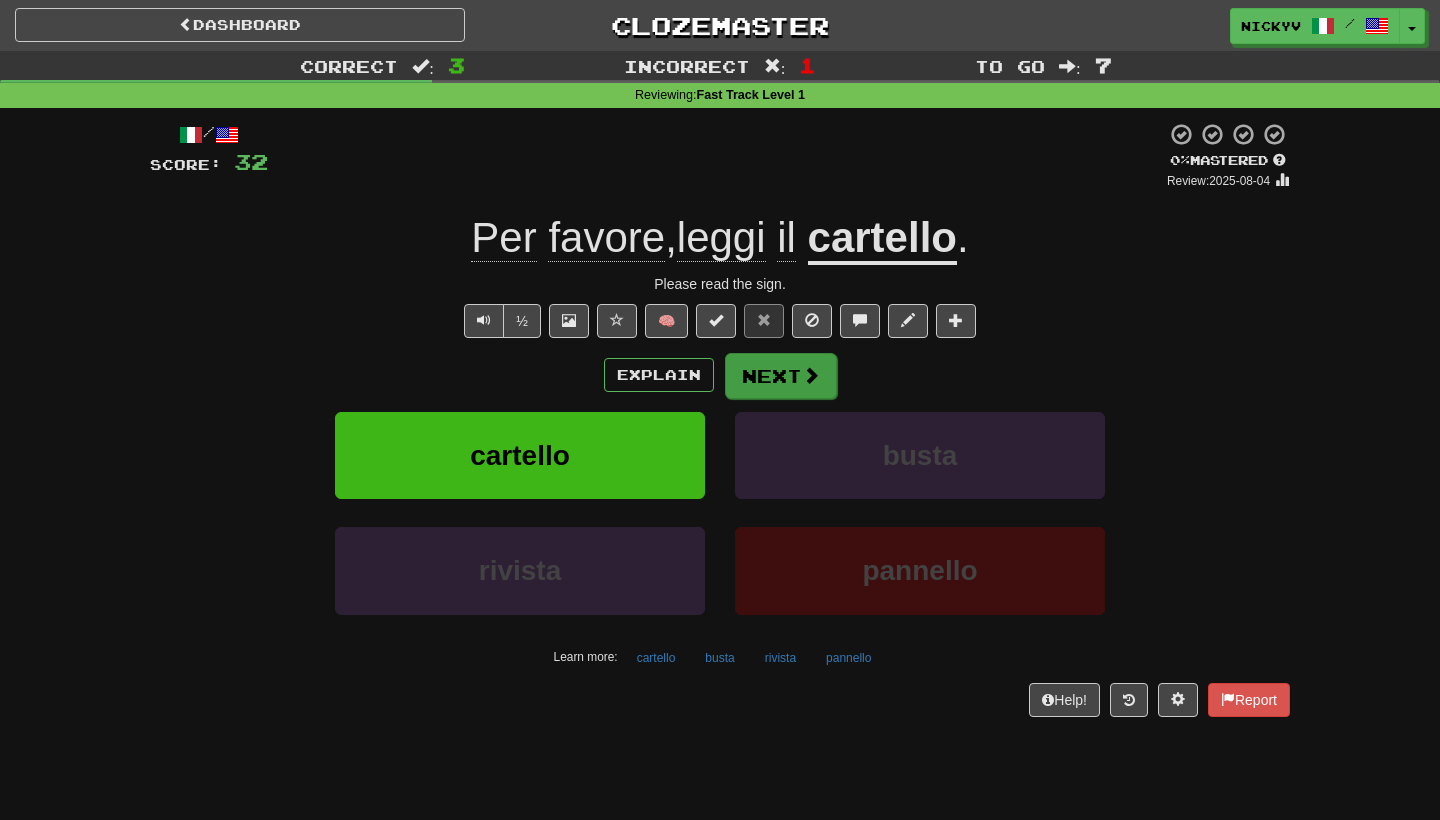 click on "Next" at bounding box center (781, 376) 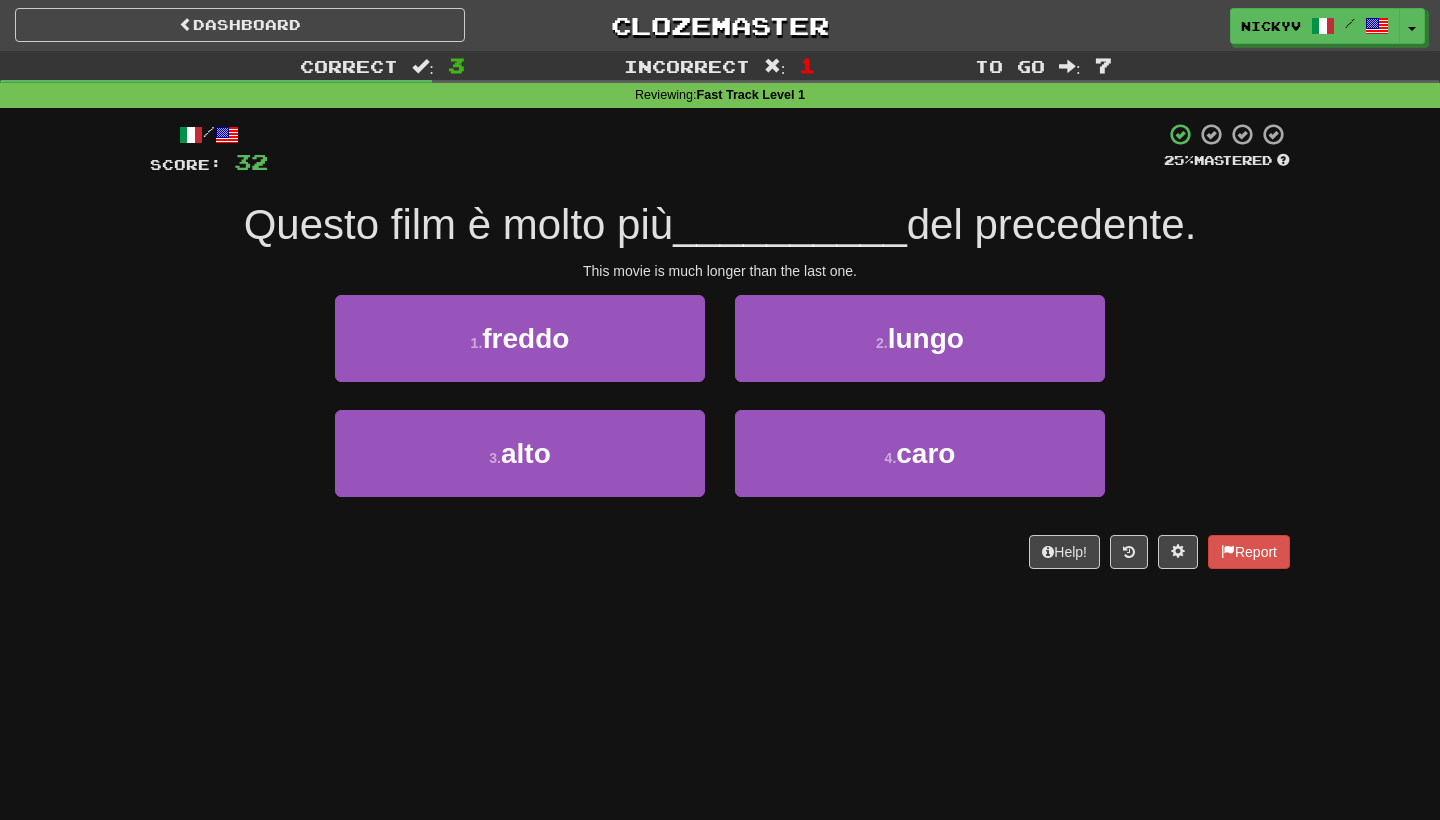 click on "2 .  lungo" at bounding box center [920, 338] 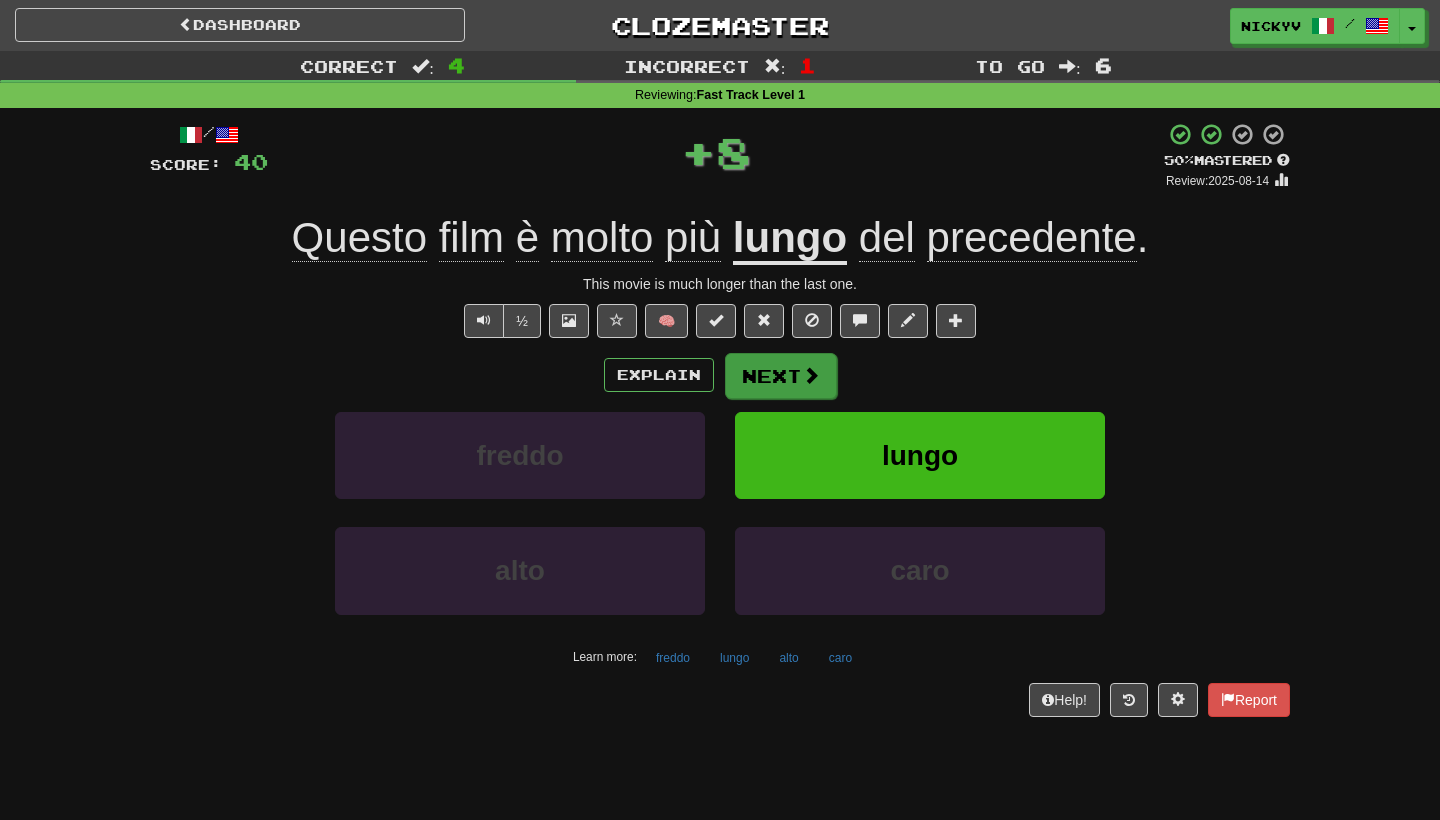 click on "Next" at bounding box center [781, 376] 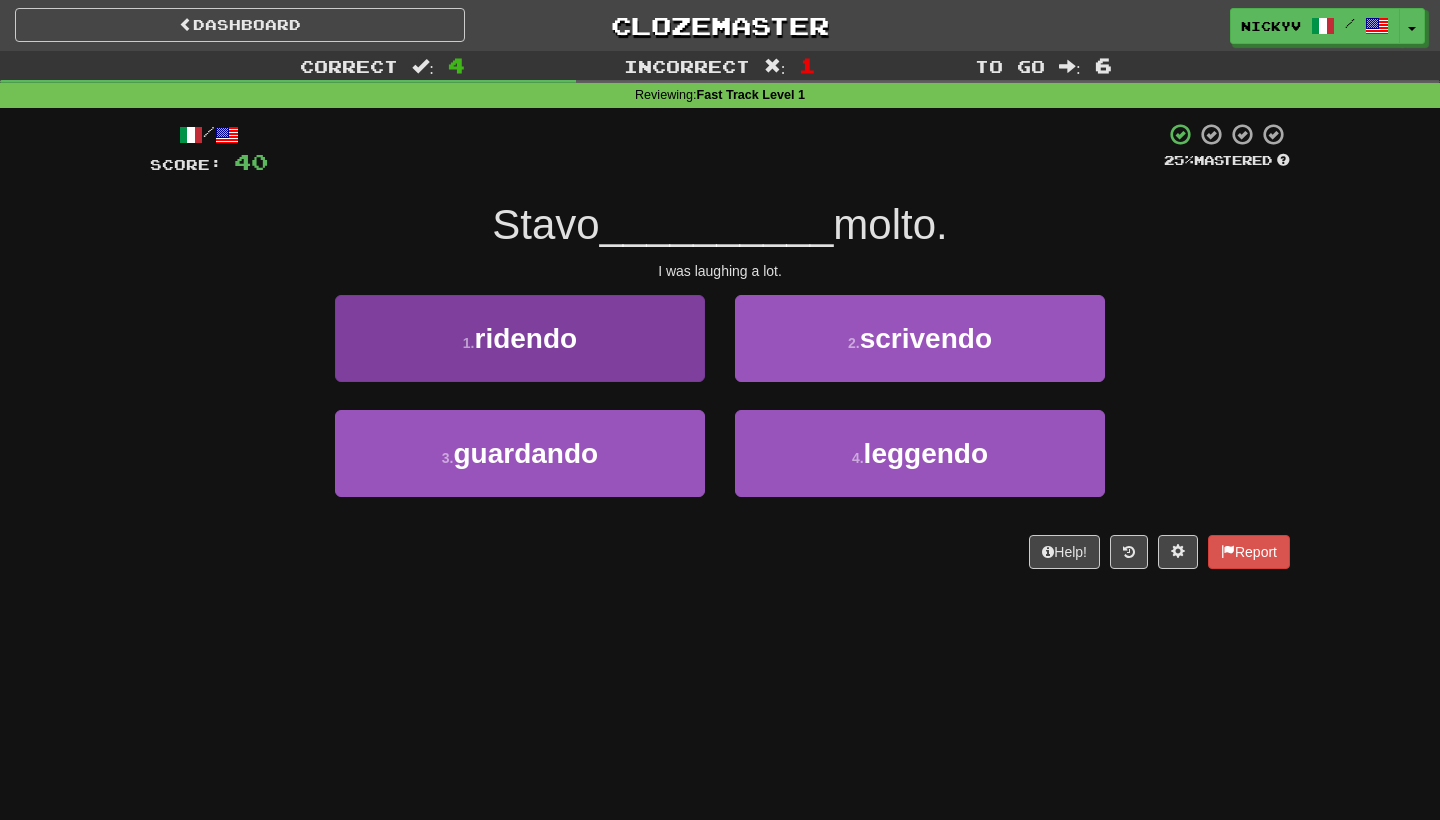 click on "1 .  ridendo" at bounding box center (520, 338) 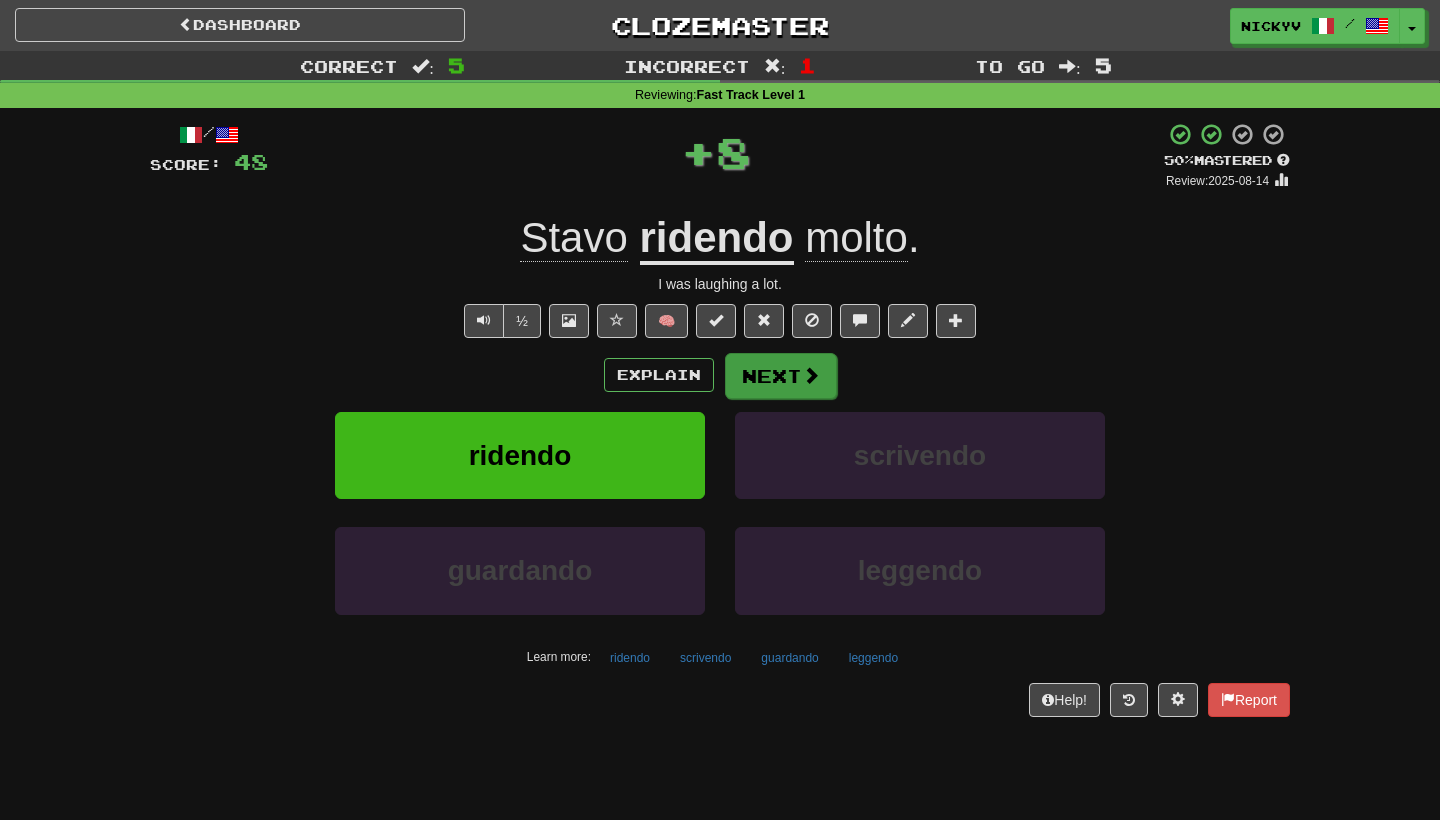 click on "Next" at bounding box center [781, 376] 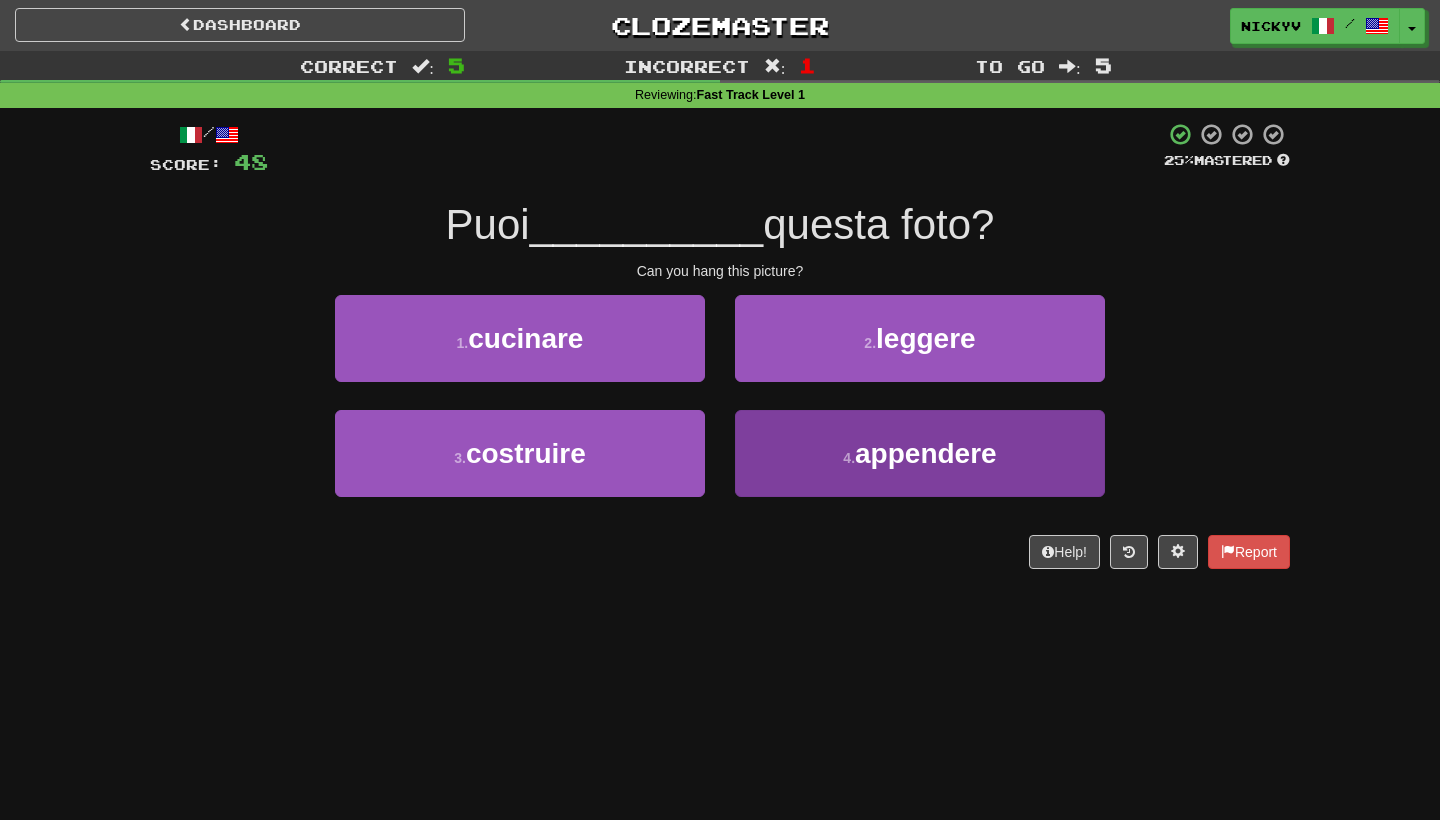 click on "appendere" at bounding box center [926, 453] 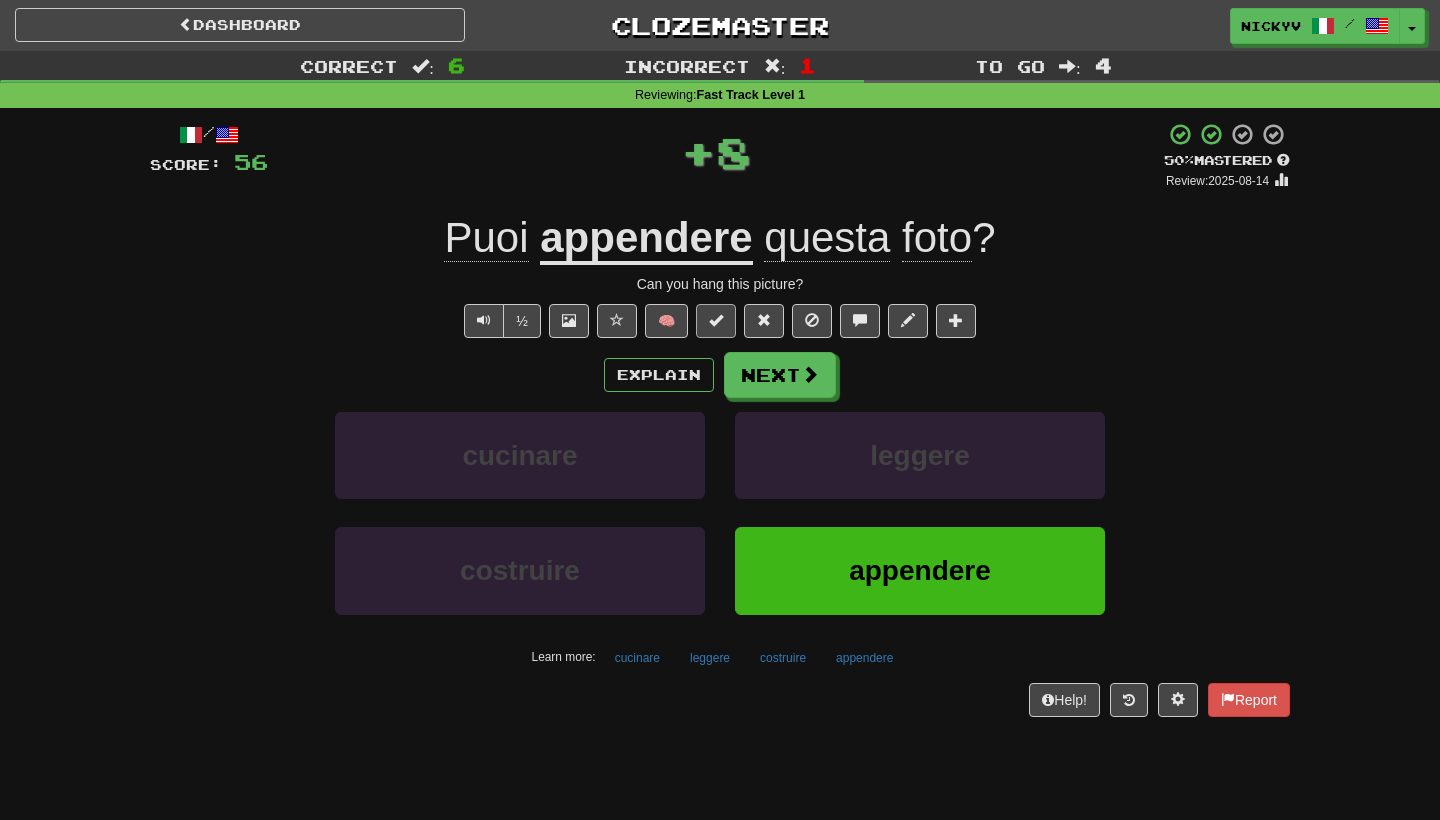 click at bounding box center [716, 321] 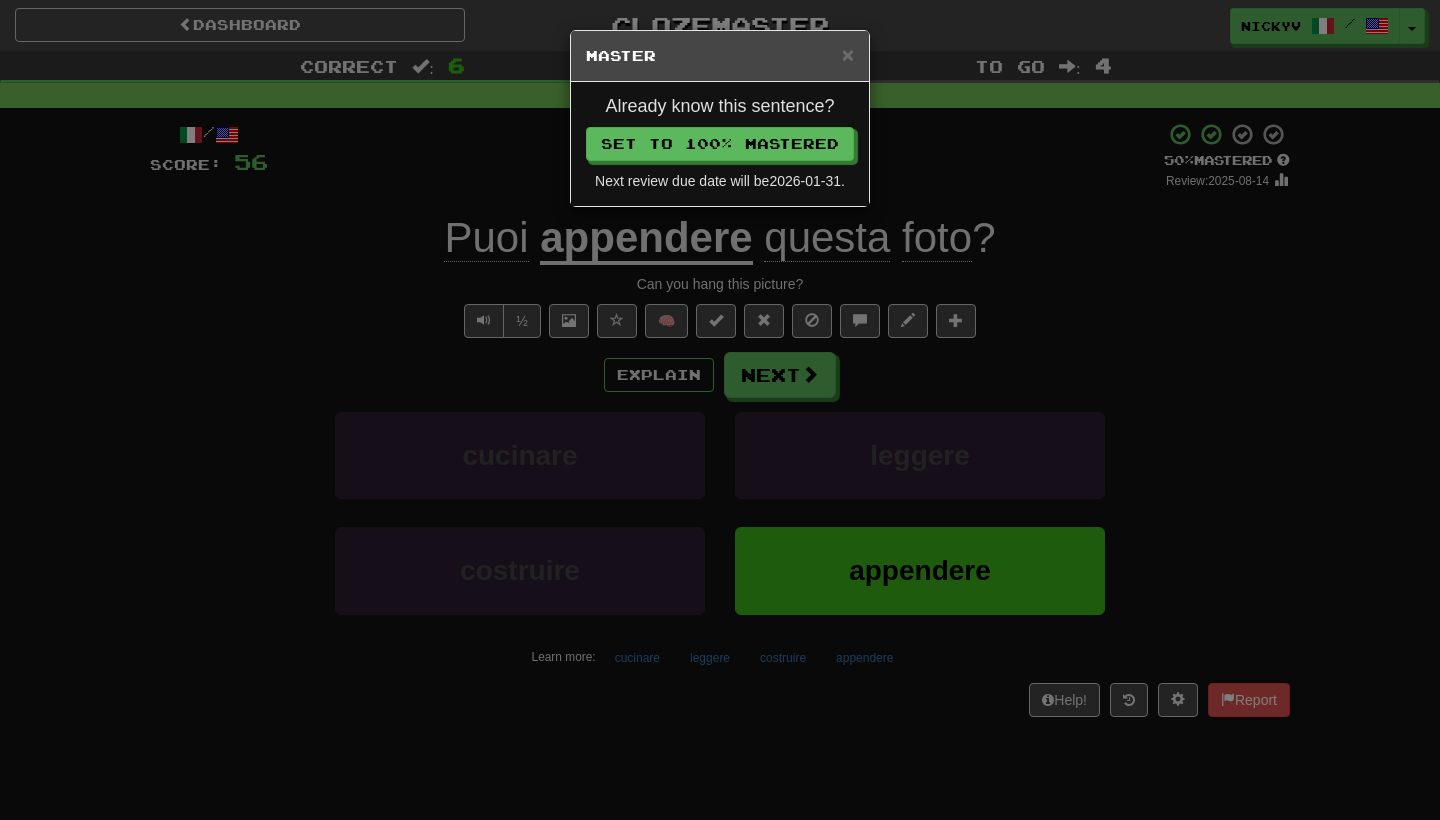 click on "× Master" at bounding box center [720, 56] 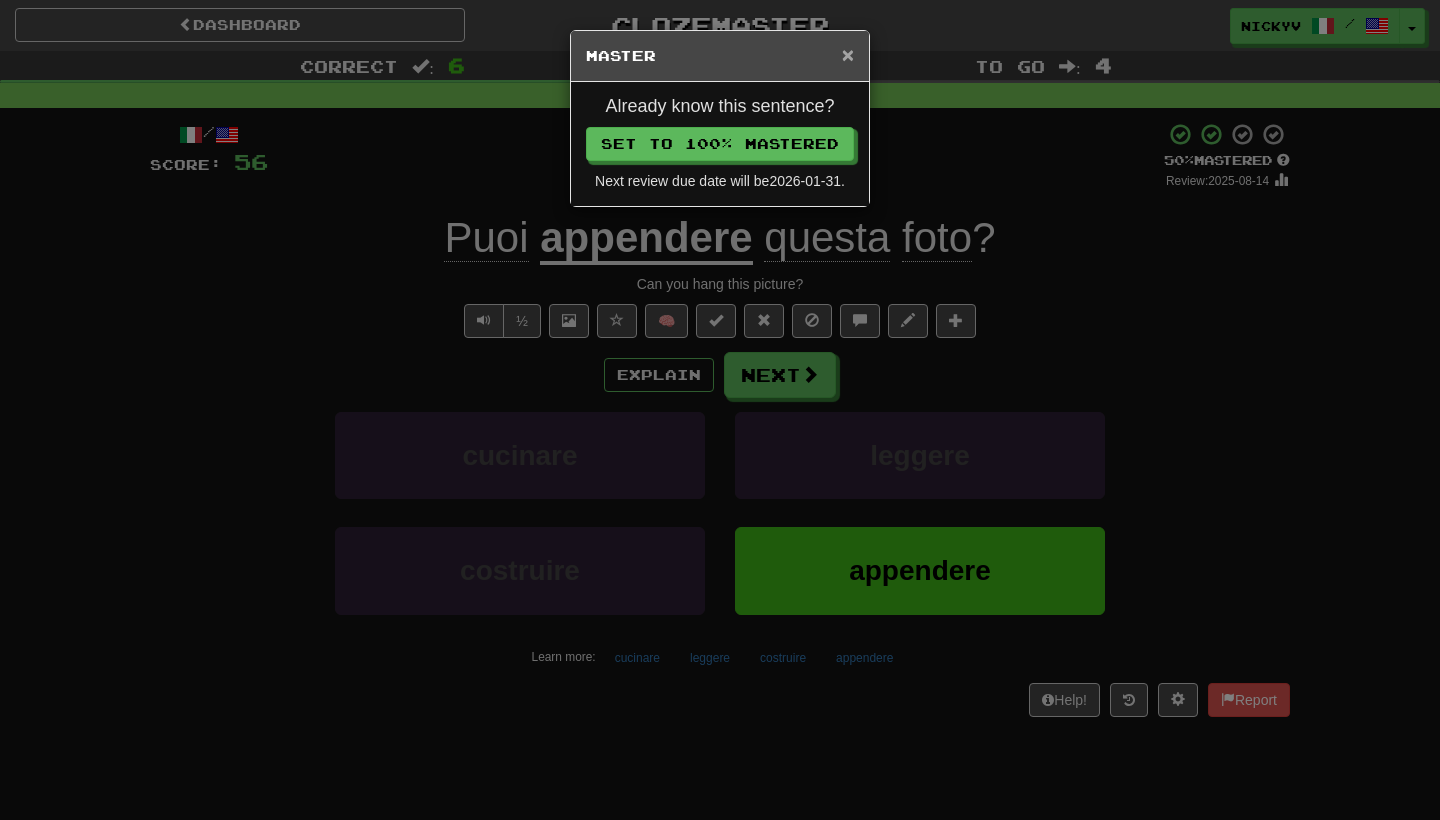 click on "×" at bounding box center (848, 54) 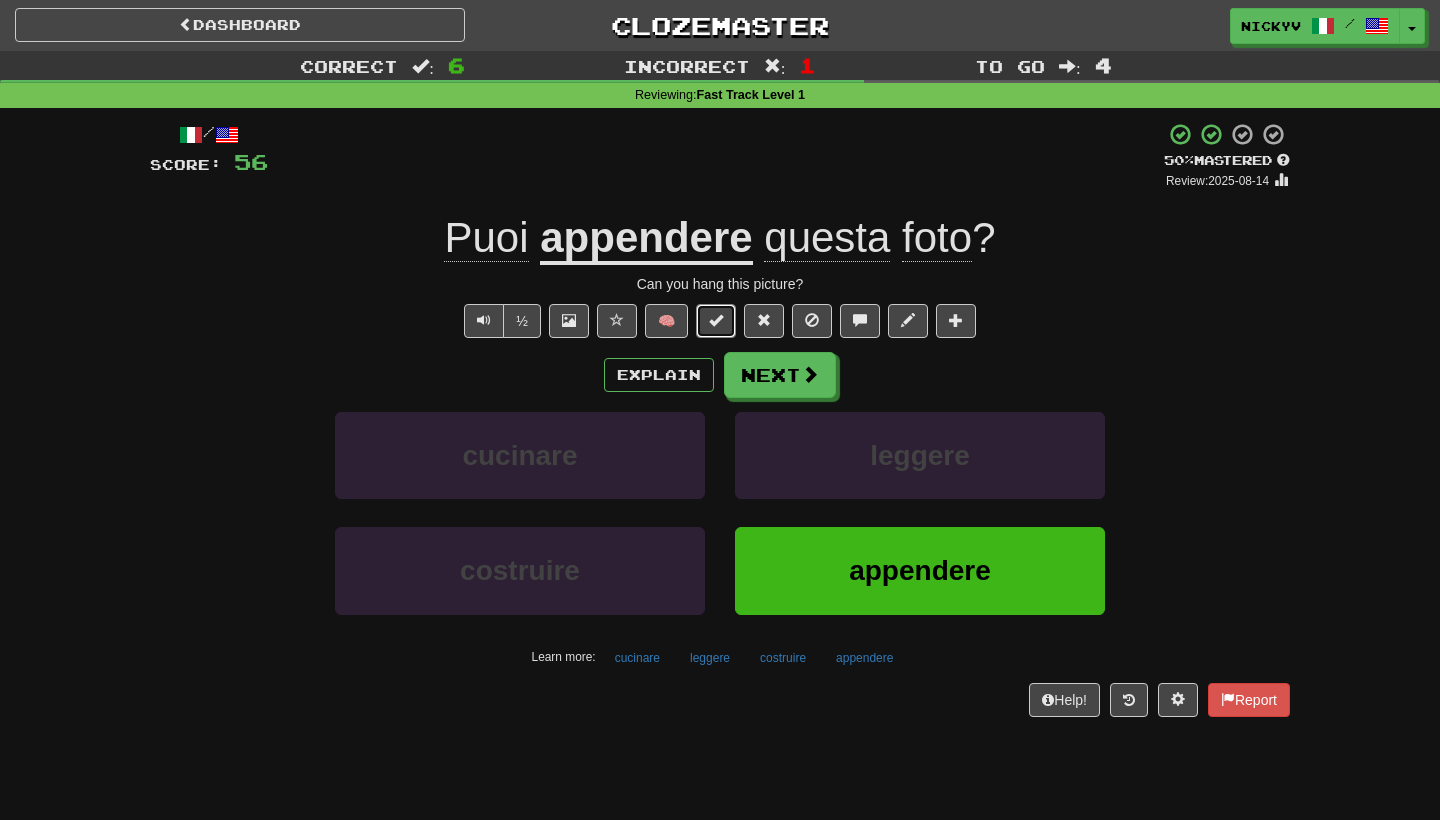 type 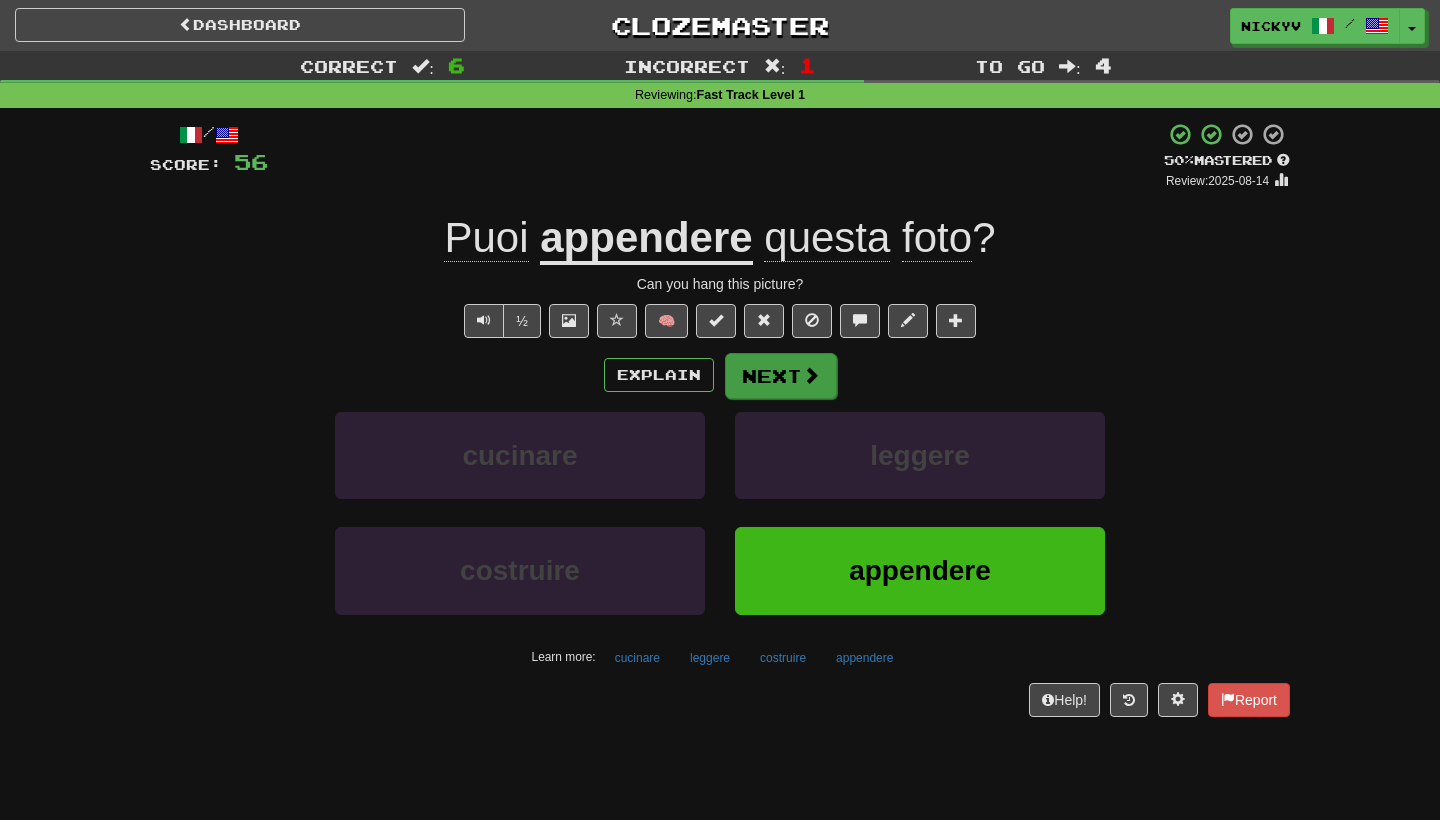 click at bounding box center (811, 375) 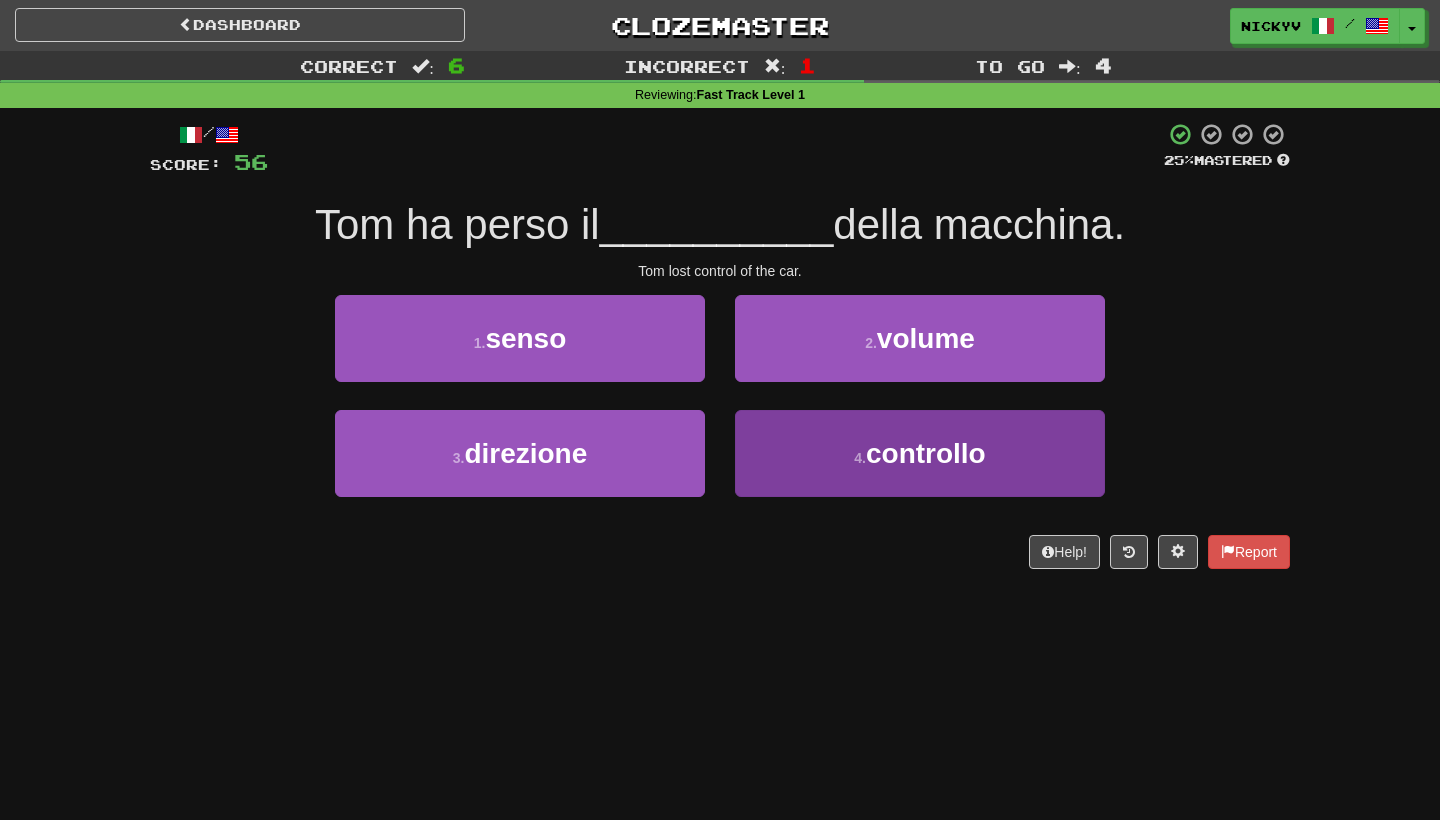 click on "4 .  controllo" at bounding box center [920, 453] 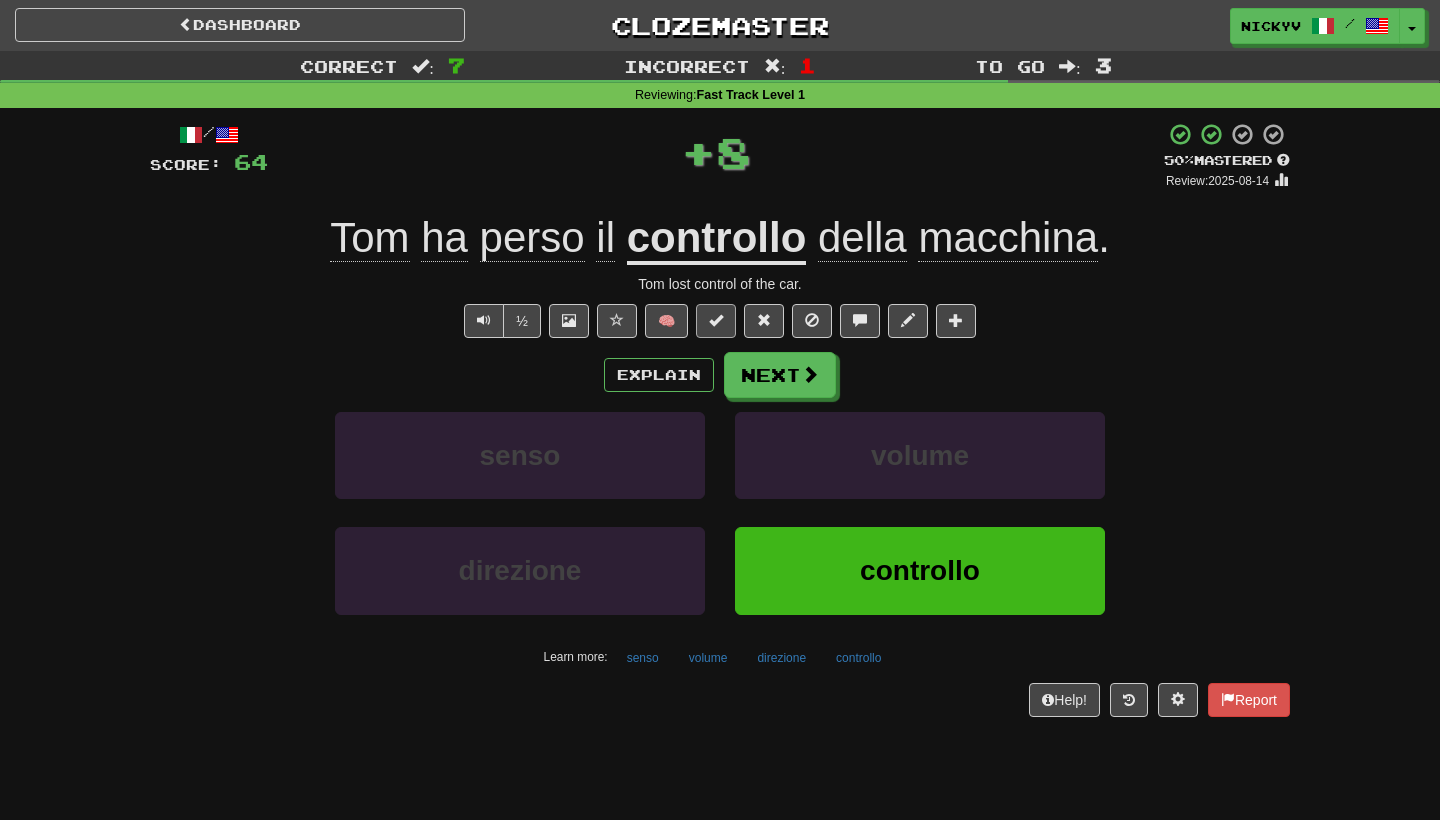 click at bounding box center [716, 321] 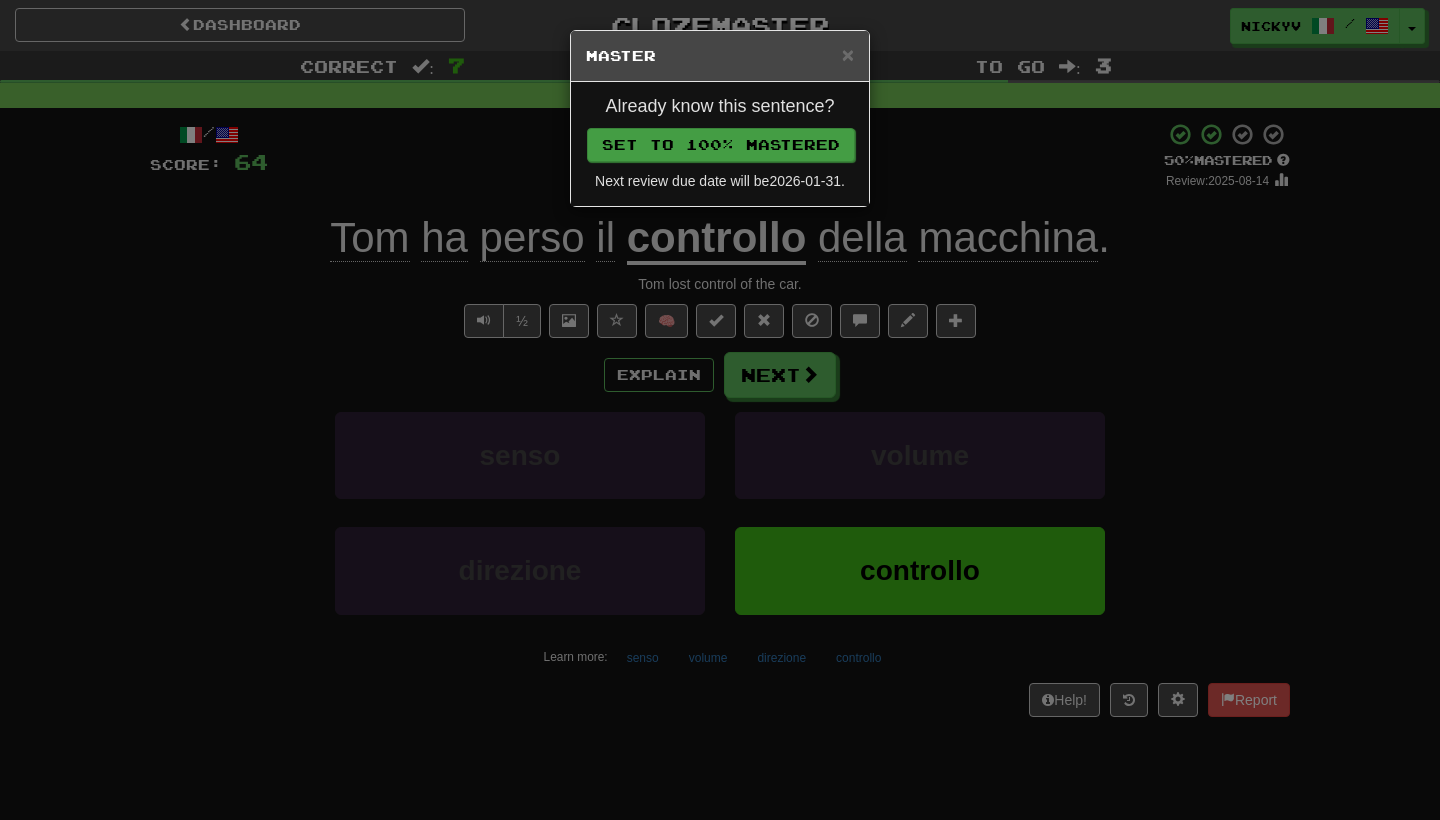 click on "Set to 100% Mastered" at bounding box center (721, 145) 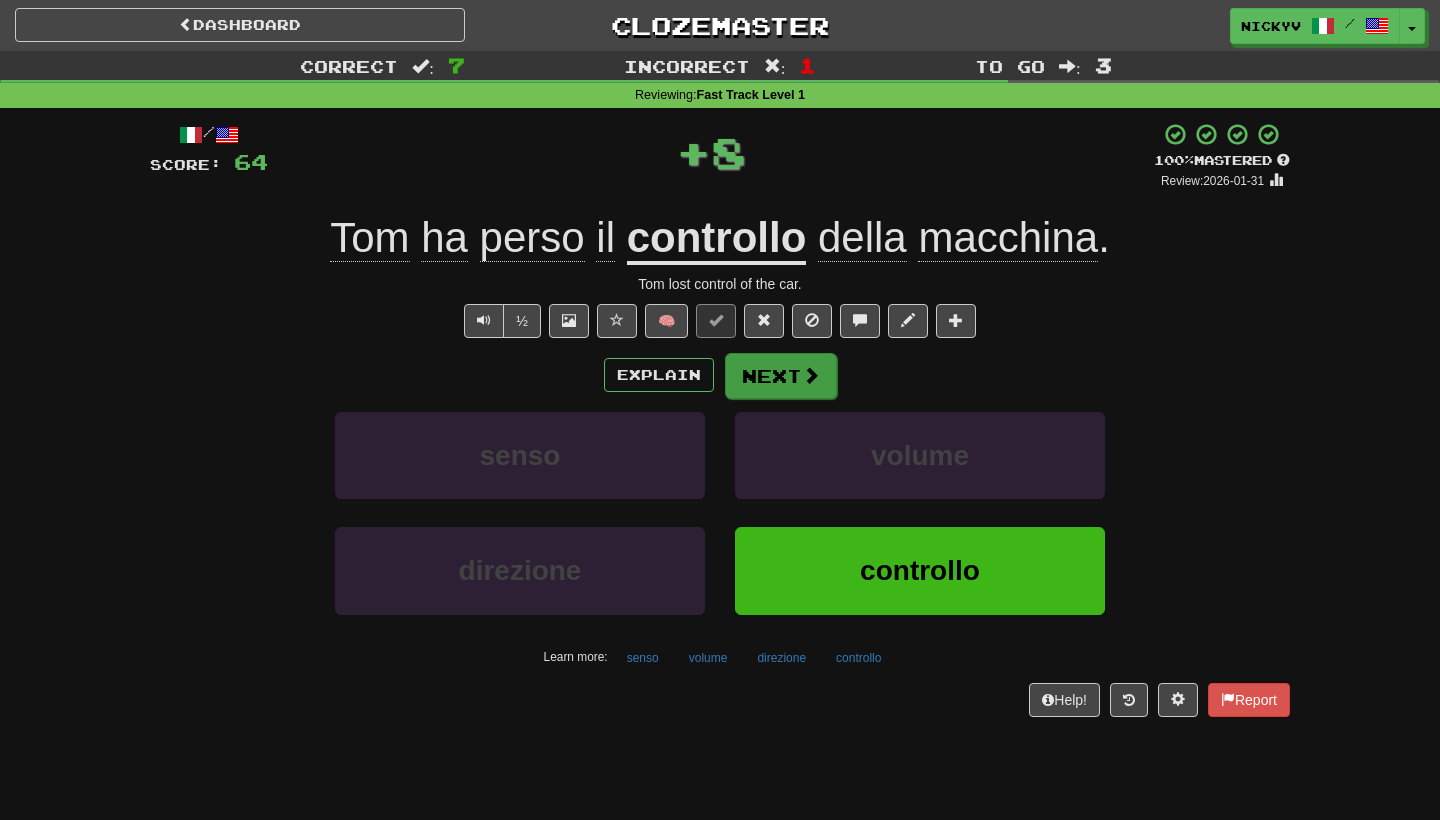 click on "Next" at bounding box center (781, 376) 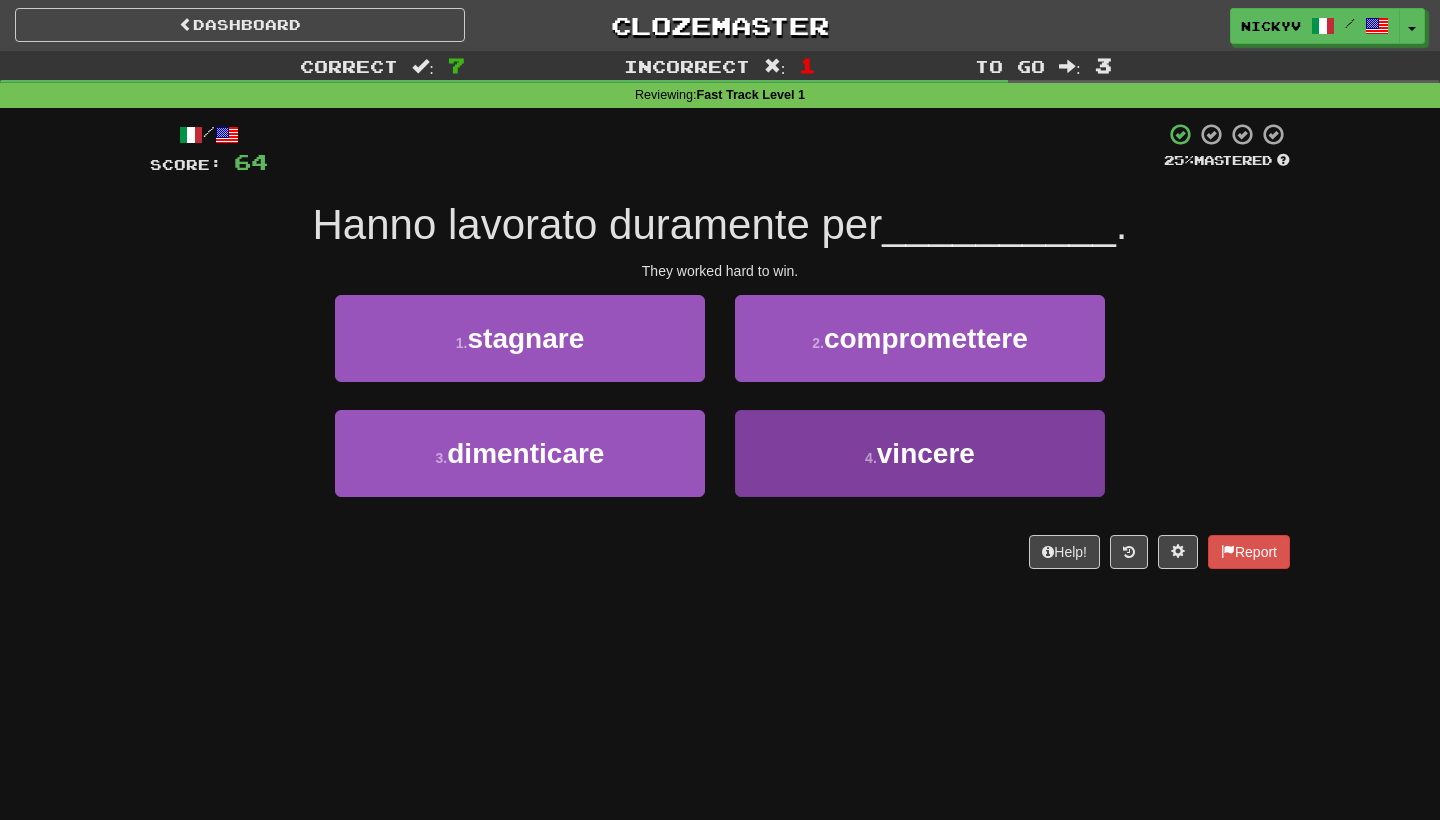click on "4 .  vincere" at bounding box center [920, 453] 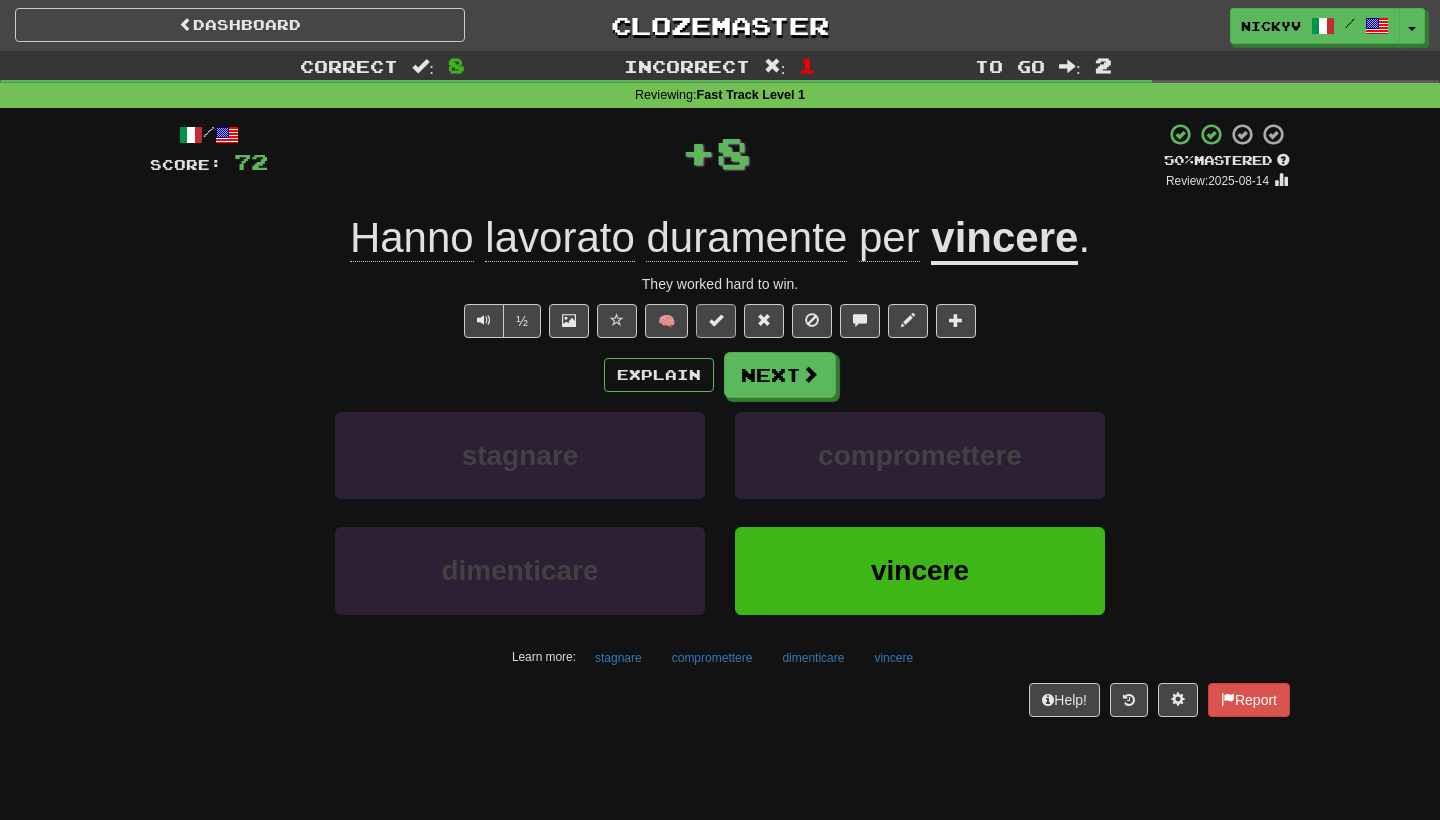 click at bounding box center (716, 321) 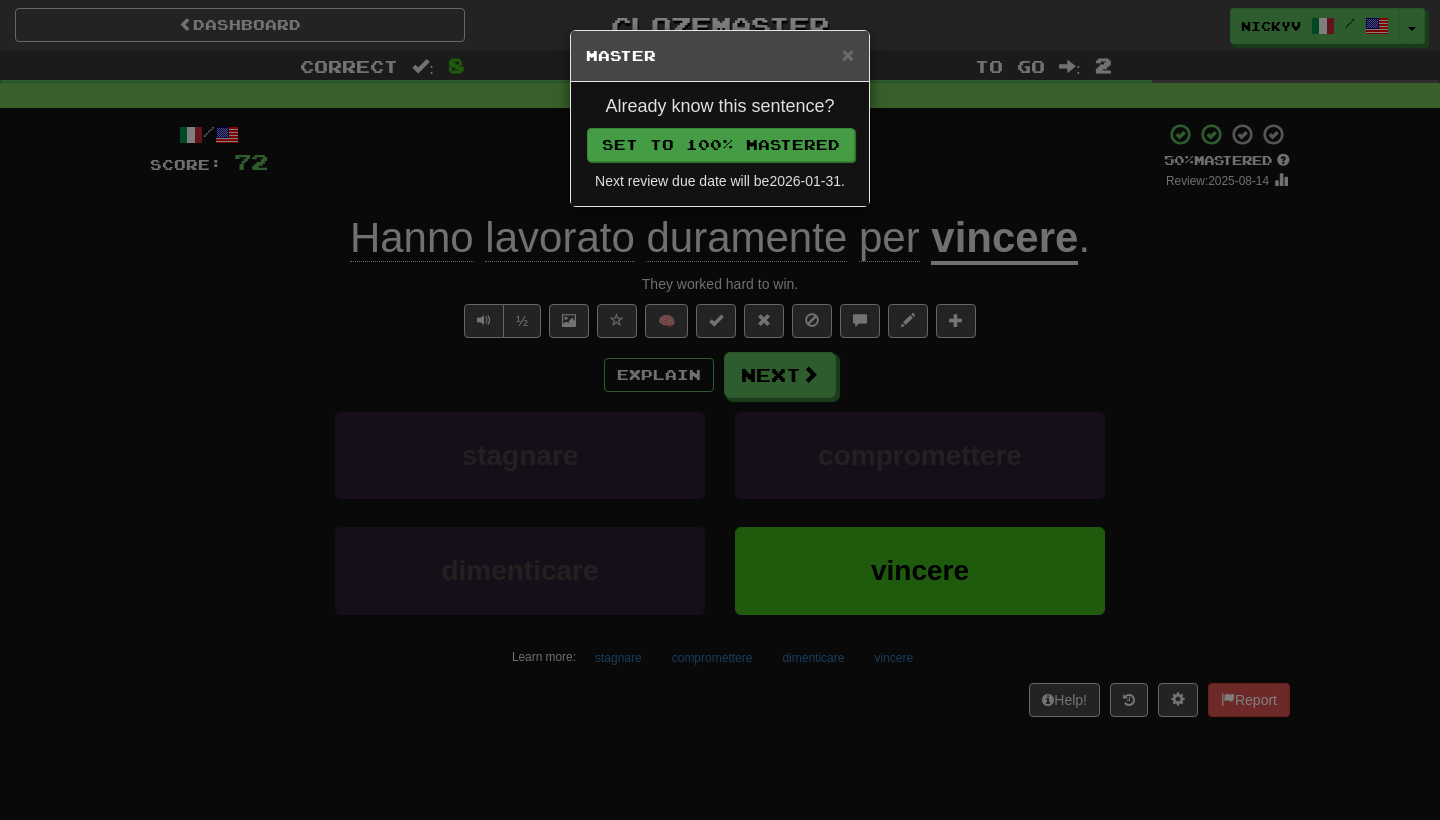 click on "Set to 100% Mastered" at bounding box center (721, 145) 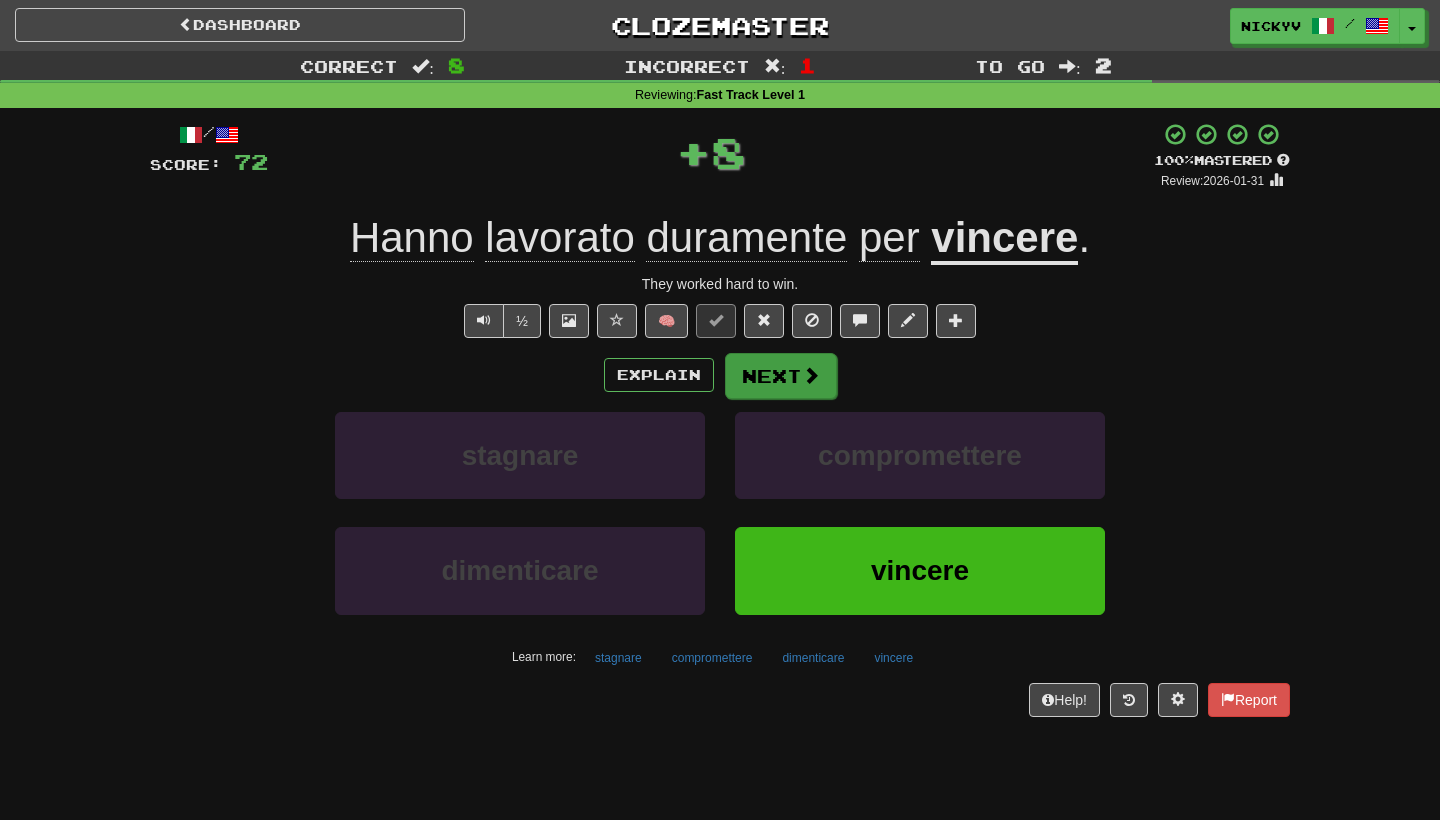 click on "Next" at bounding box center [781, 376] 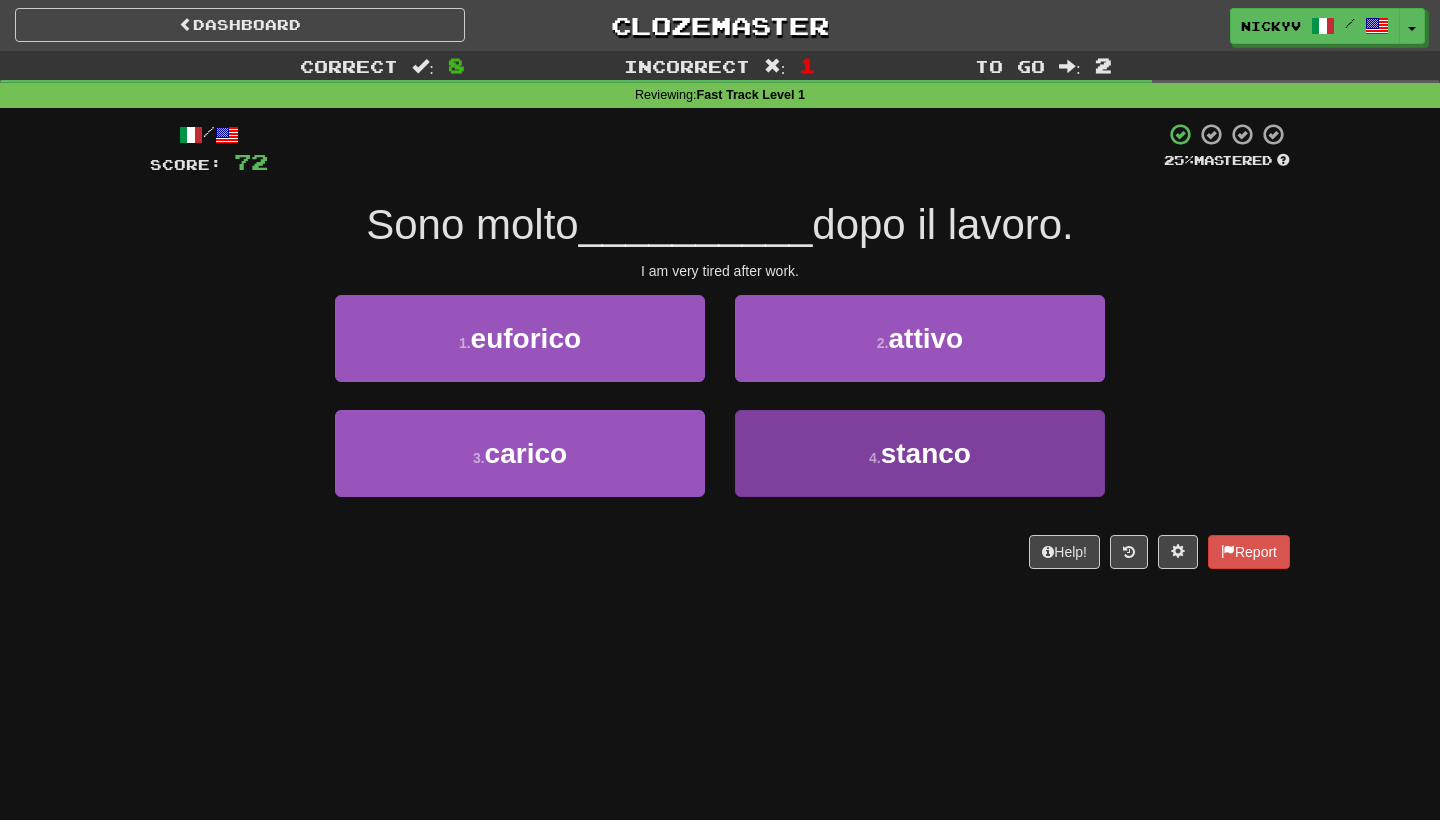 click on "4 .  stanco" at bounding box center (920, 453) 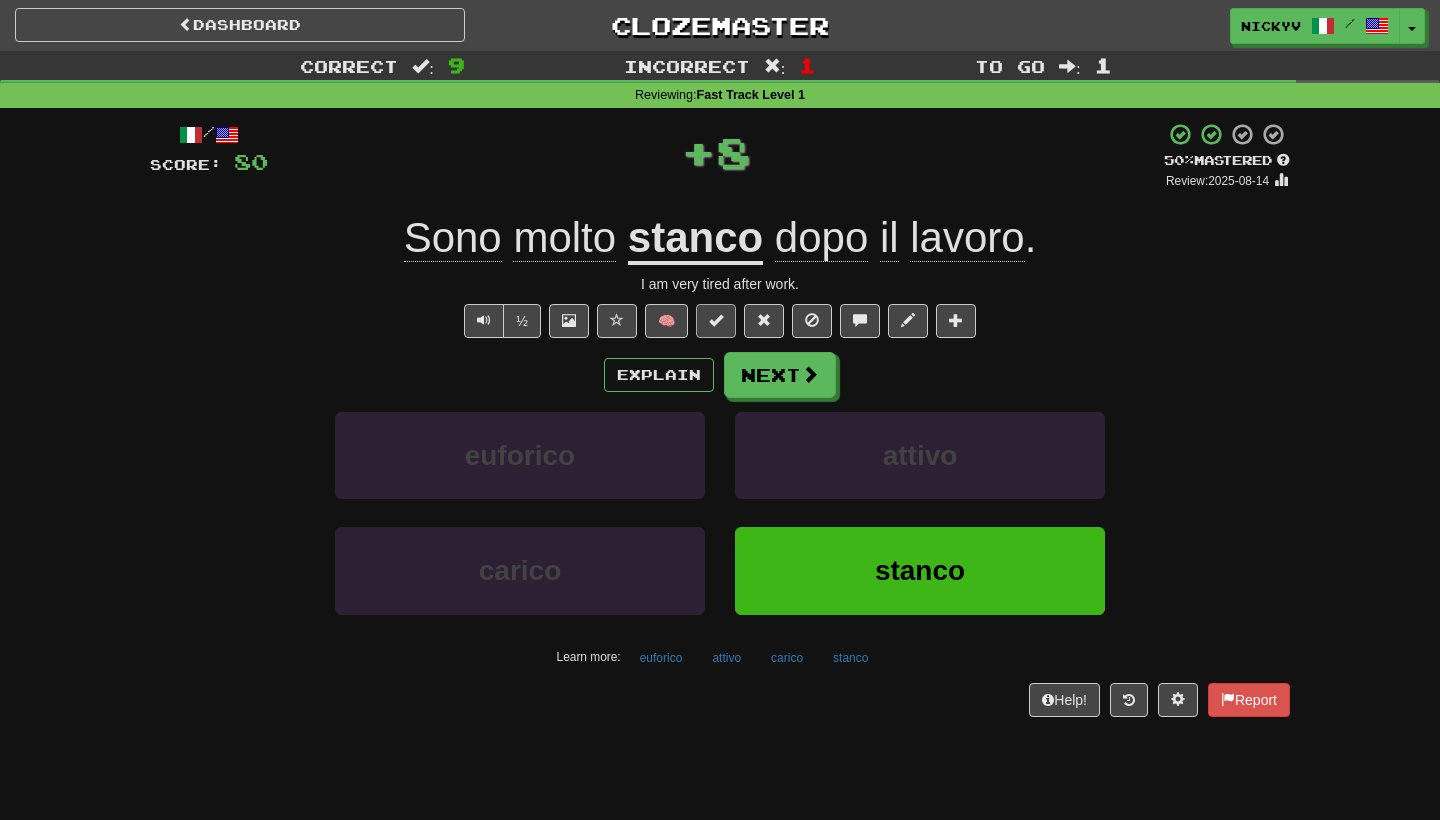 click at bounding box center [716, 320] 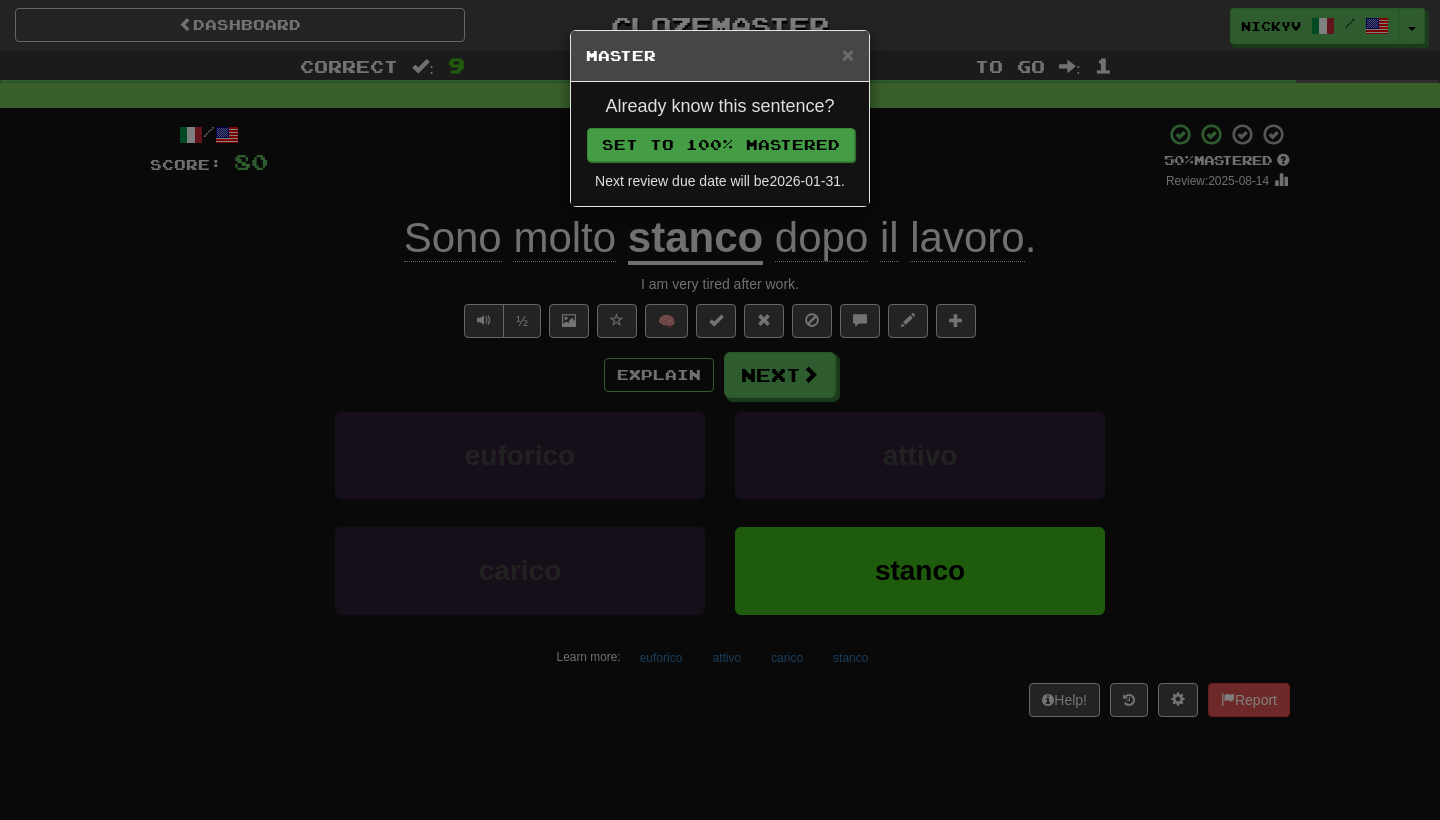 click on "Set to 100% Mastered" at bounding box center [721, 145] 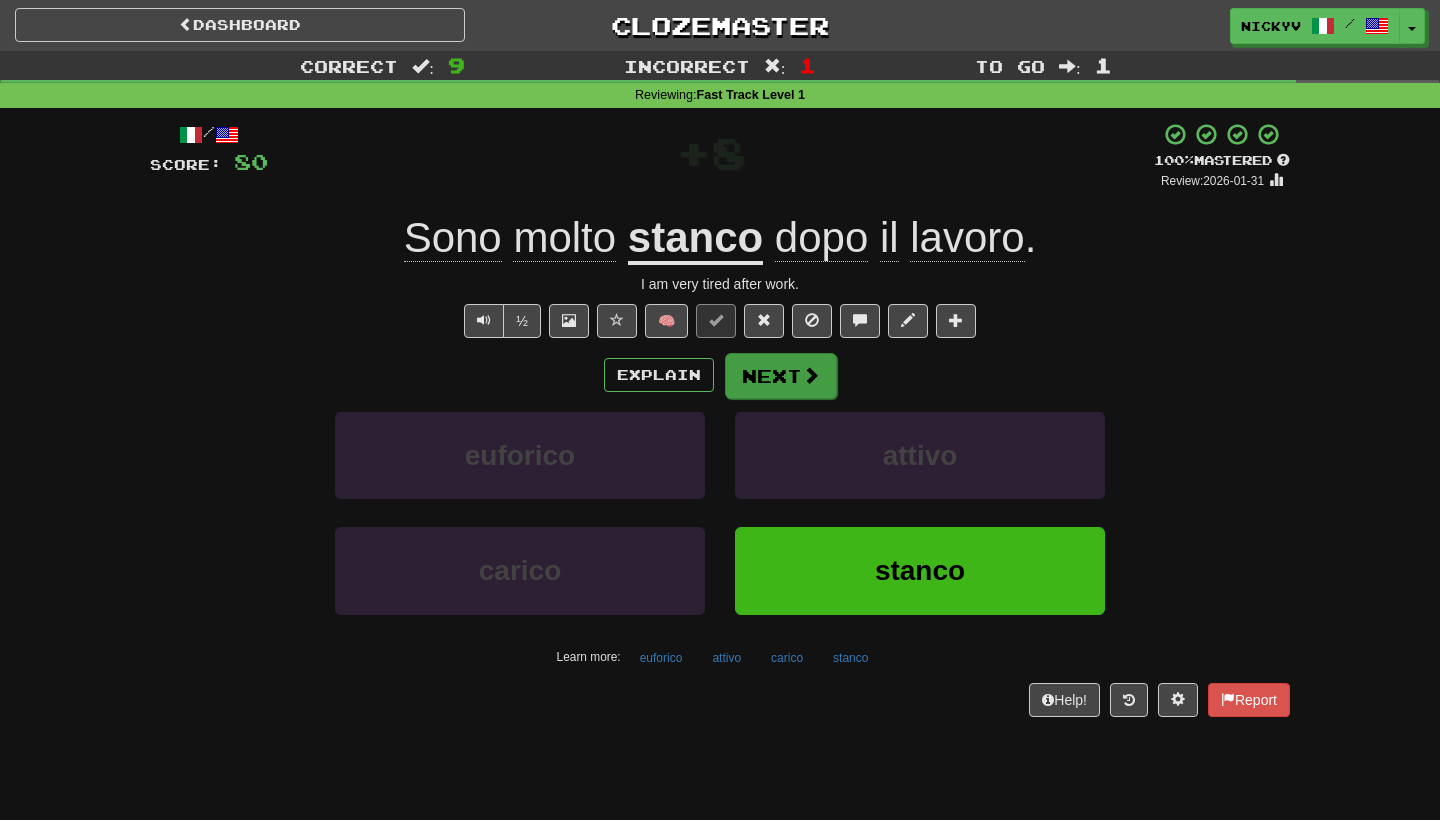 click on "Next" at bounding box center (781, 376) 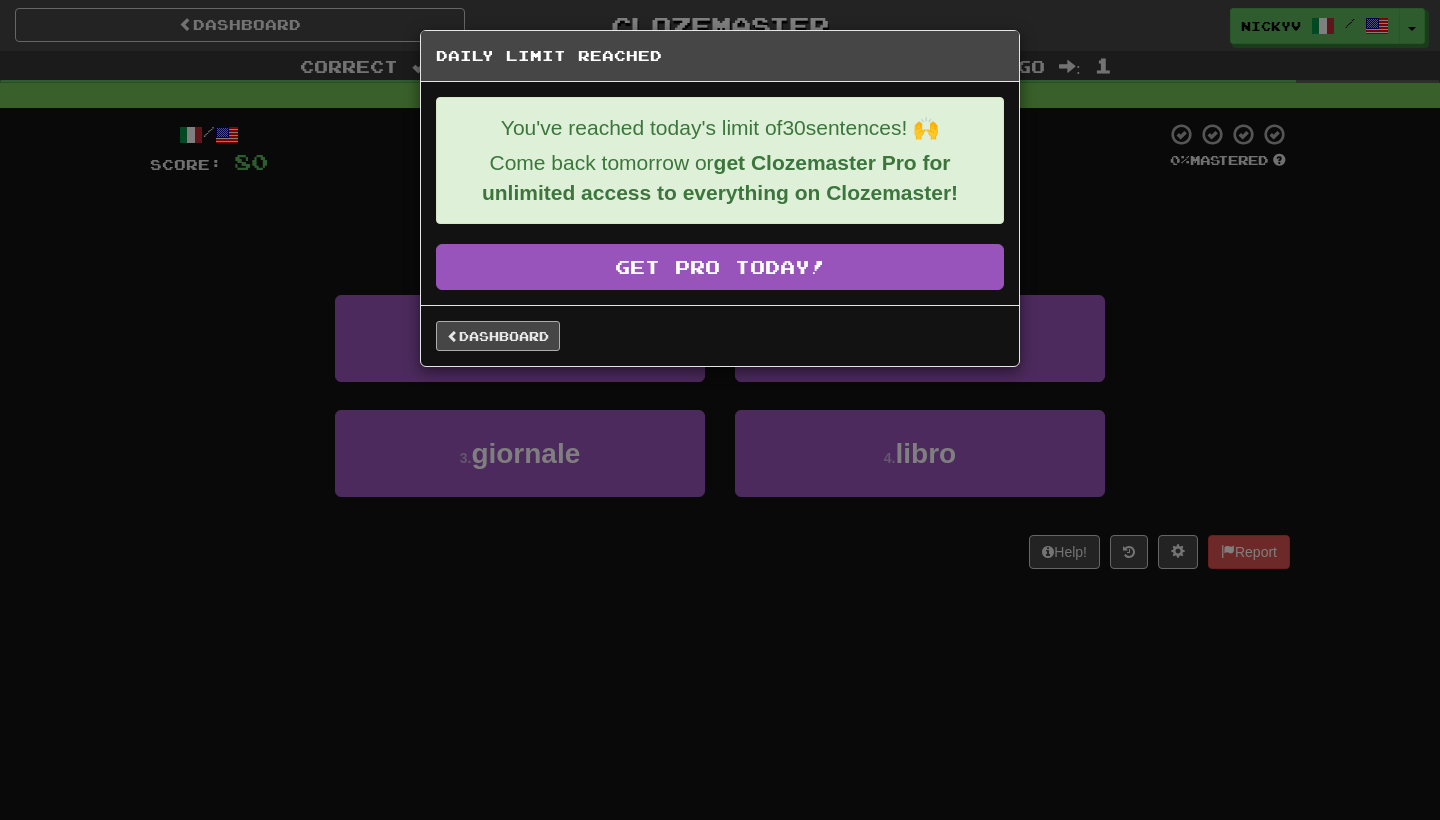 click on "Dashboard" at bounding box center (498, 336) 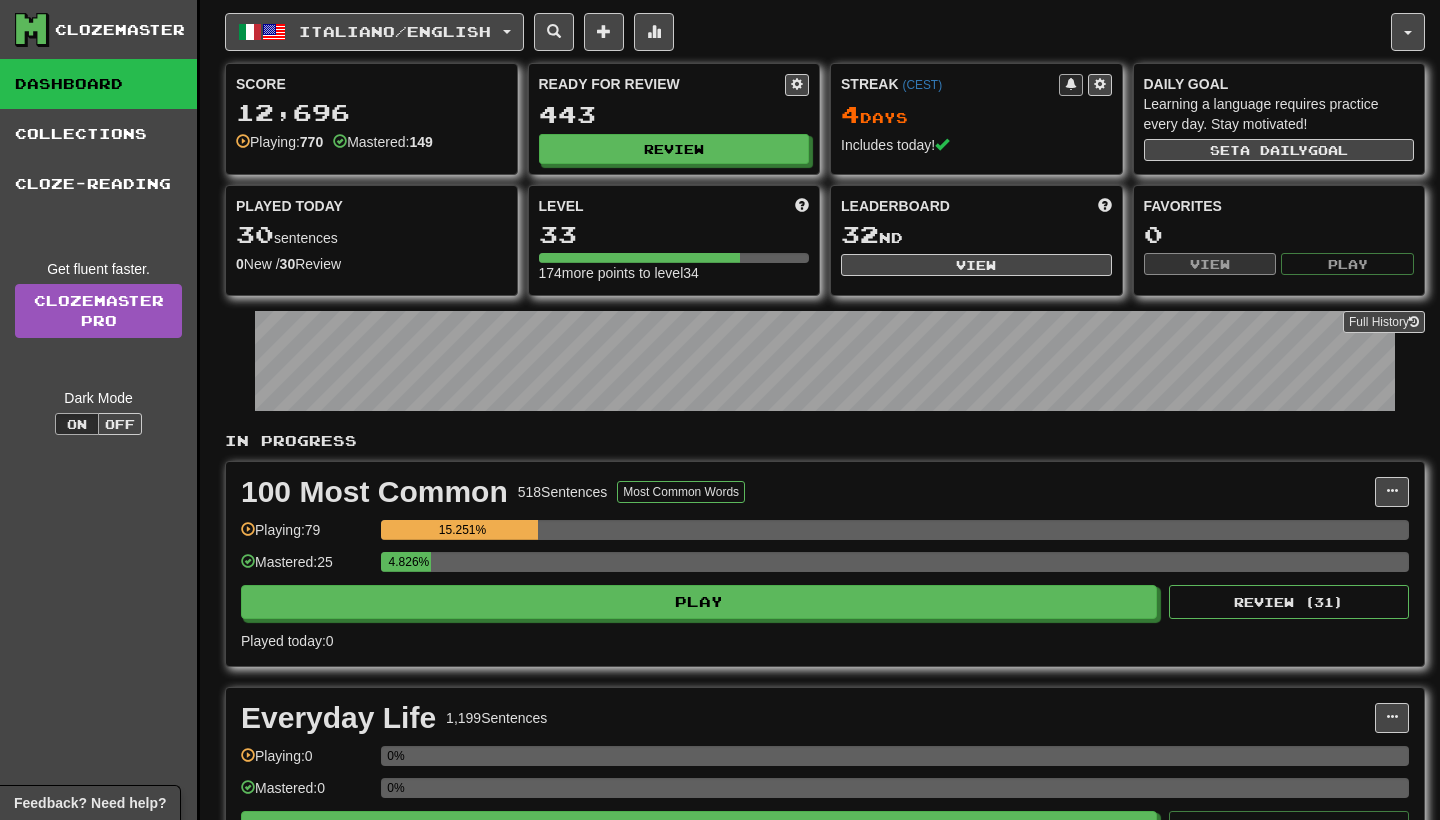 scroll, scrollTop: 0, scrollLeft: 0, axis: both 